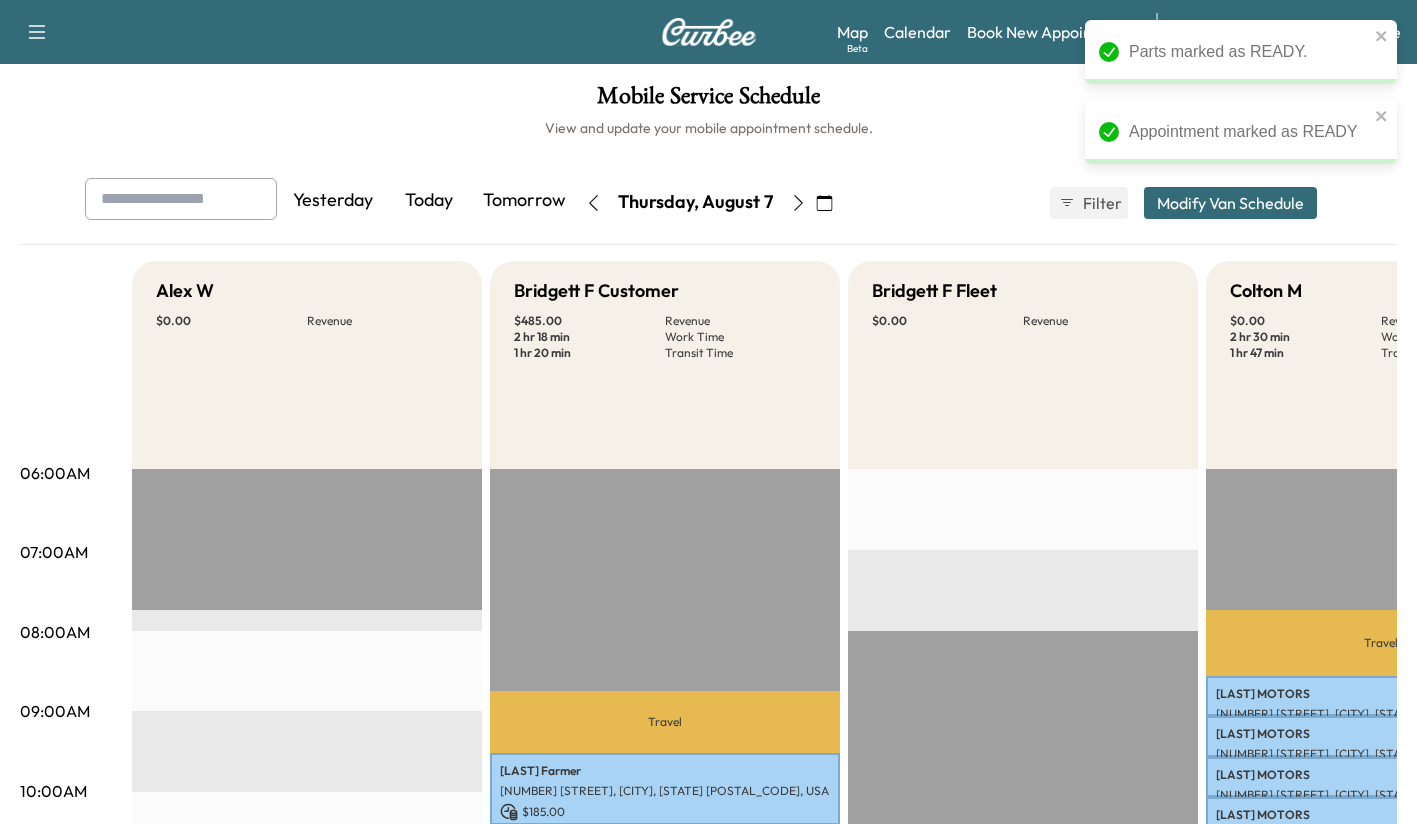 scroll, scrollTop: 284, scrollLeft: 0, axis: vertical 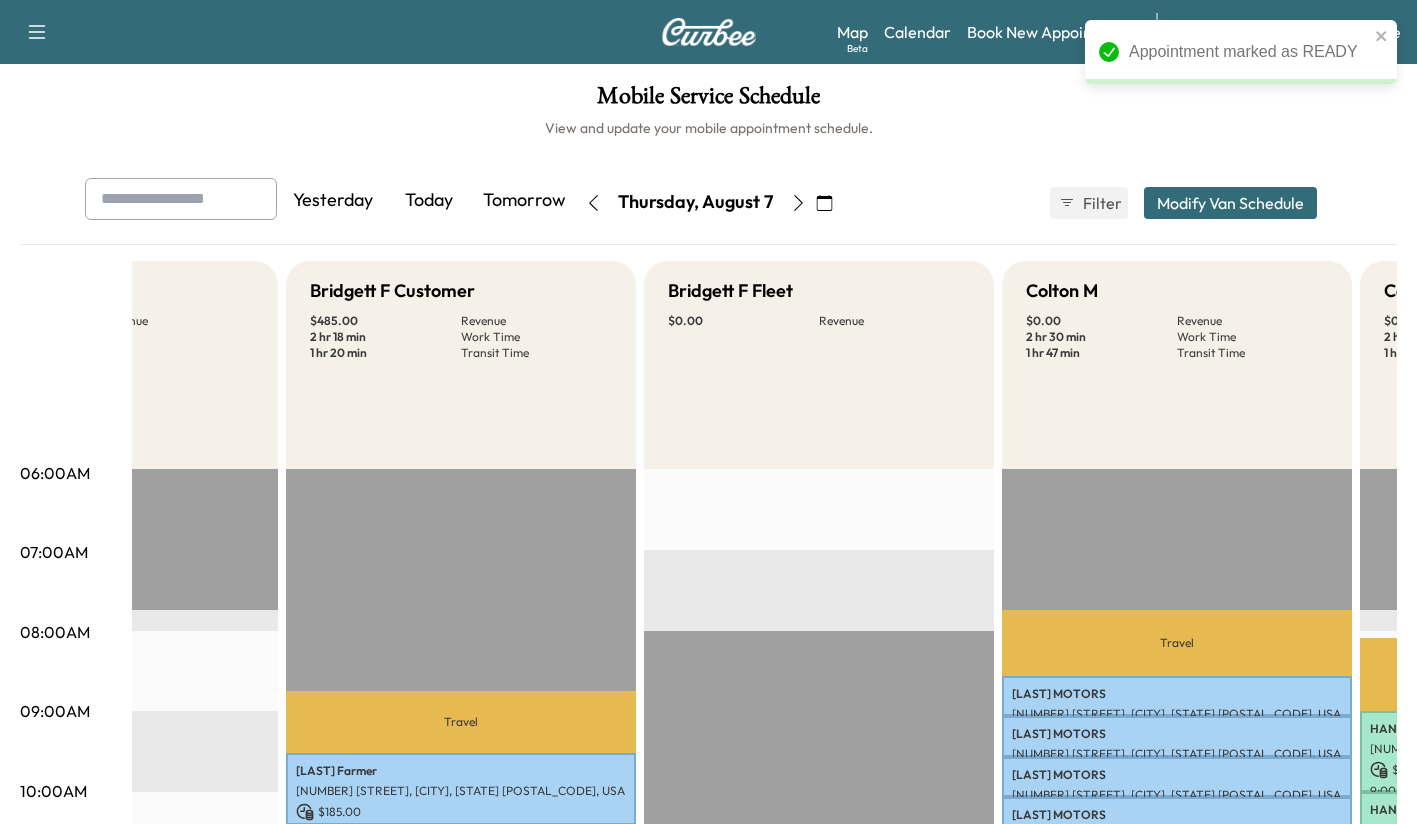 click on "Book New Appointment" at bounding box center [1051, 32] 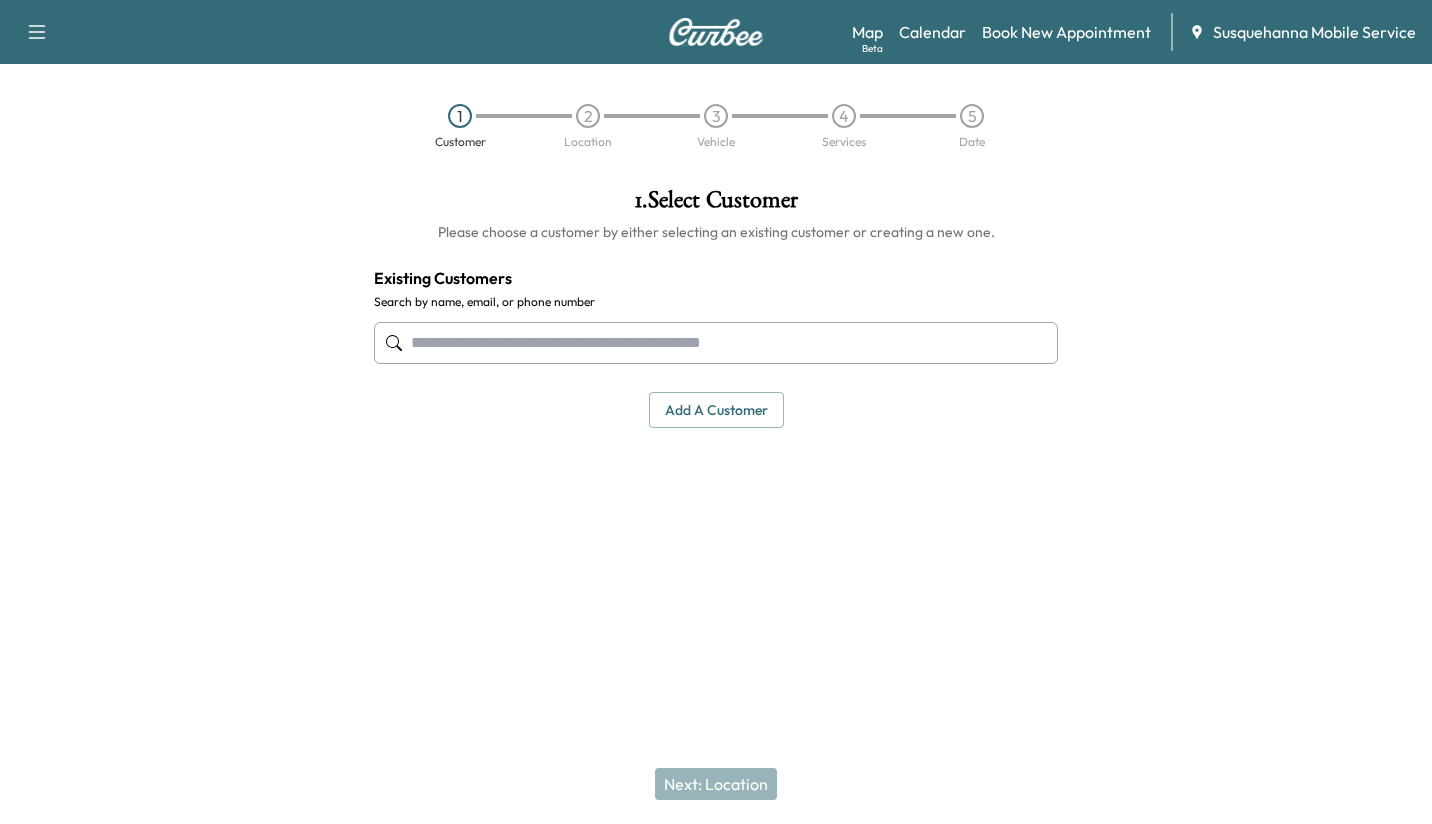 click at bounding box center (716, 343) 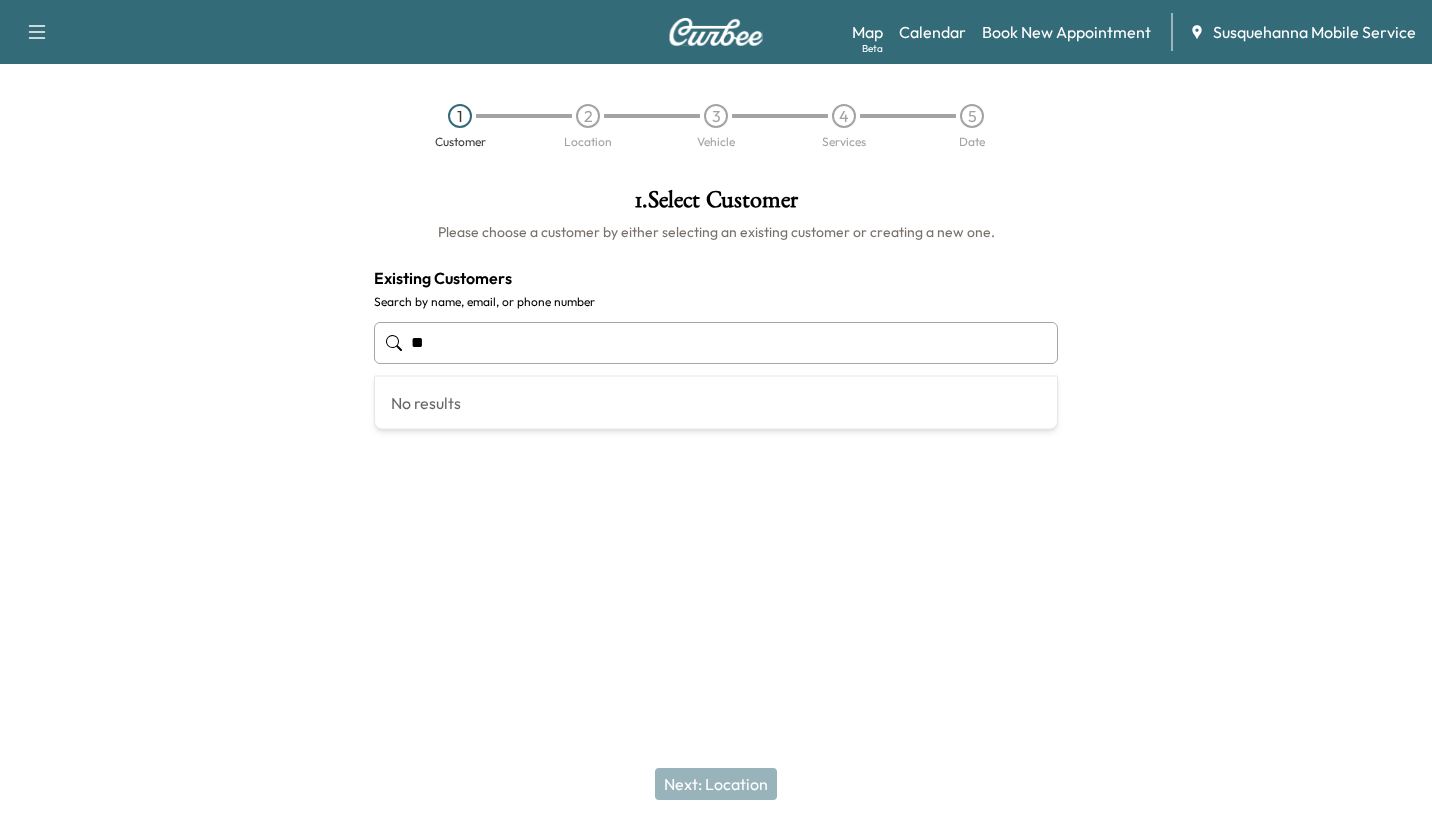 type on "*" 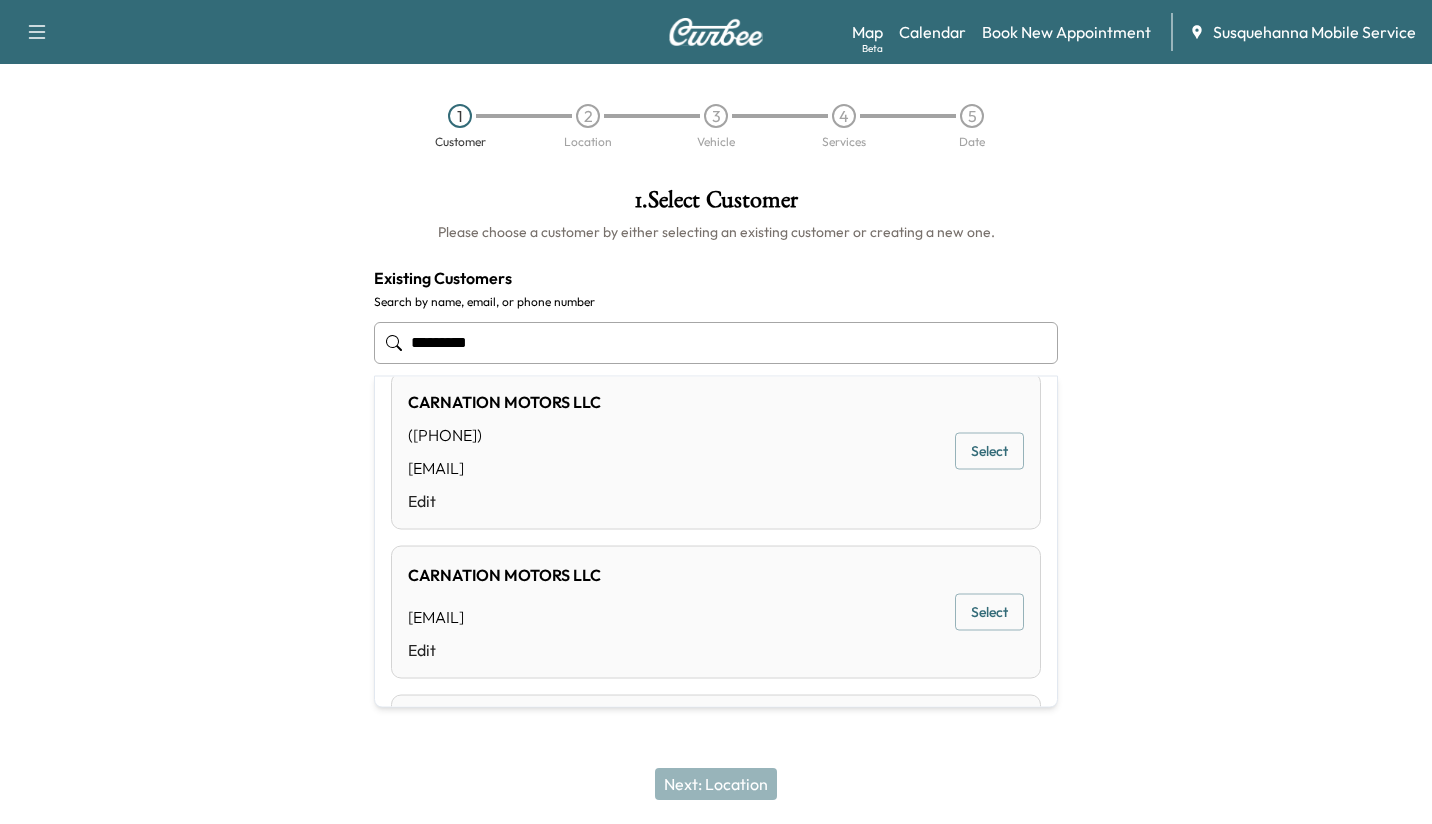 scroll, scrollTop: 0, scrollLeft: 0, axis: both 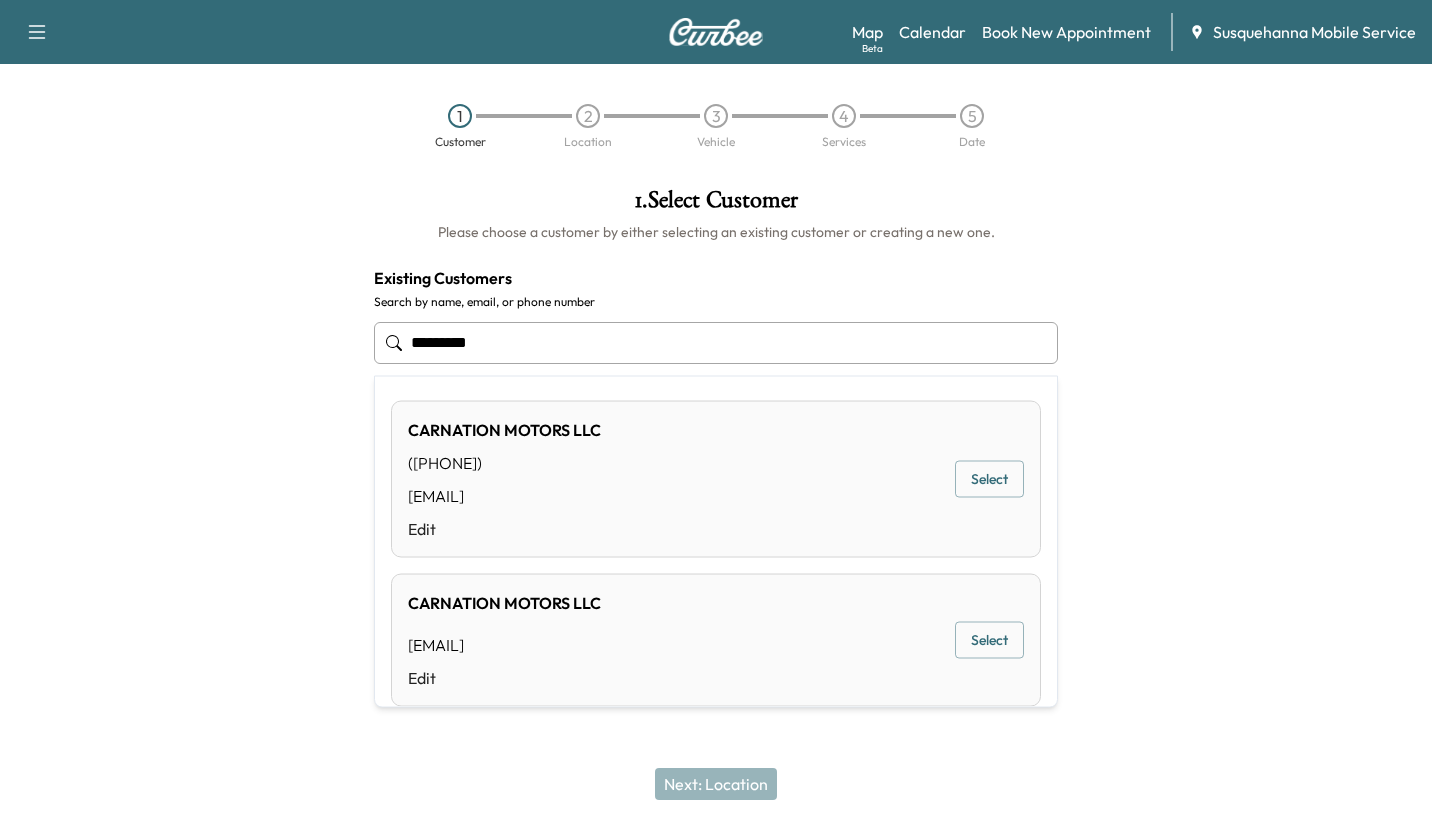 click on "Select" at bounding box center [989, 479] 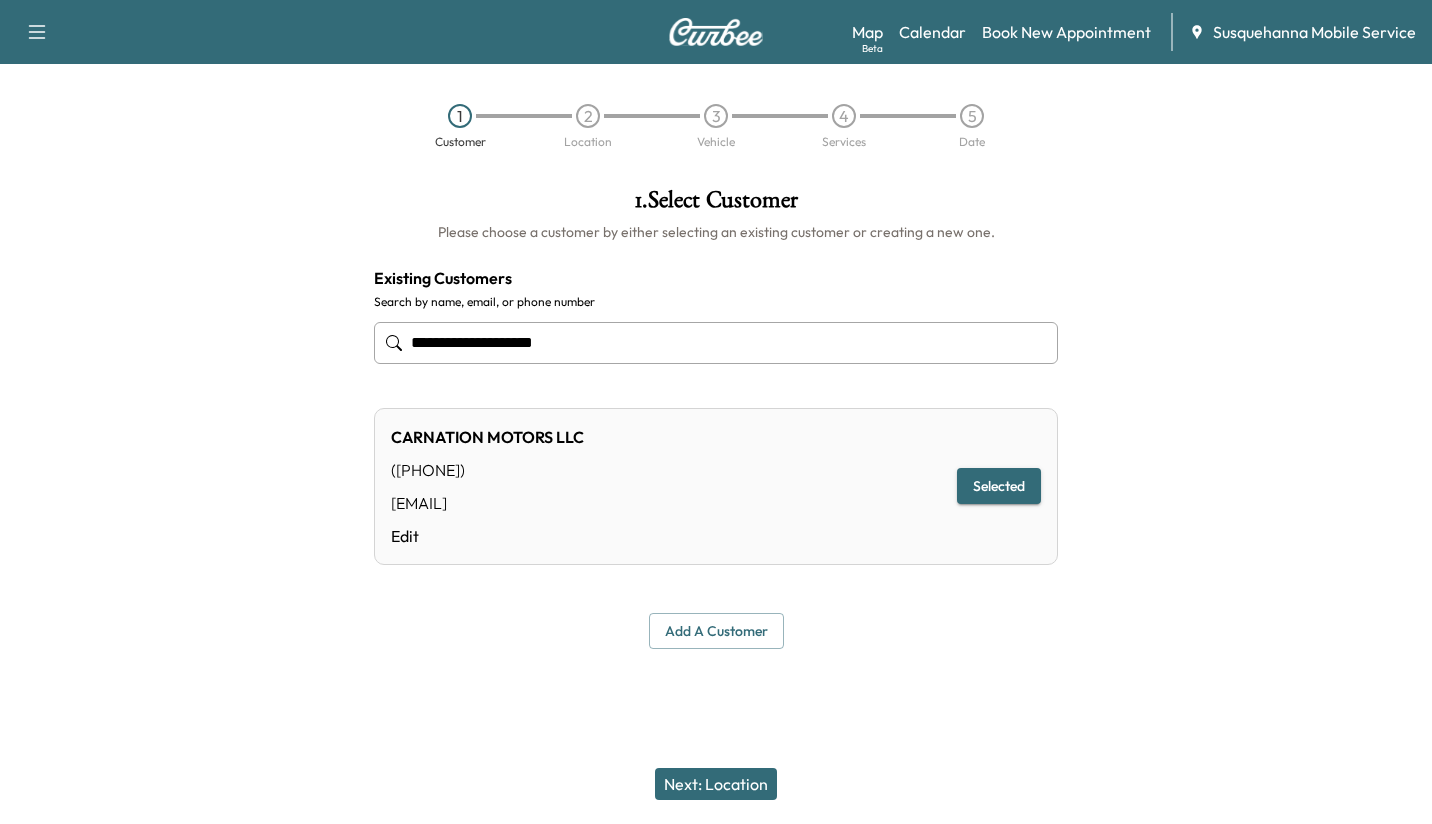 type on "**********" 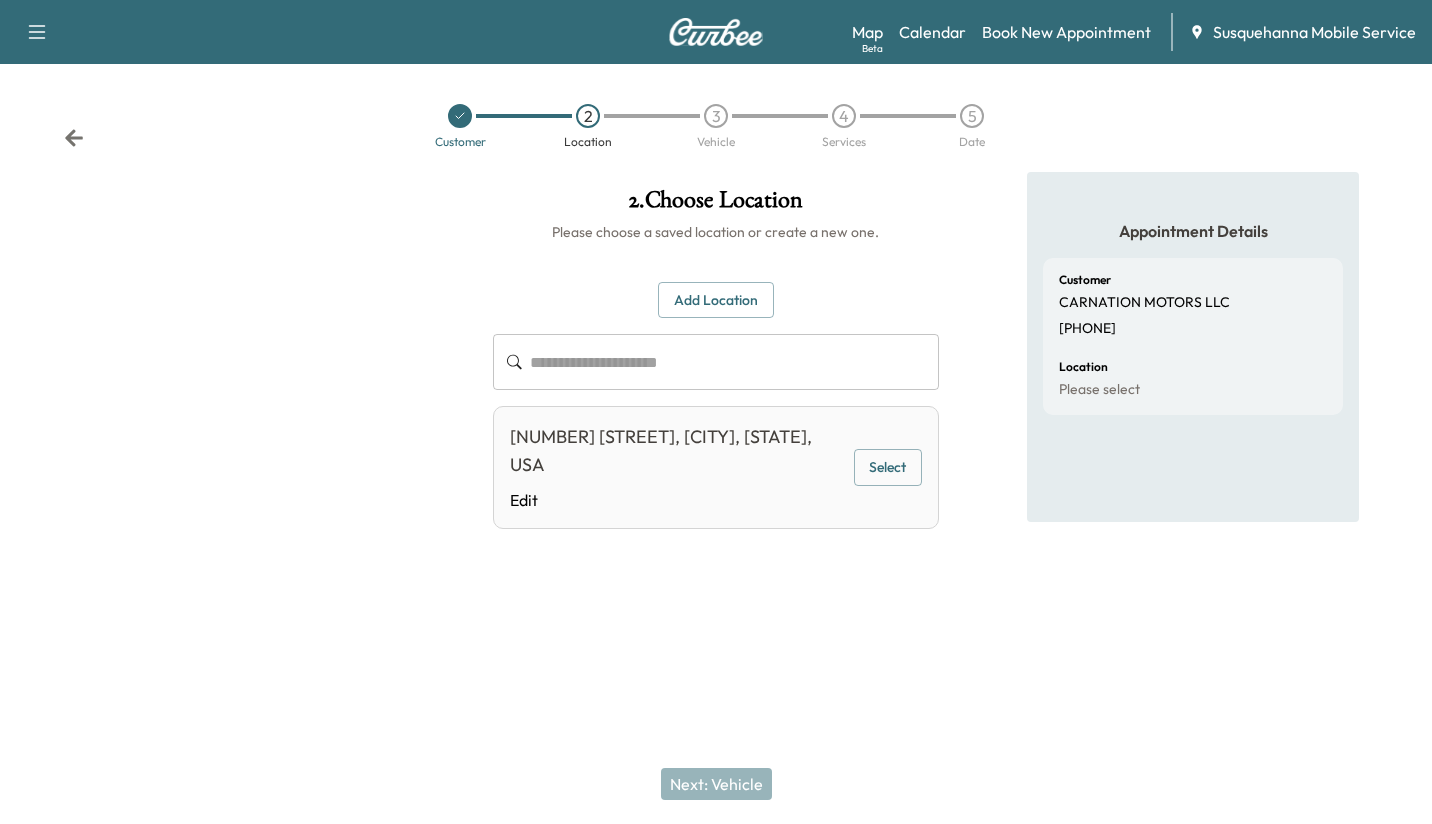 click on "Customer 2 Location 3 Vehicle 4 Services 5 Date" at bounding box center (716, 126) 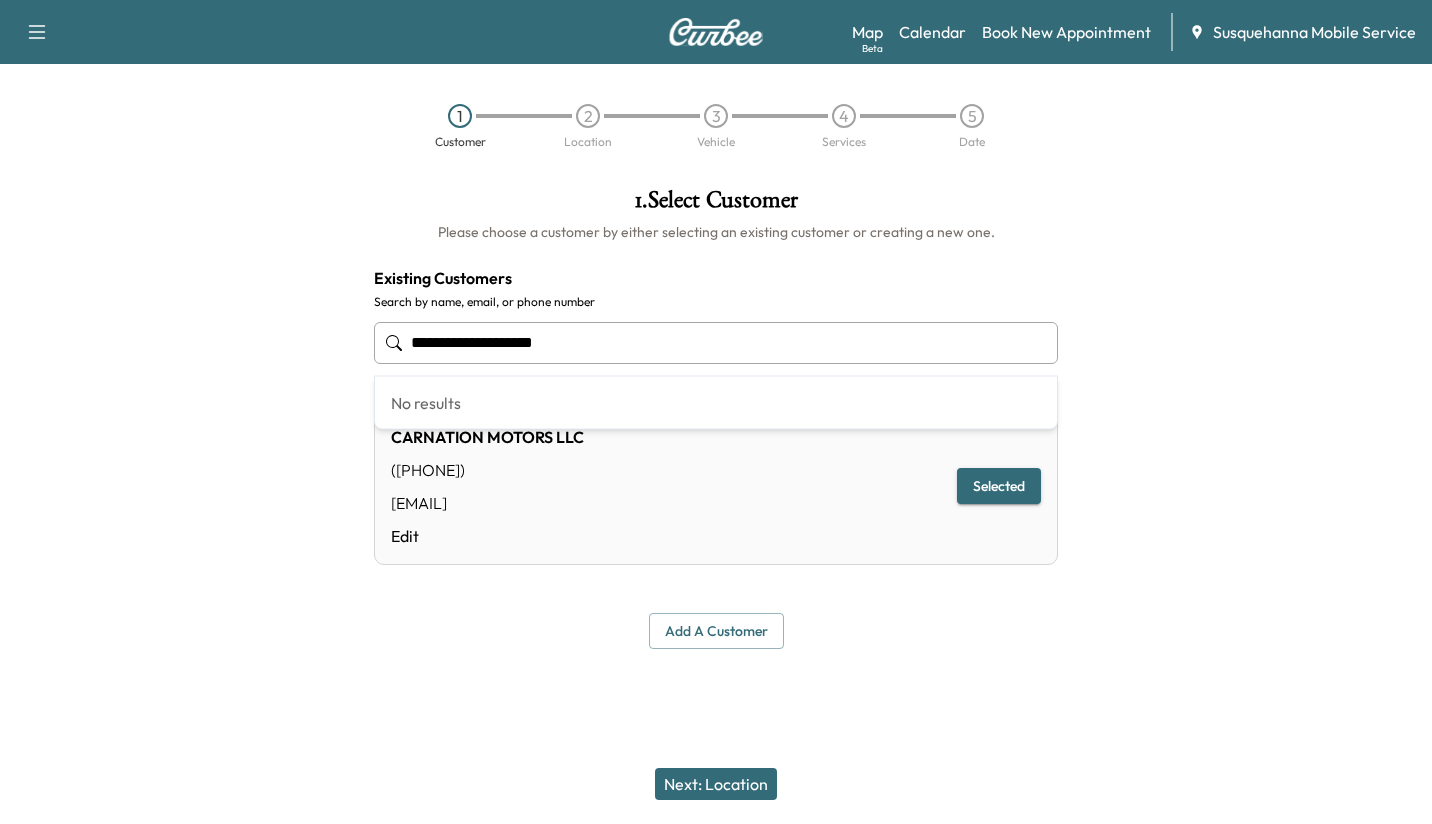 click on "**********" at bounding box center [716, 343] 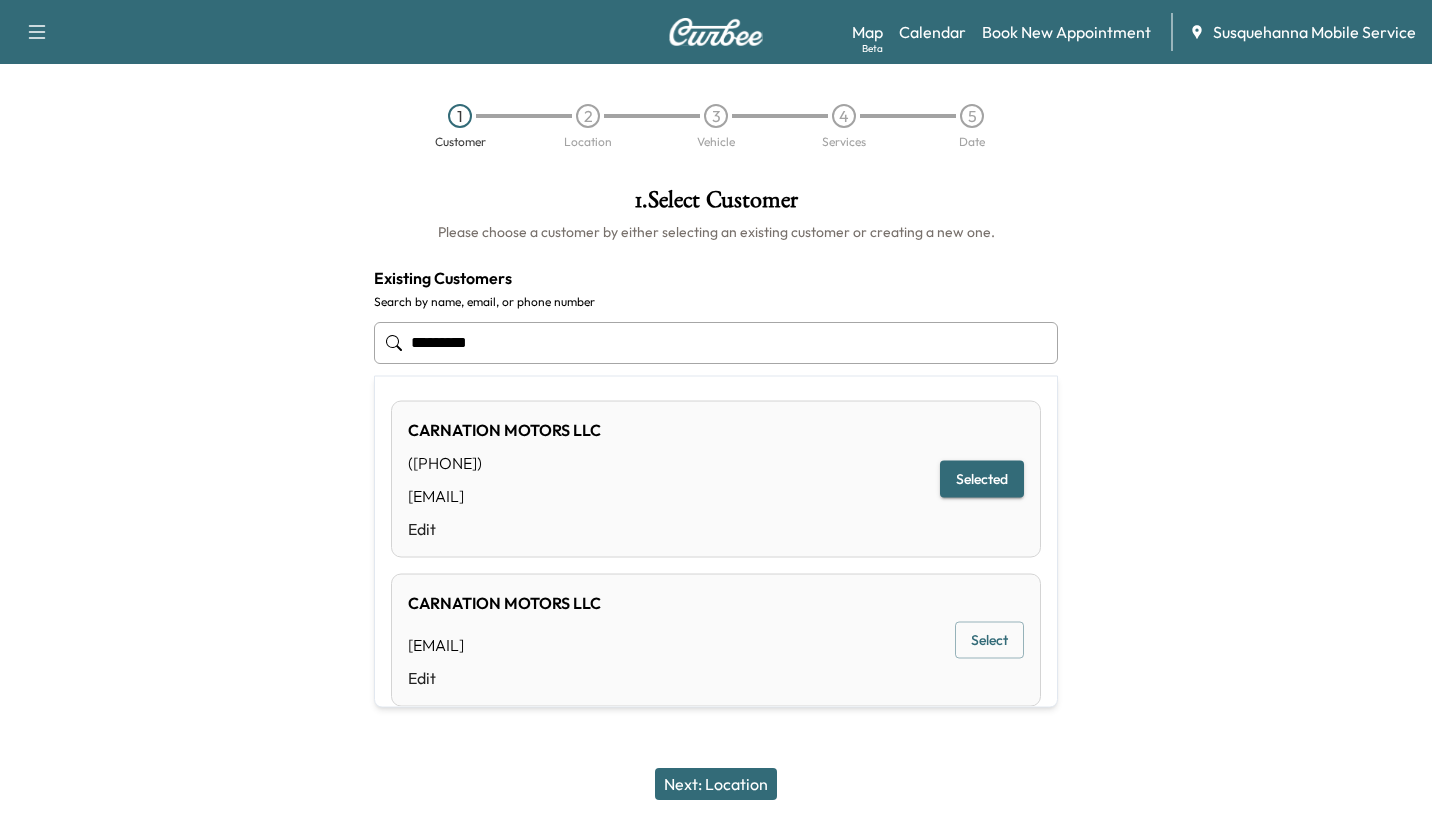 click on "Select" at bounding box center [989, 640] 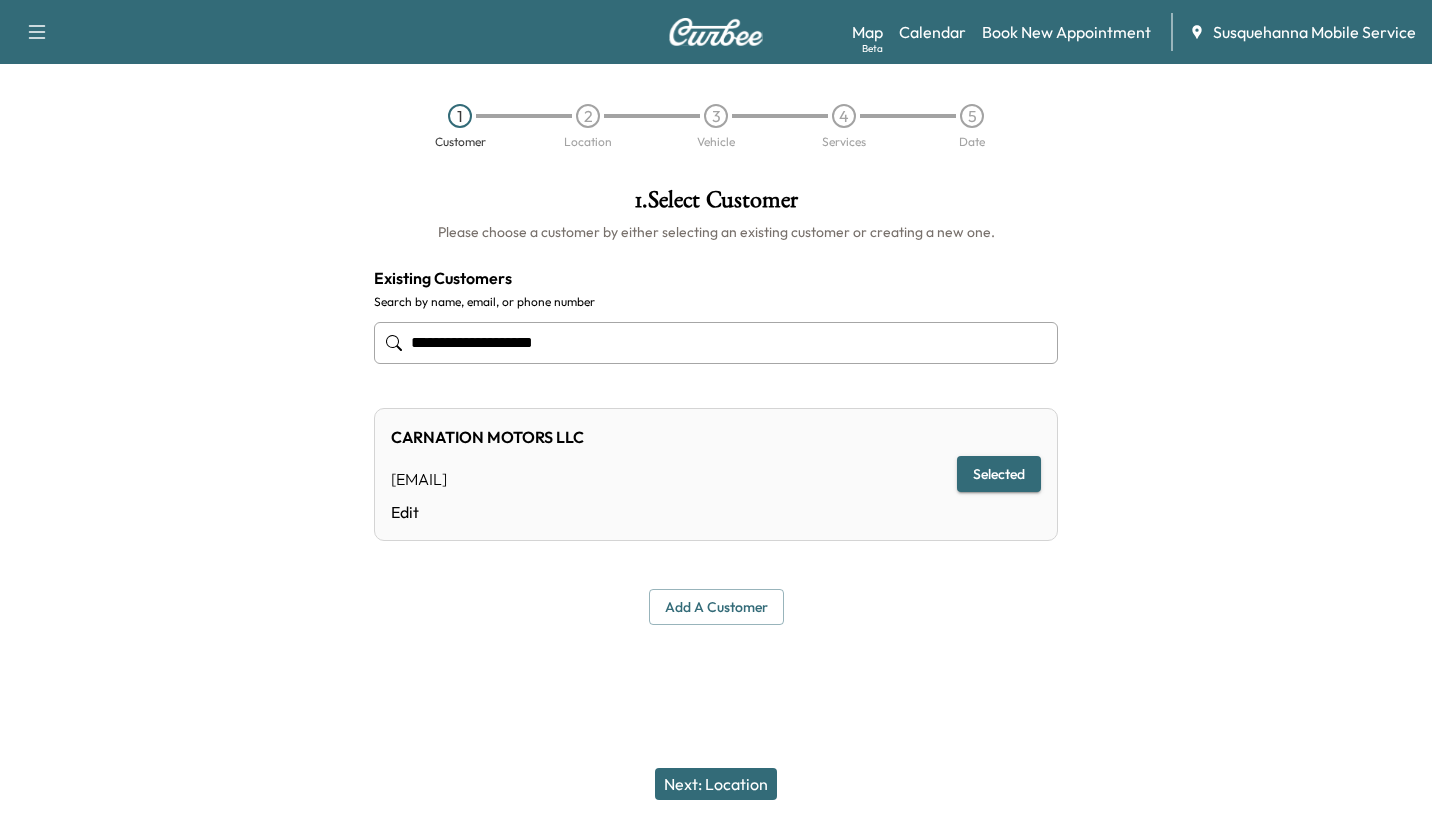 click on "Next: Location" at bounding box center [716, 784] 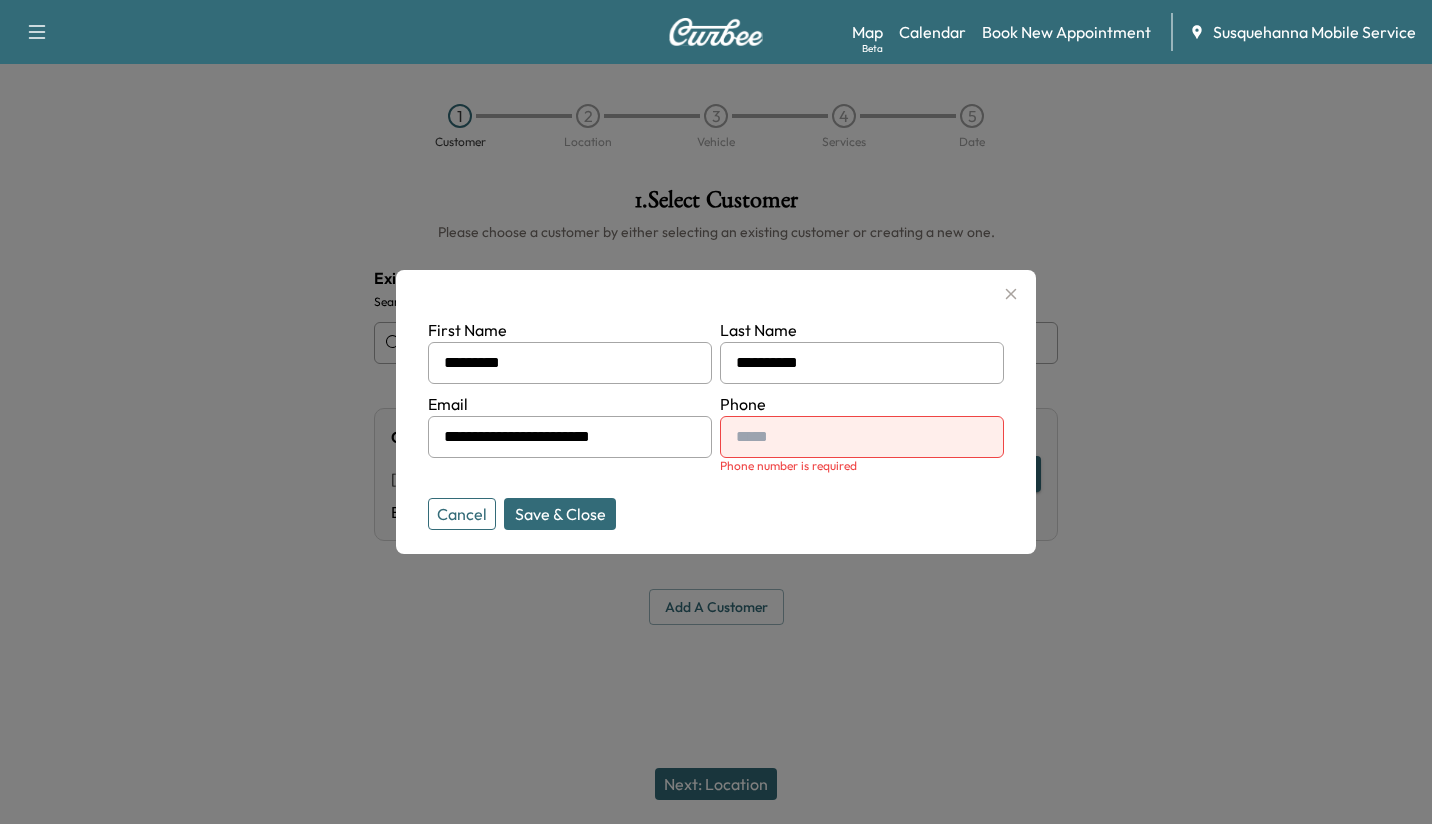 click at bounding box center (862, 437) 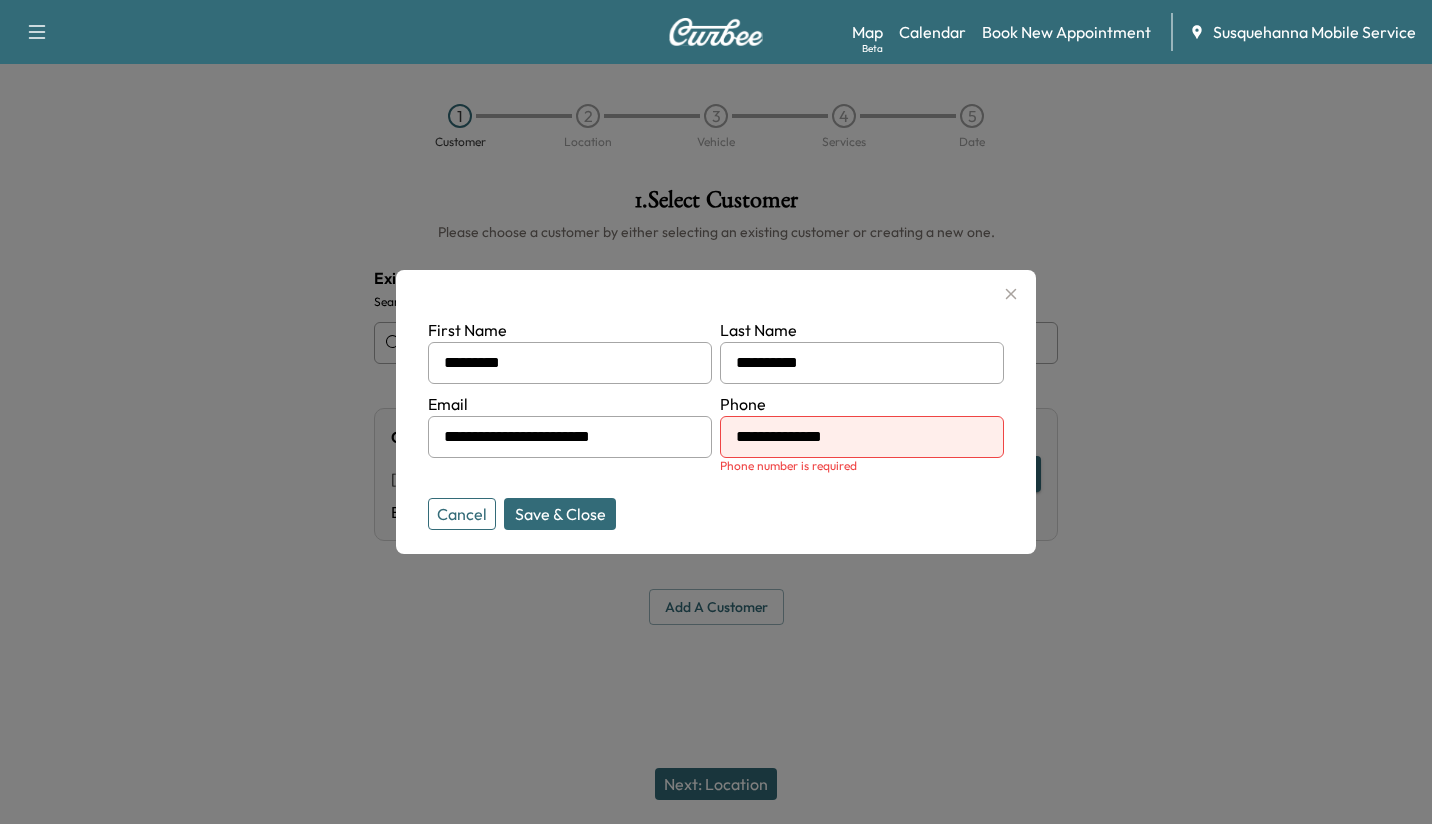 type on "**********" 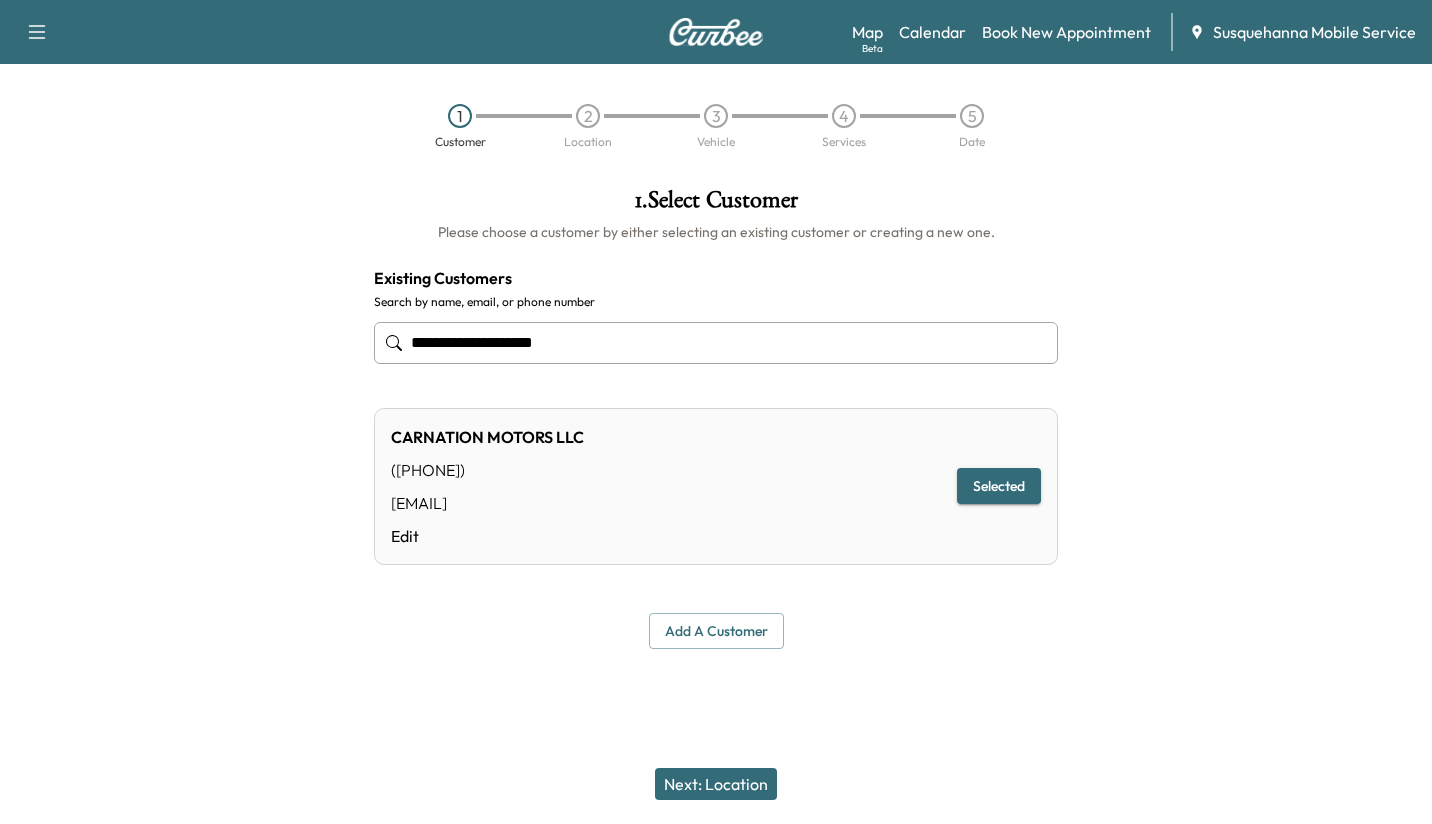 click on "Next: Location" at bounding box center [716, 784] 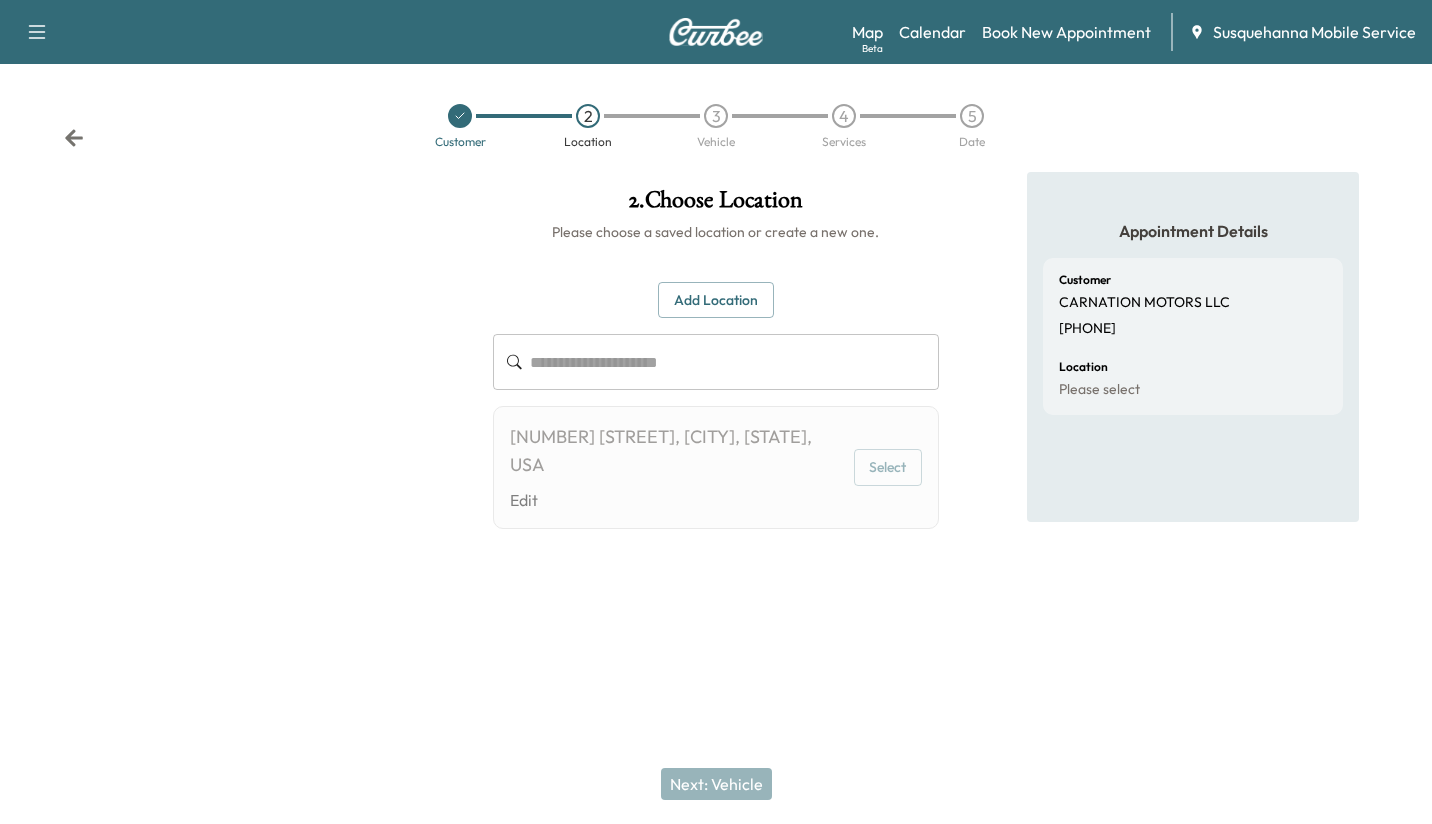 click on "Select" at bounding box center [888, 467] 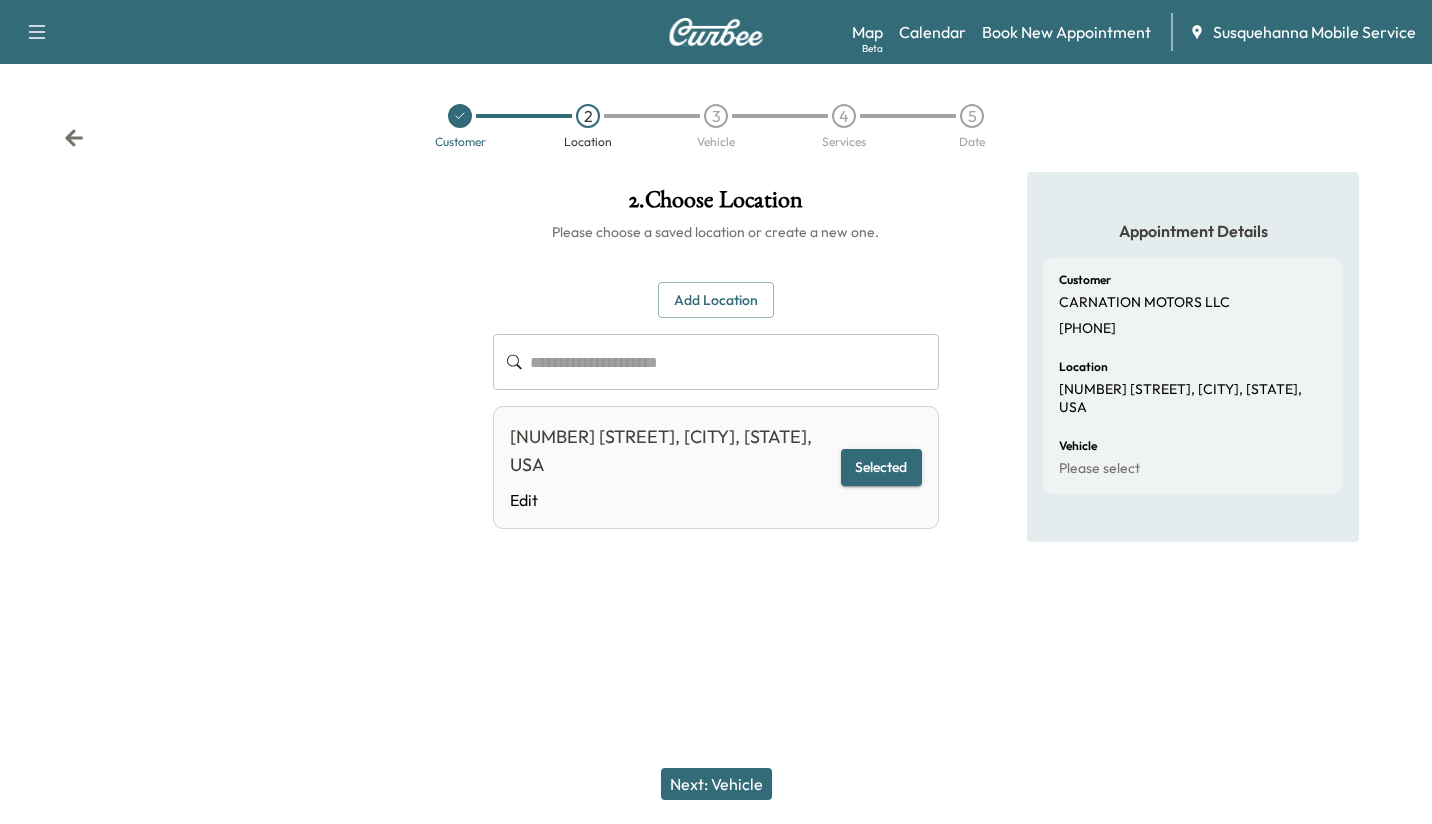 click on "Next: Vehicle" at bounding box center (716, 784) 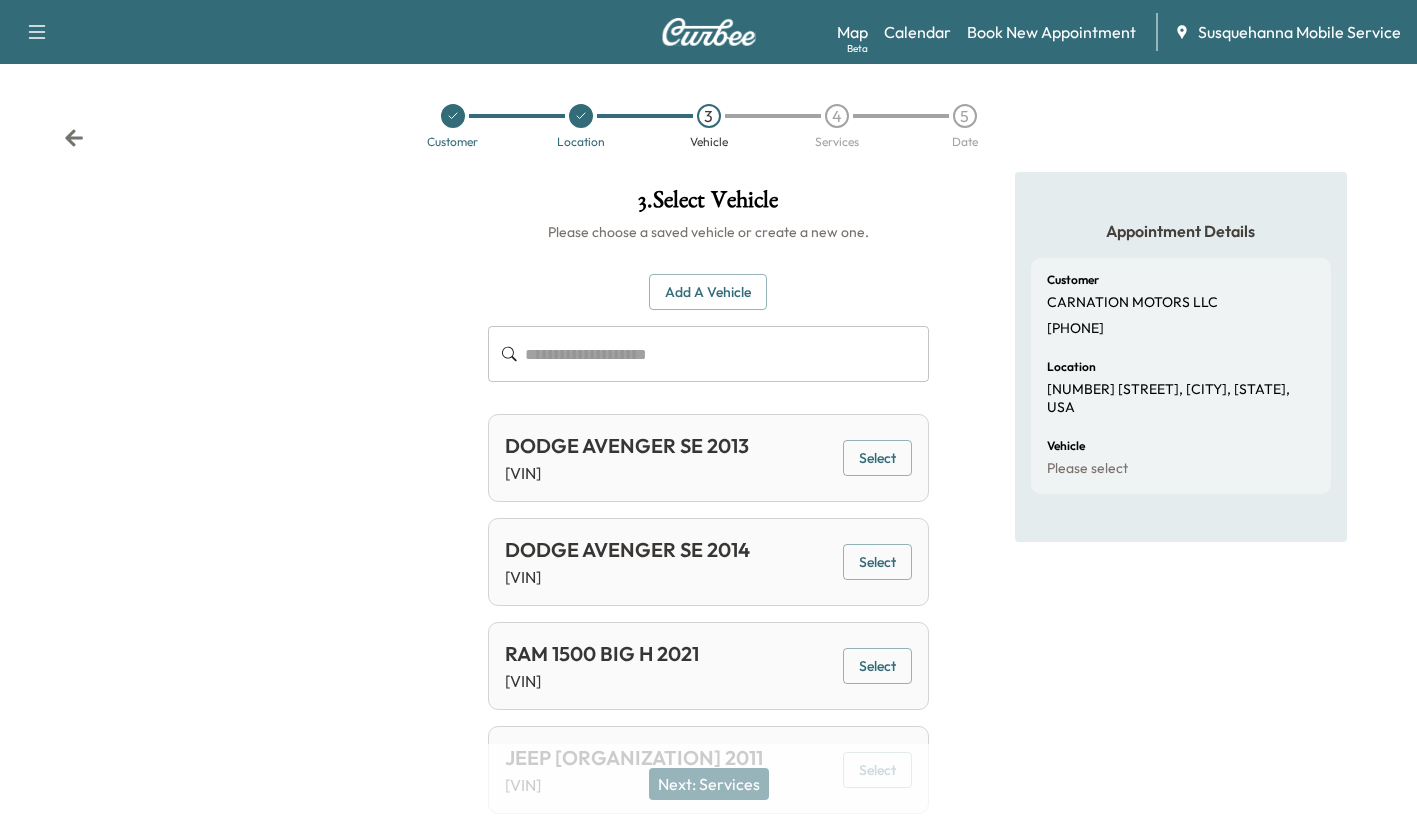 click on "Add a Vehicle" at bounding box center [708, 292] 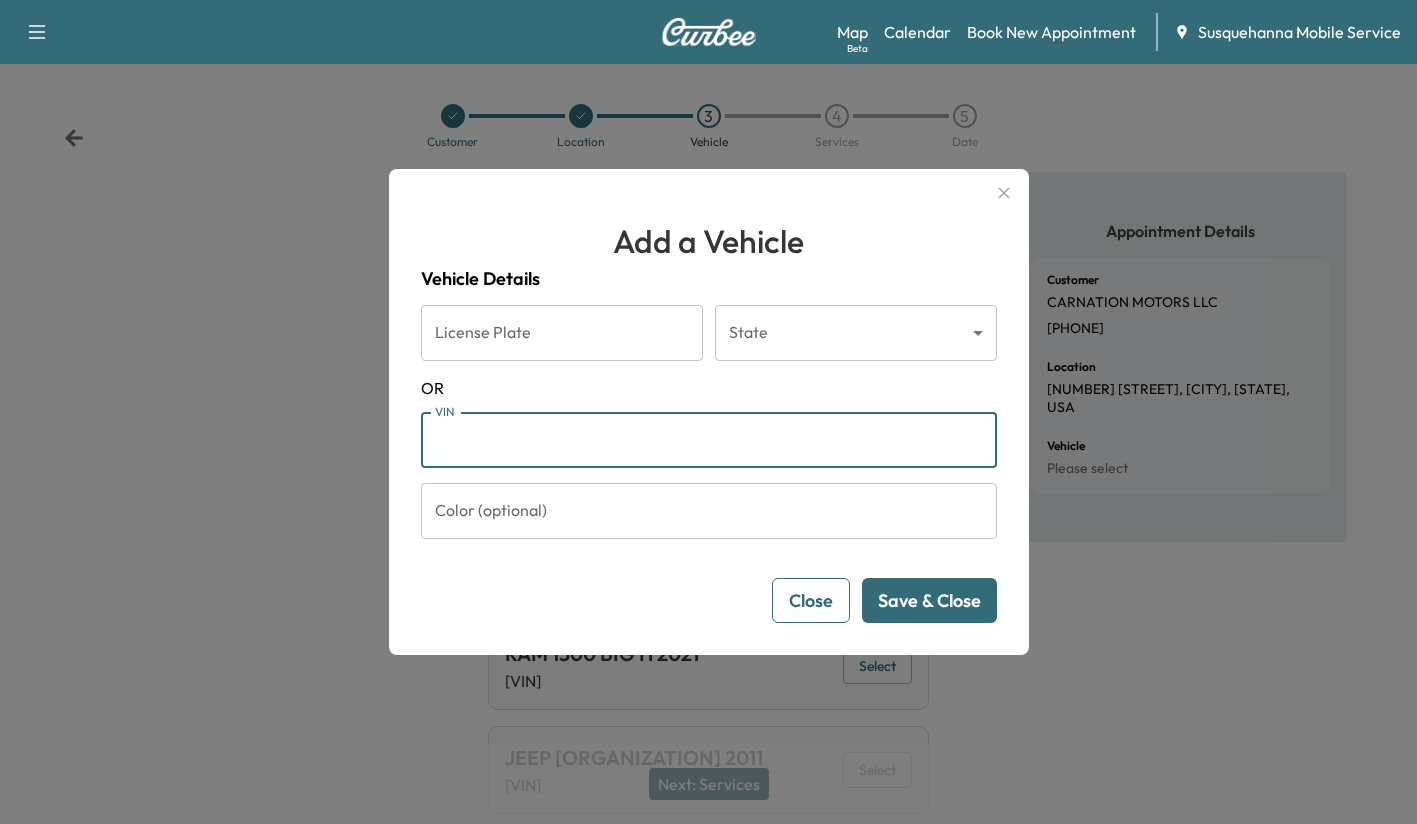 click on "VIN" at bounding box center (709, 440) 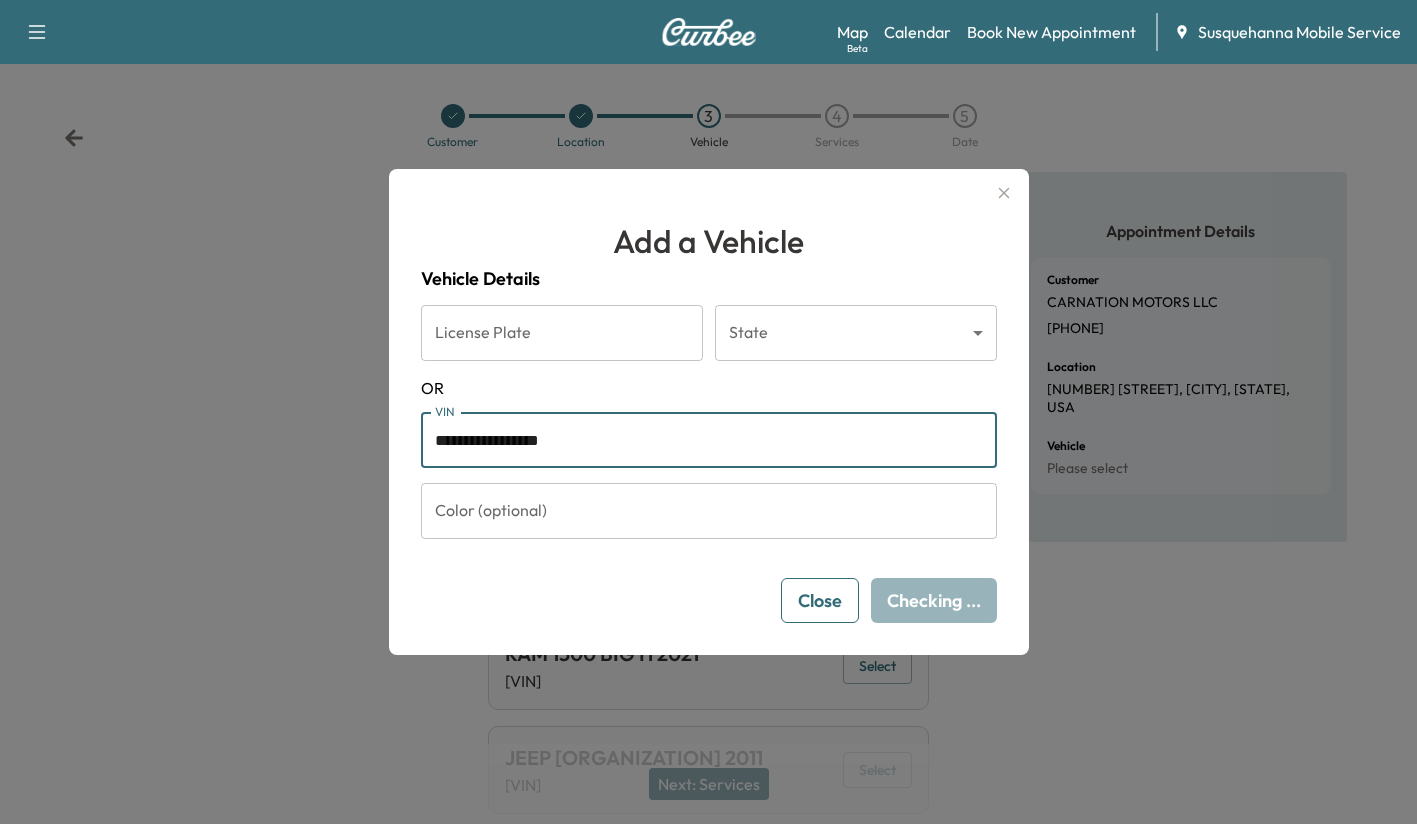 type on "**********" 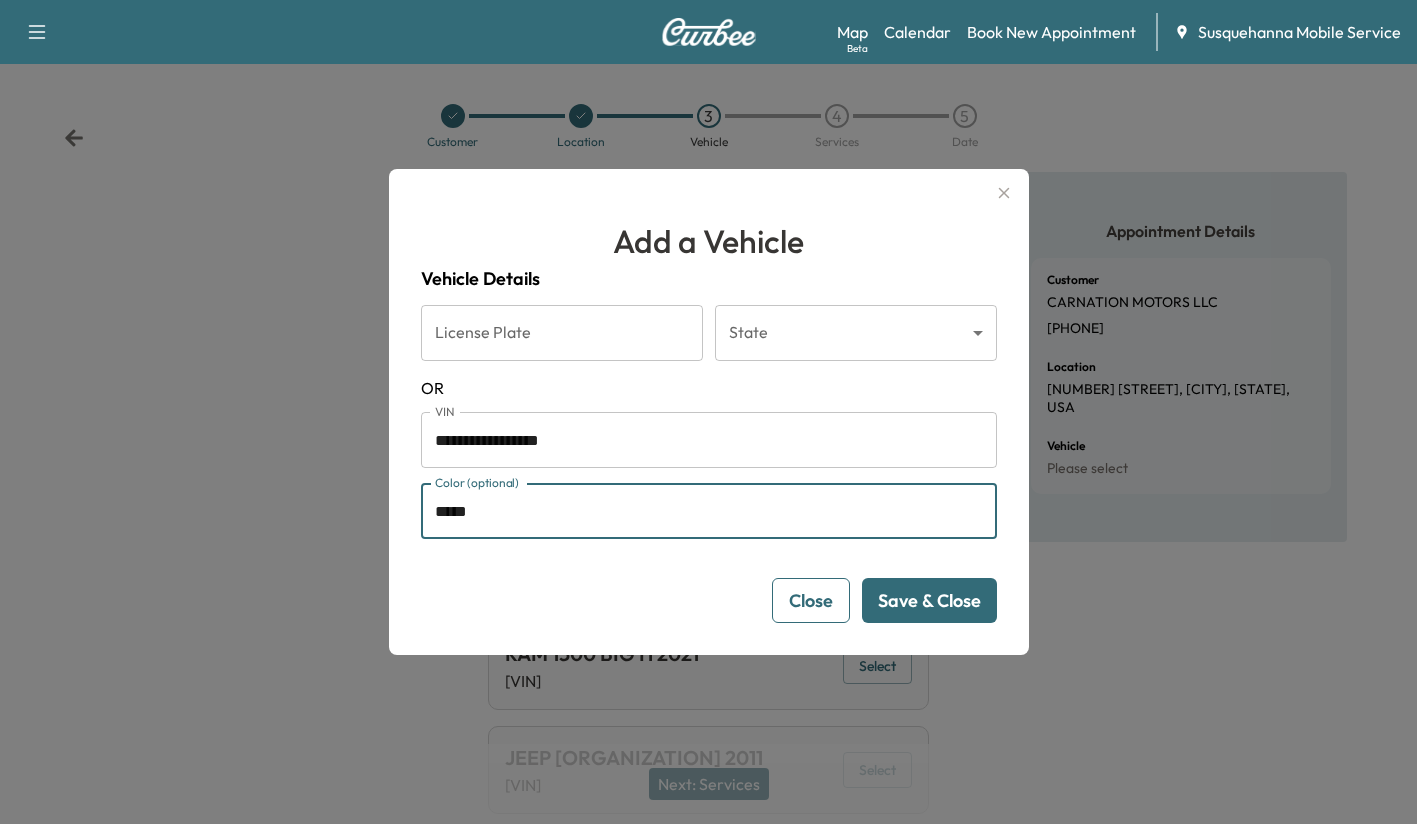 type on "*****" 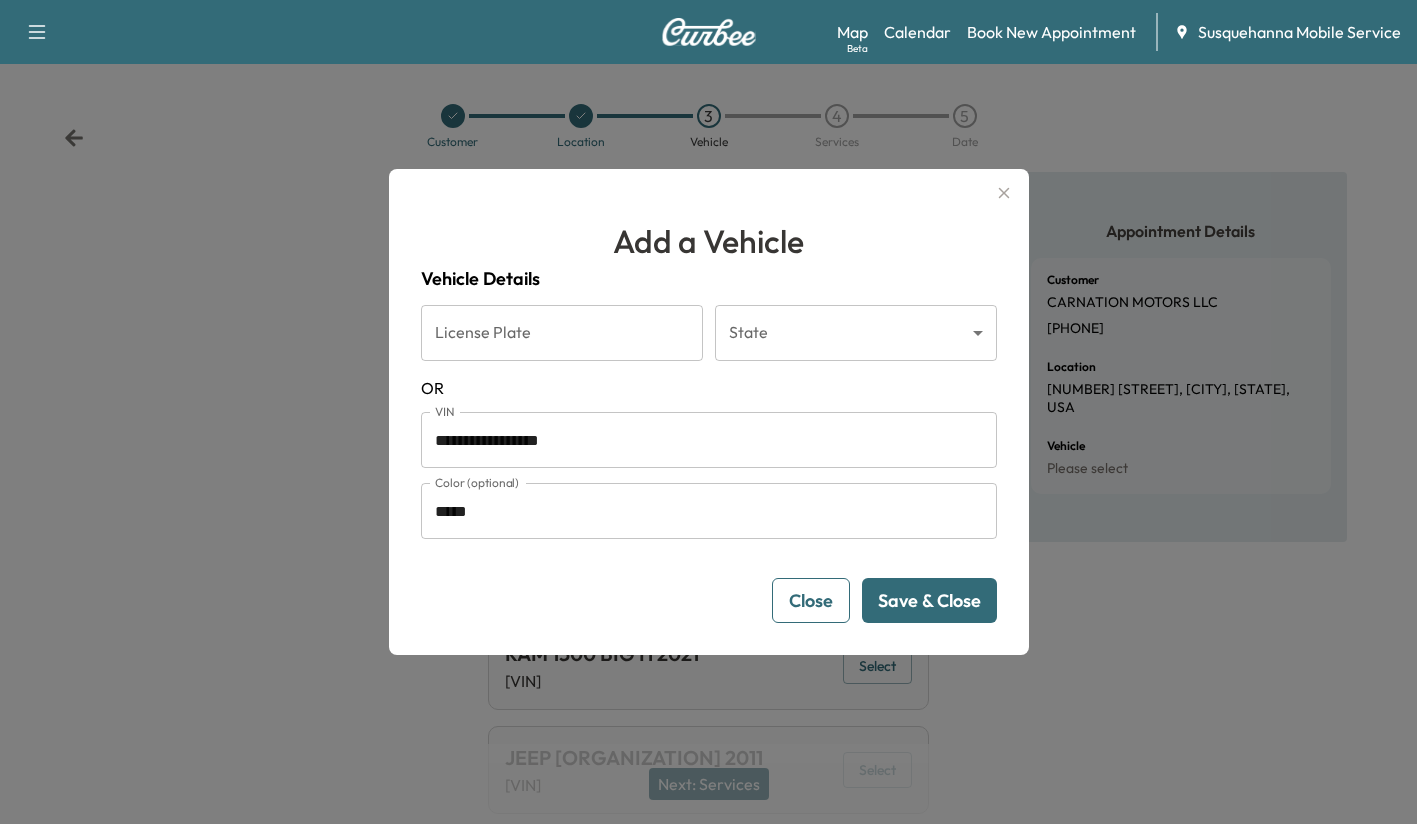 click on "Save & Close" at bounding box center [929, 600] 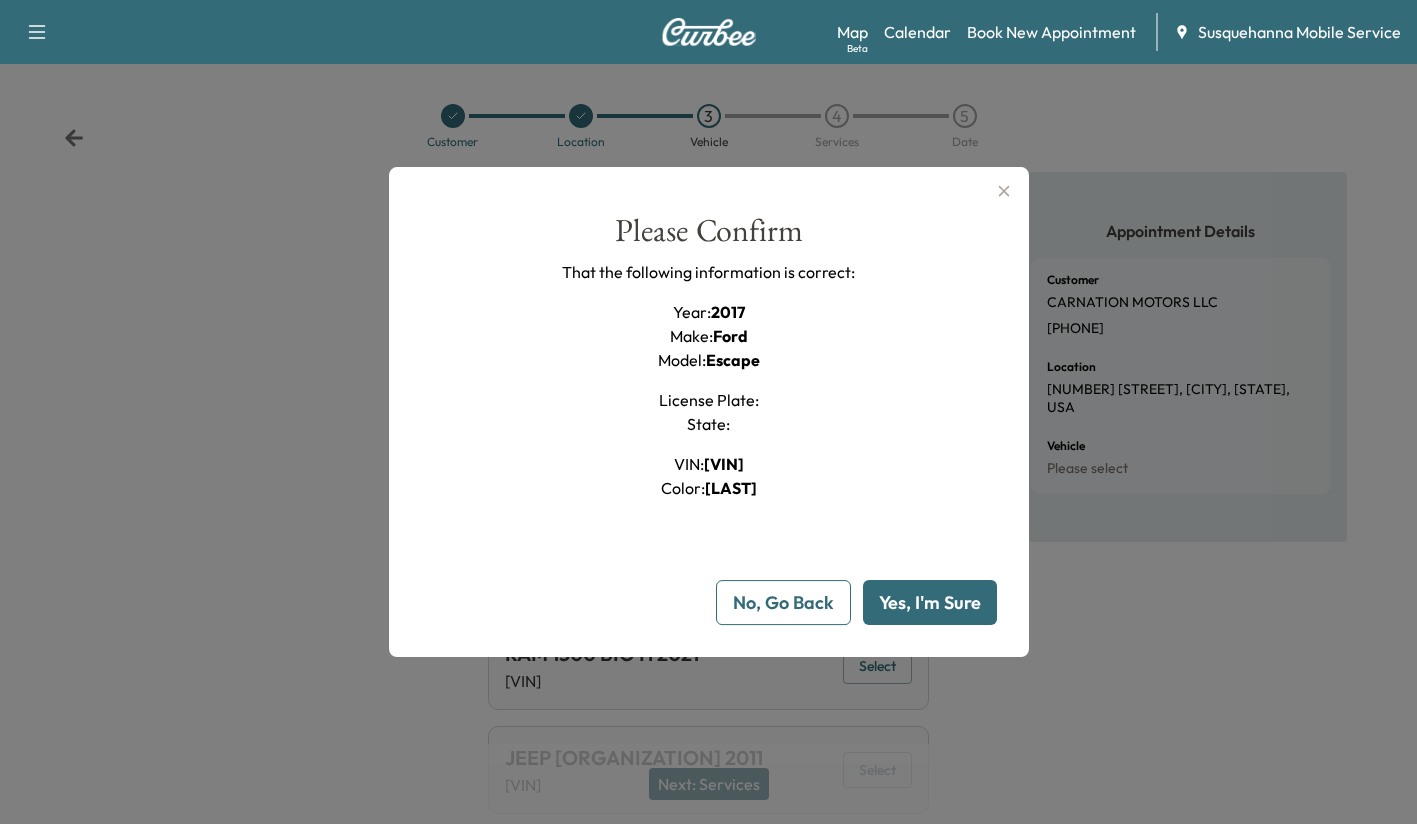 click on "Yes, I'm Sure" at bounding box center [930, 602] 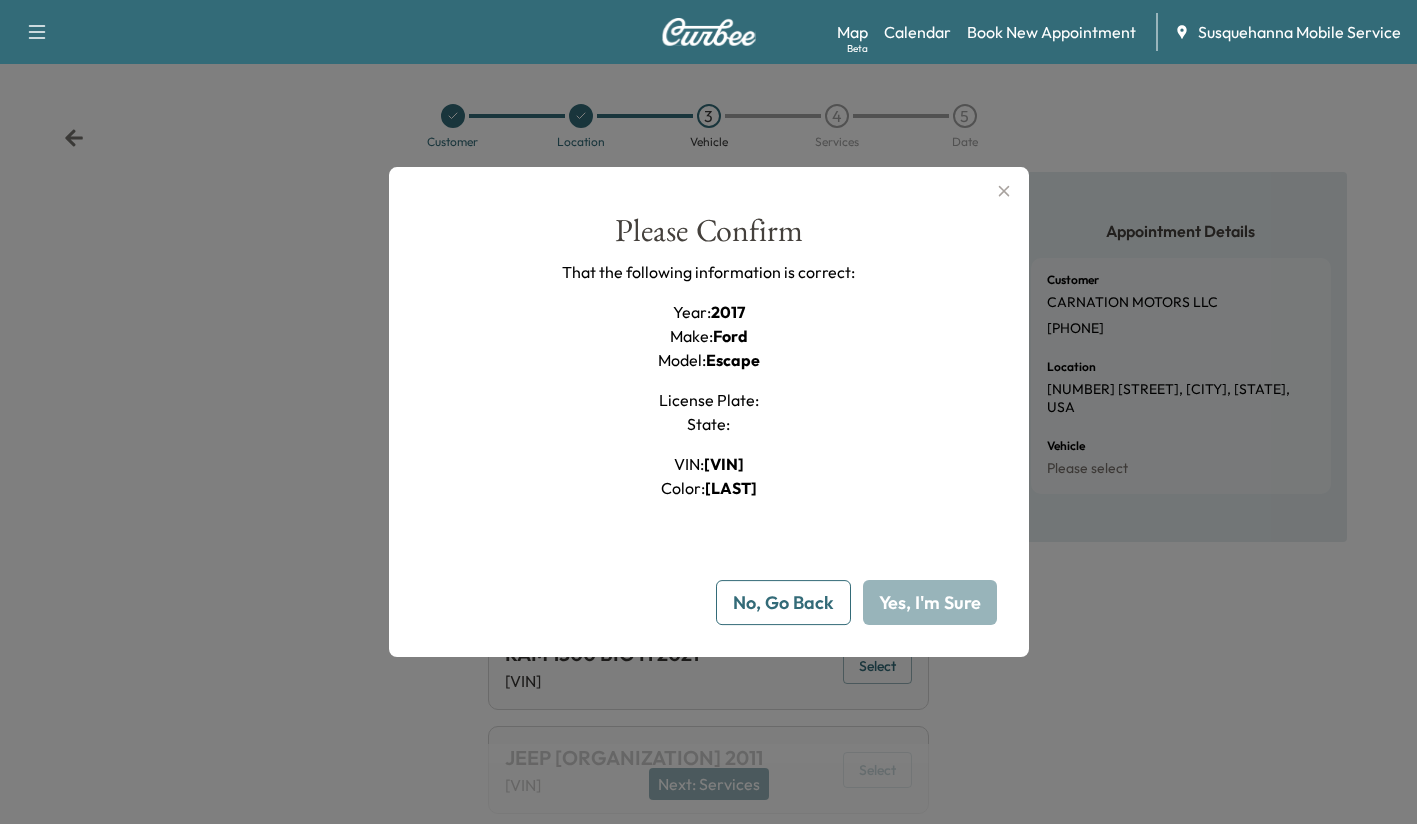 type 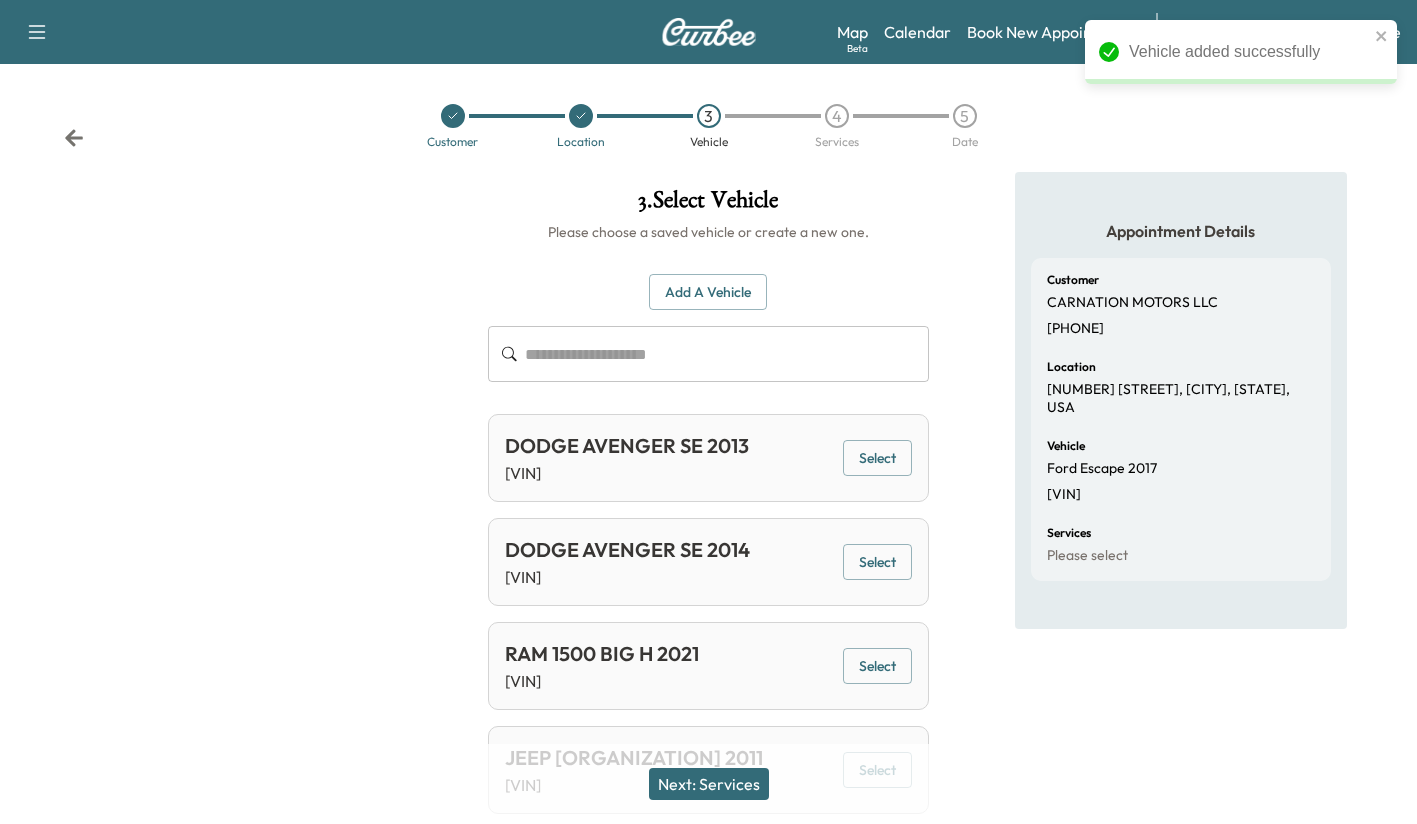 click on "Next: Services" at bounding box center [709, 784] 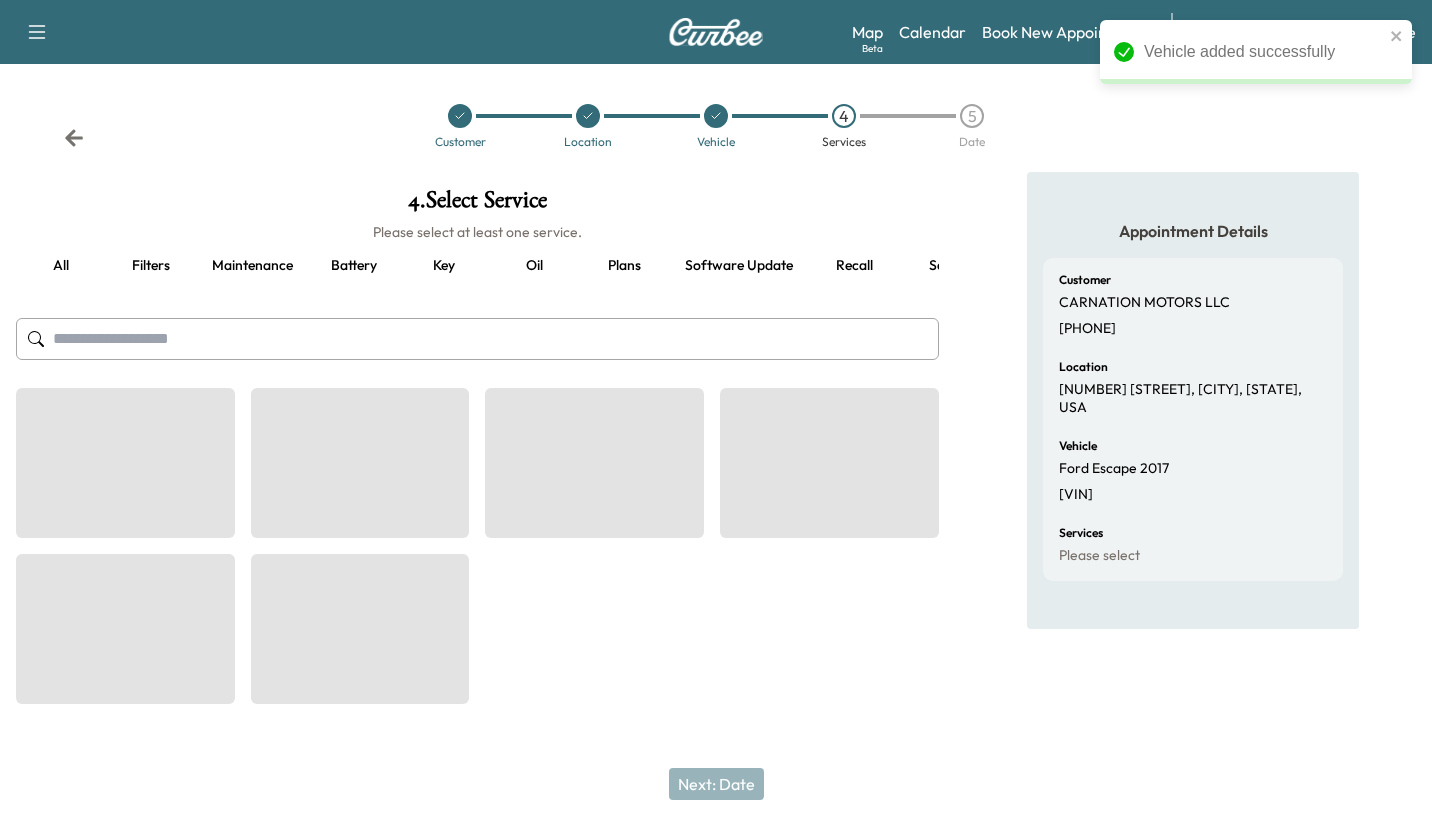scroll, scrollTop: 0, scrollLeft: 147, axis: horizontal 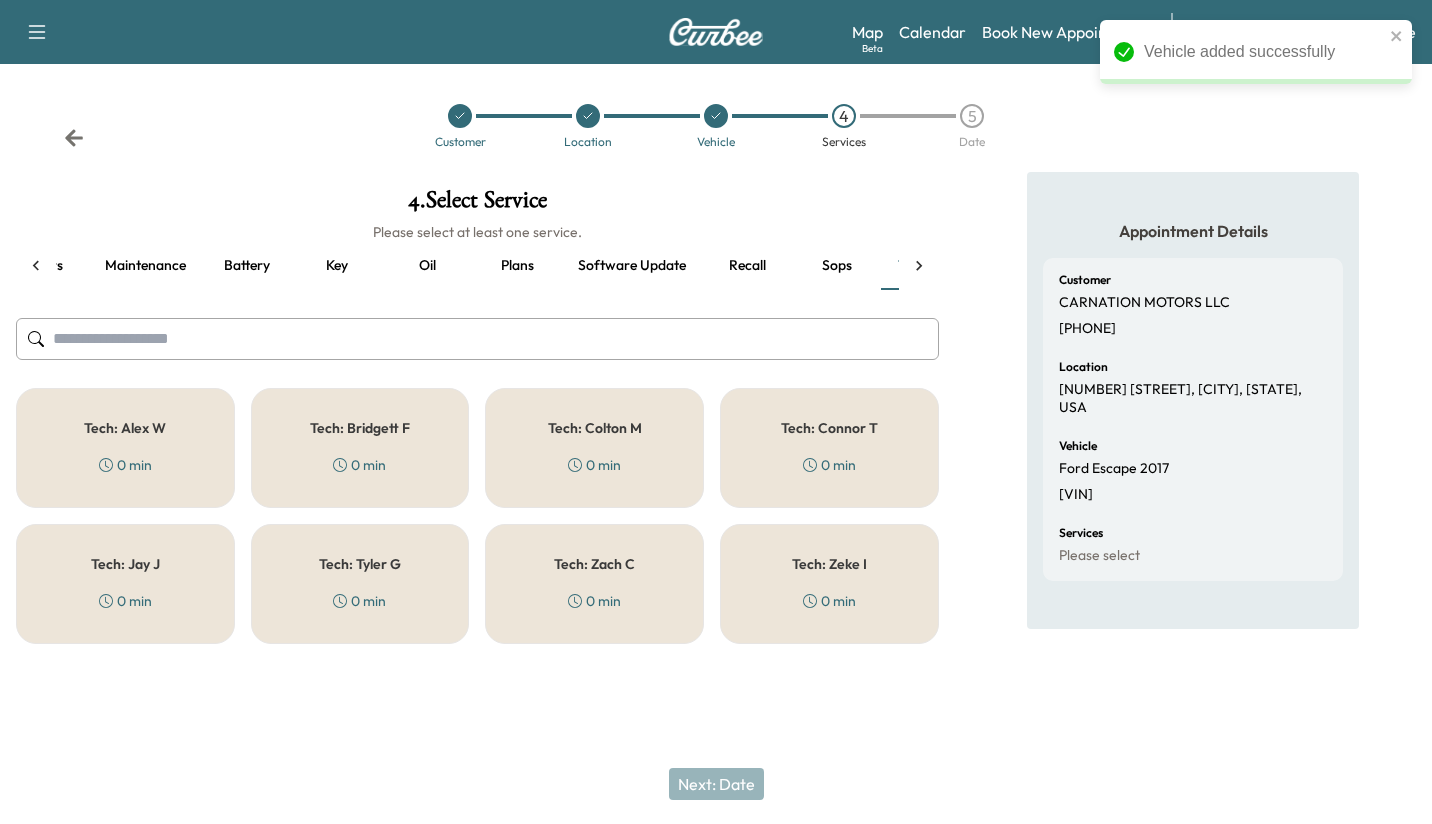 click on "Recall" at bounding box center [747, 266] 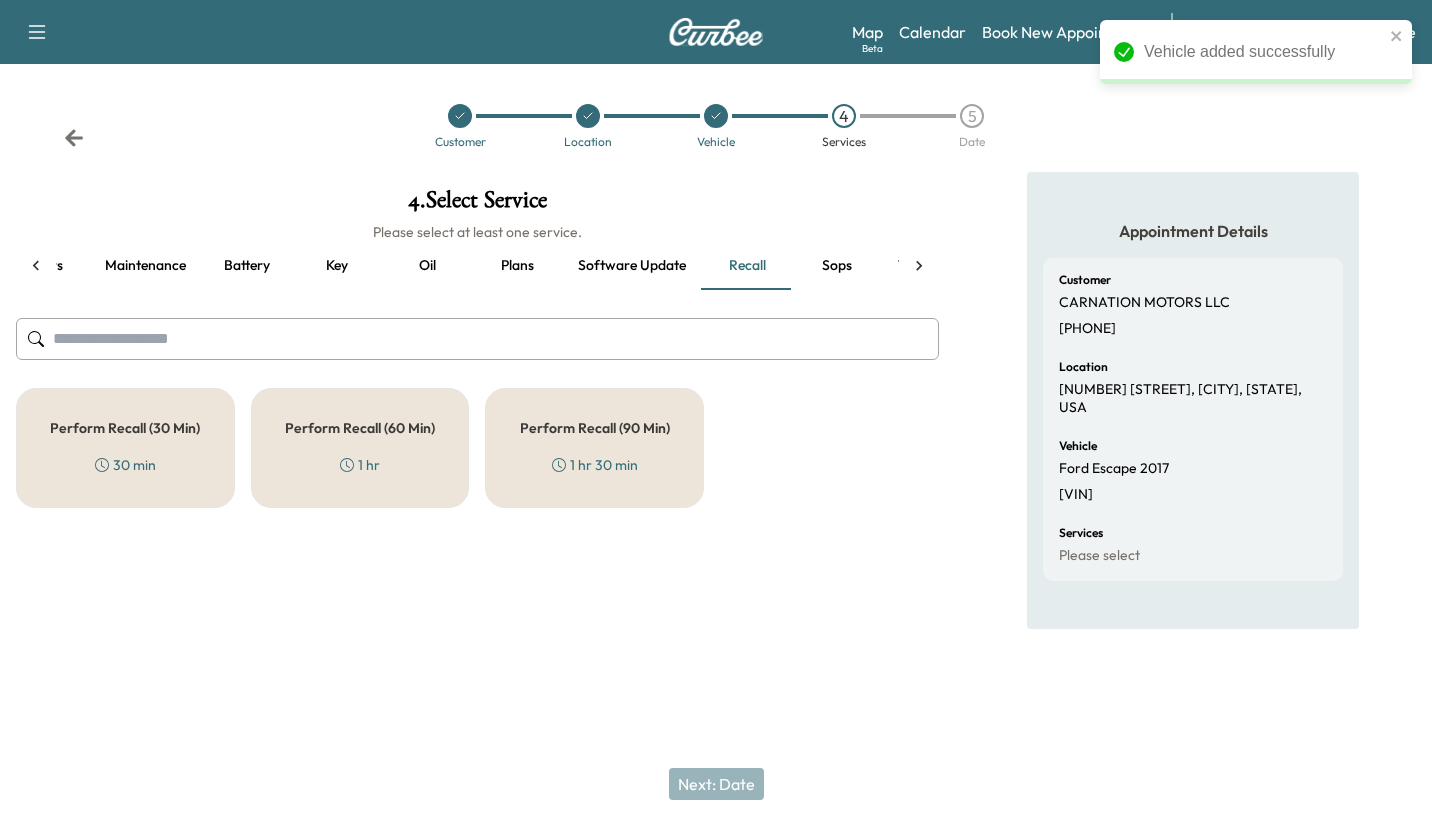 click on "Perform Recall (30 Min) 30 min" at bounding box center (125, 448) 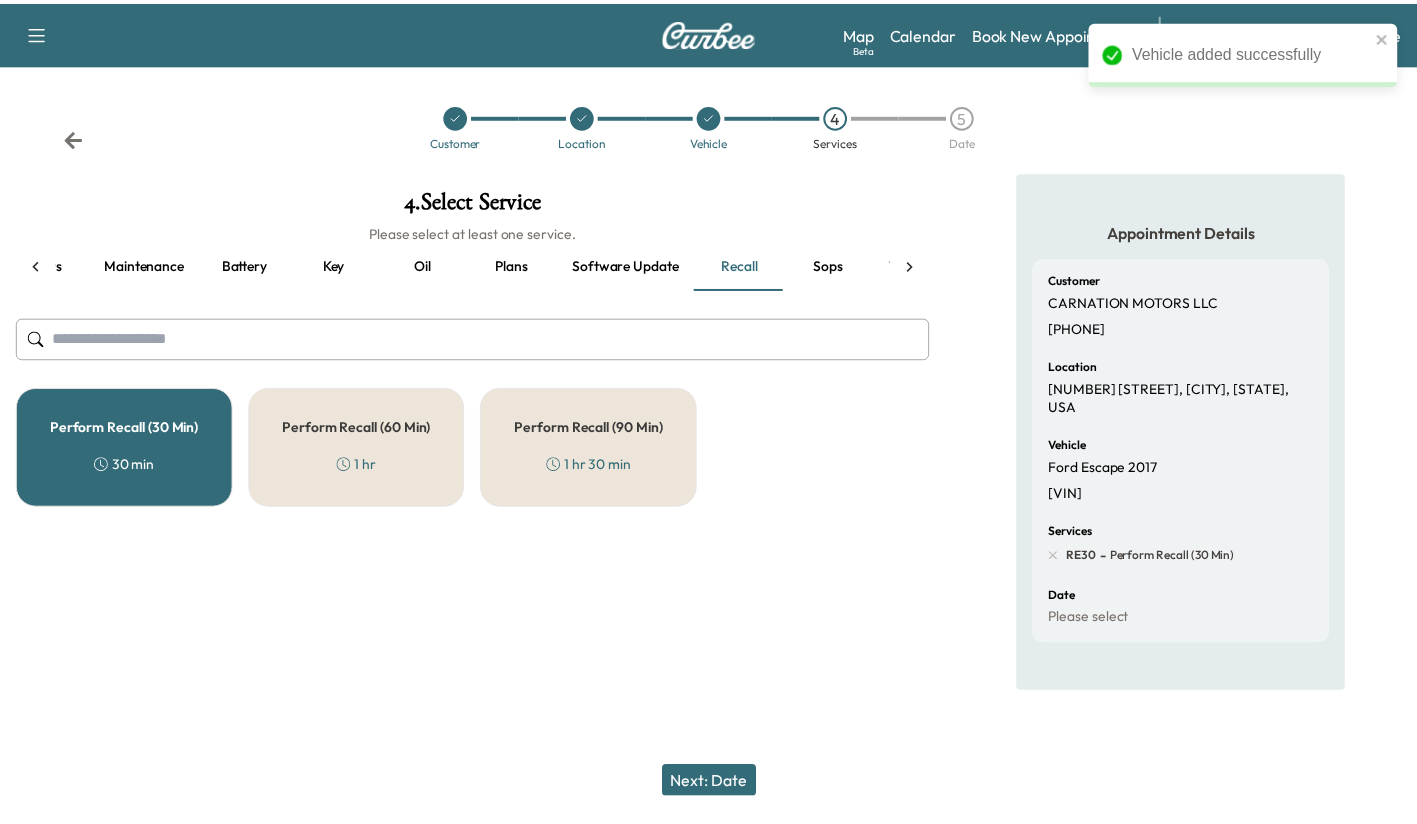 scroll, scrollTop: 0, scrollLeft: 227, axis: horizontal 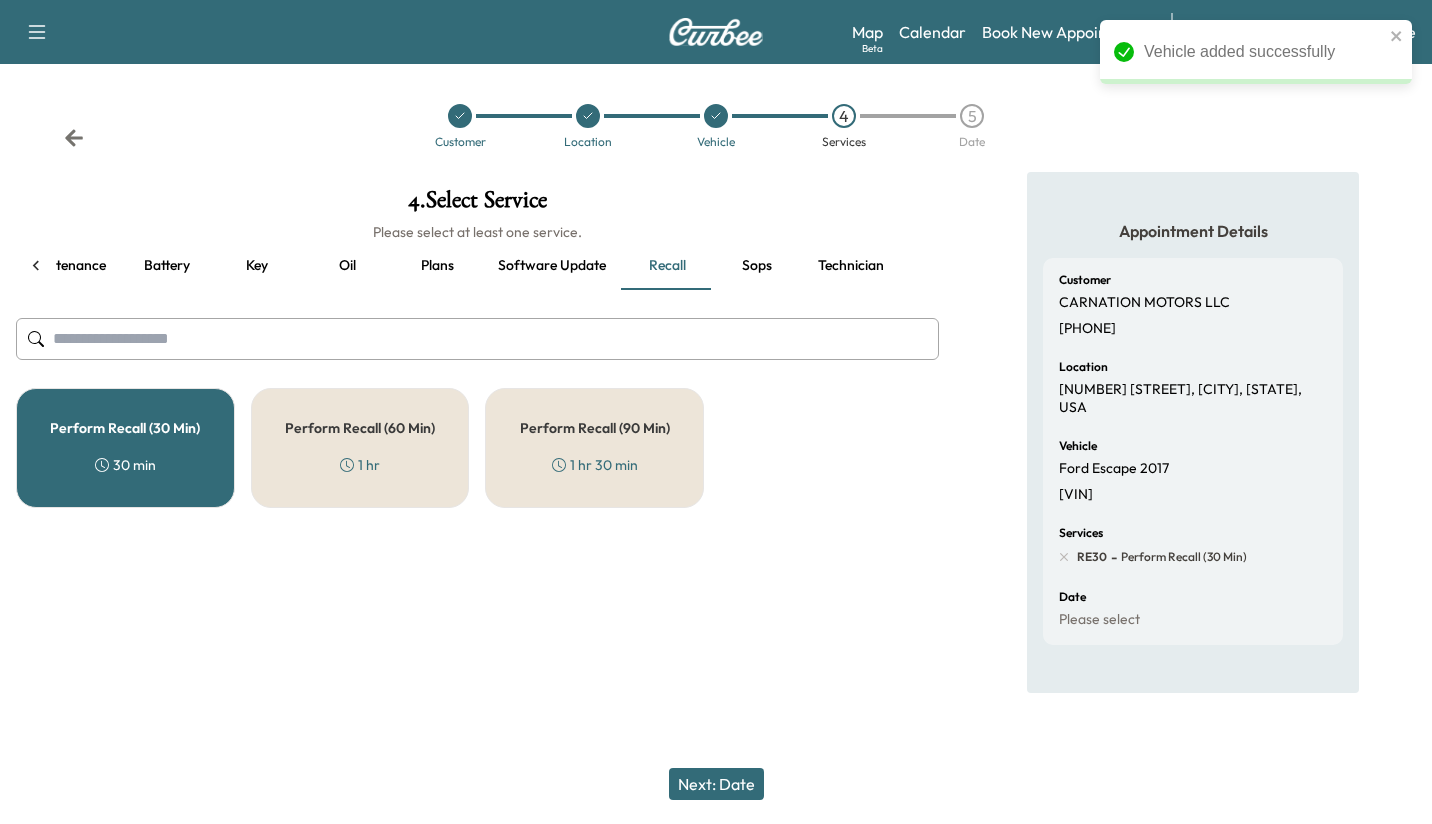 click on "Technician" at bounding box center [851, 266] 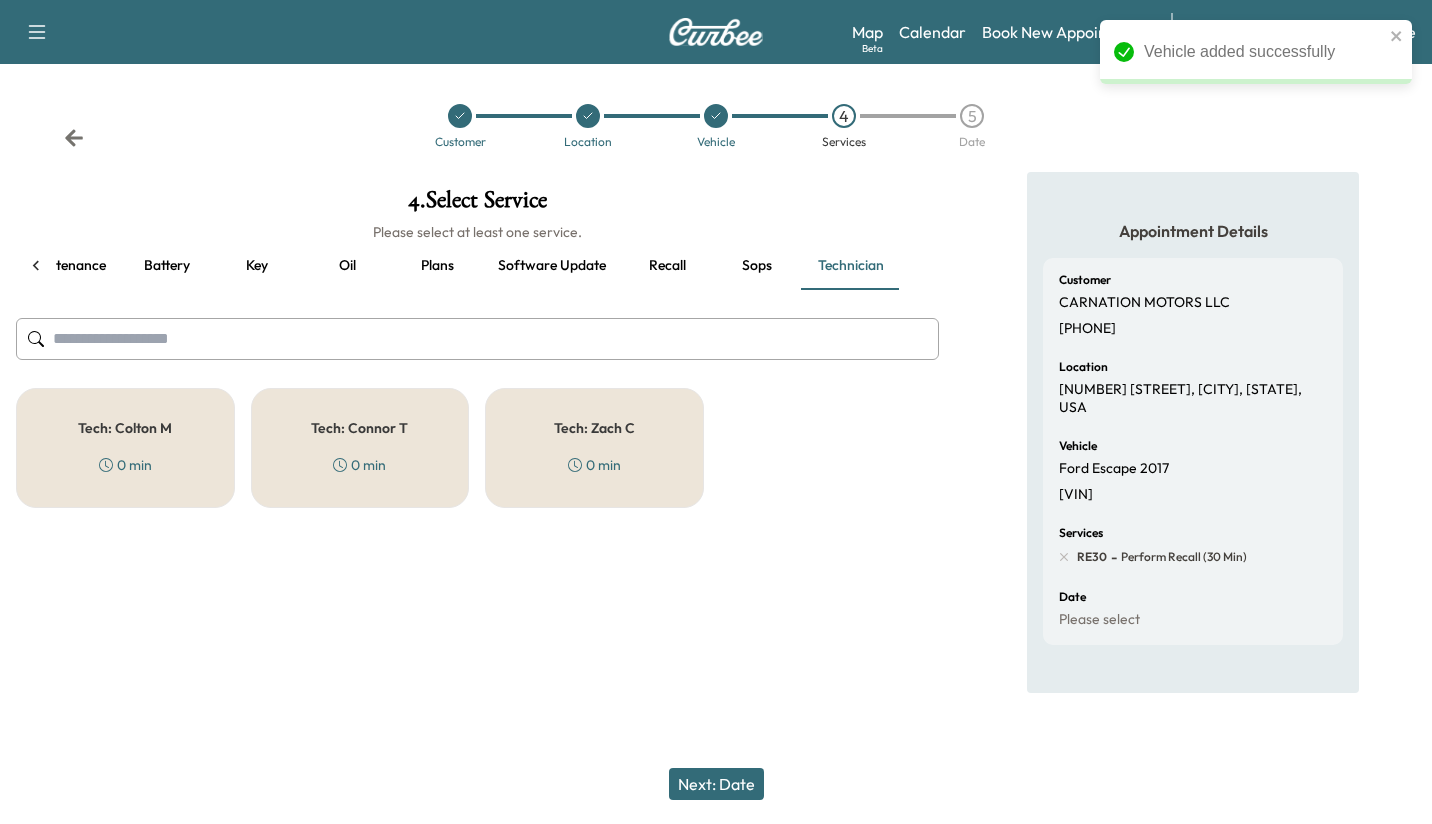 click on "Tech: [PERSON] 0 min" at bounding box center (125, 448) 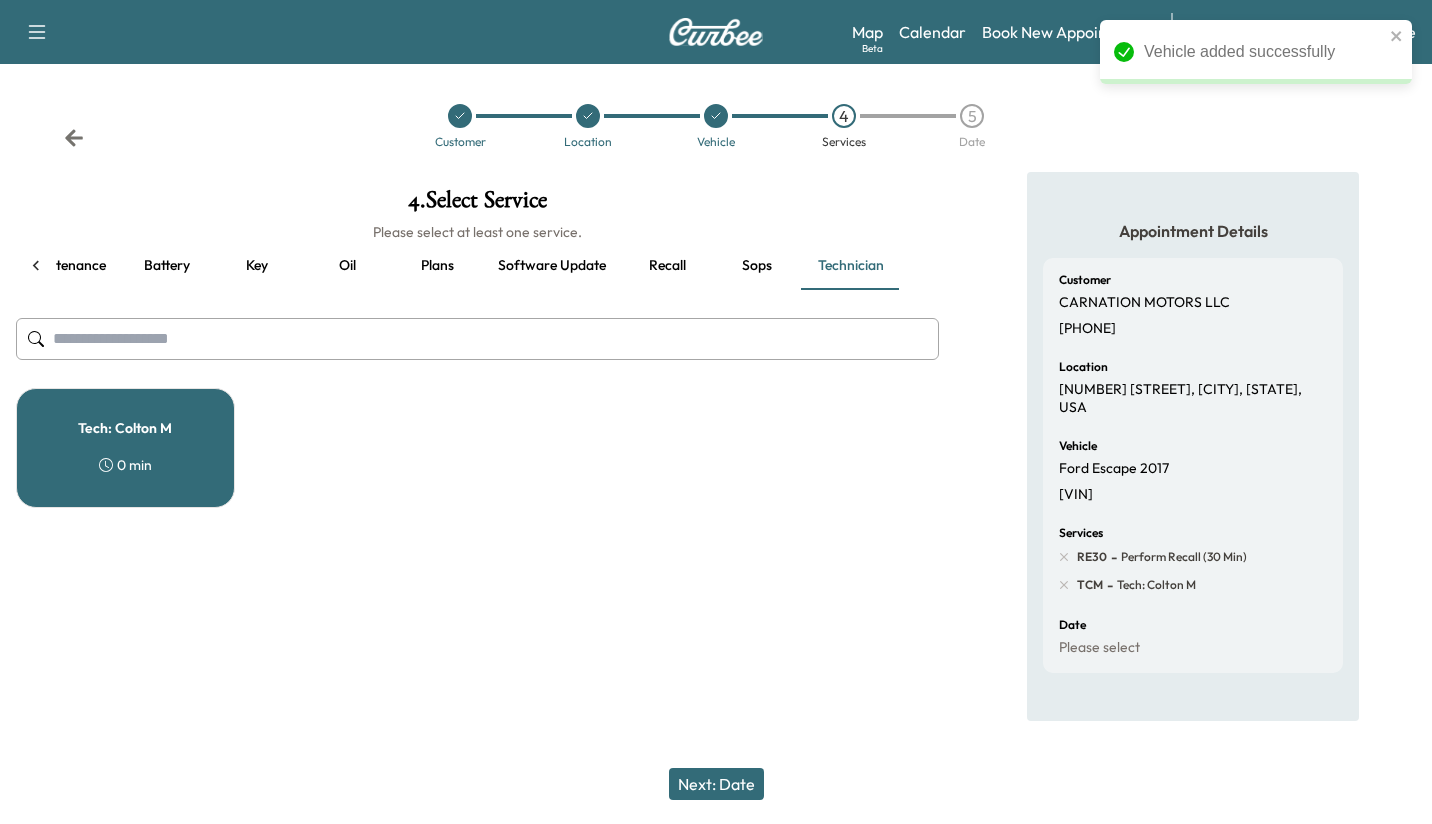click on "Next: Date" at bounding box center [716, 784] 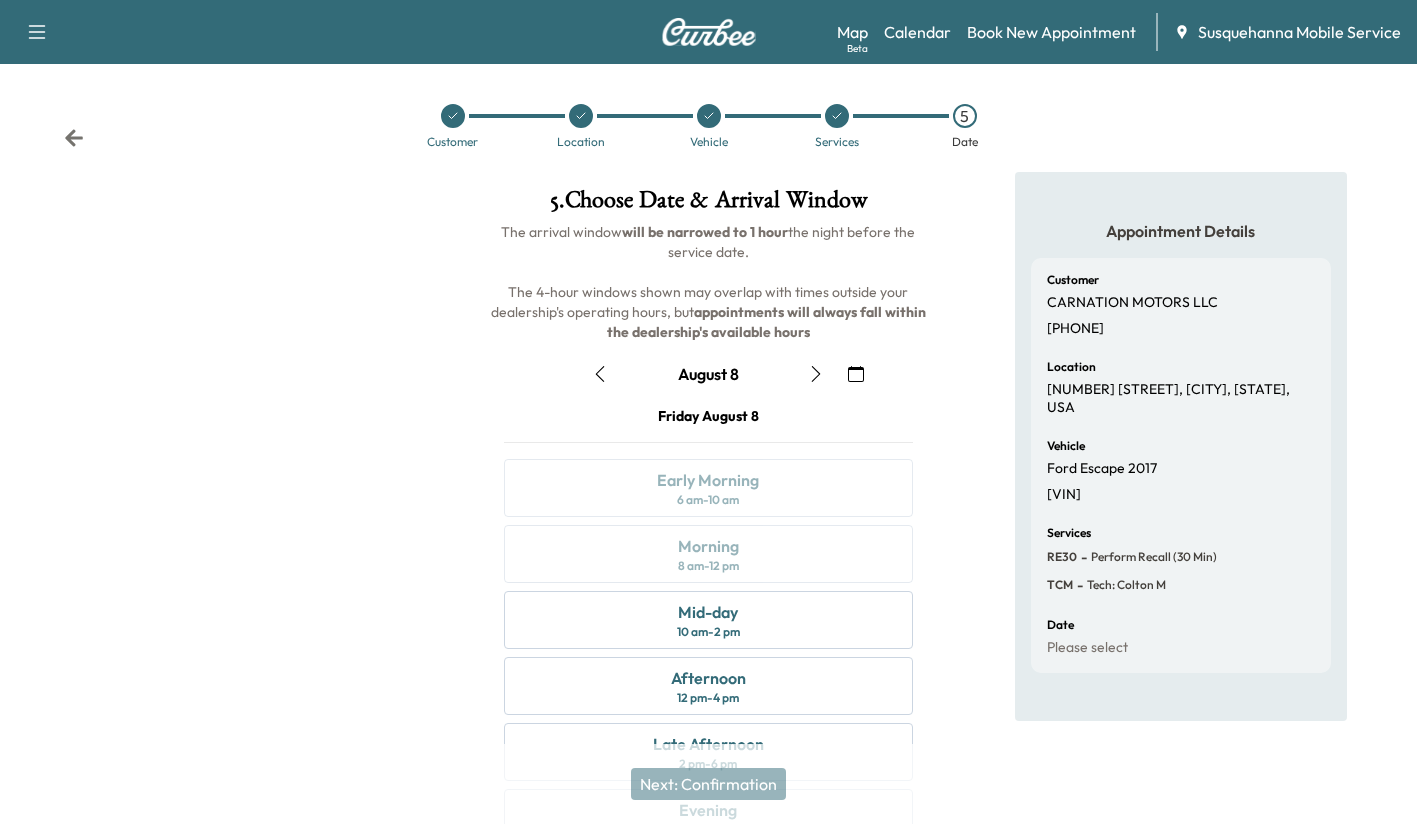 click 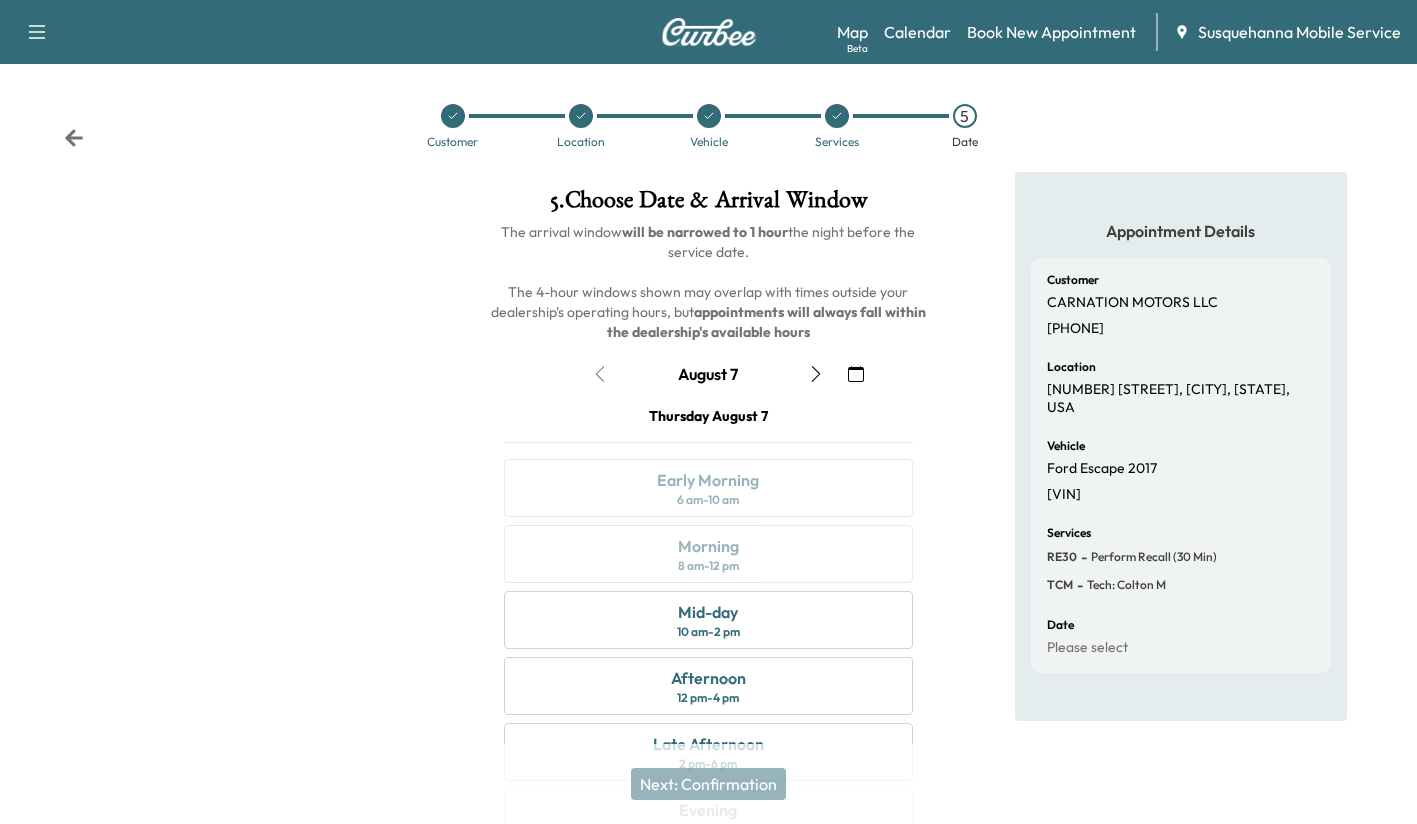 click on "Mid-day" at bounding box center (708, 612) 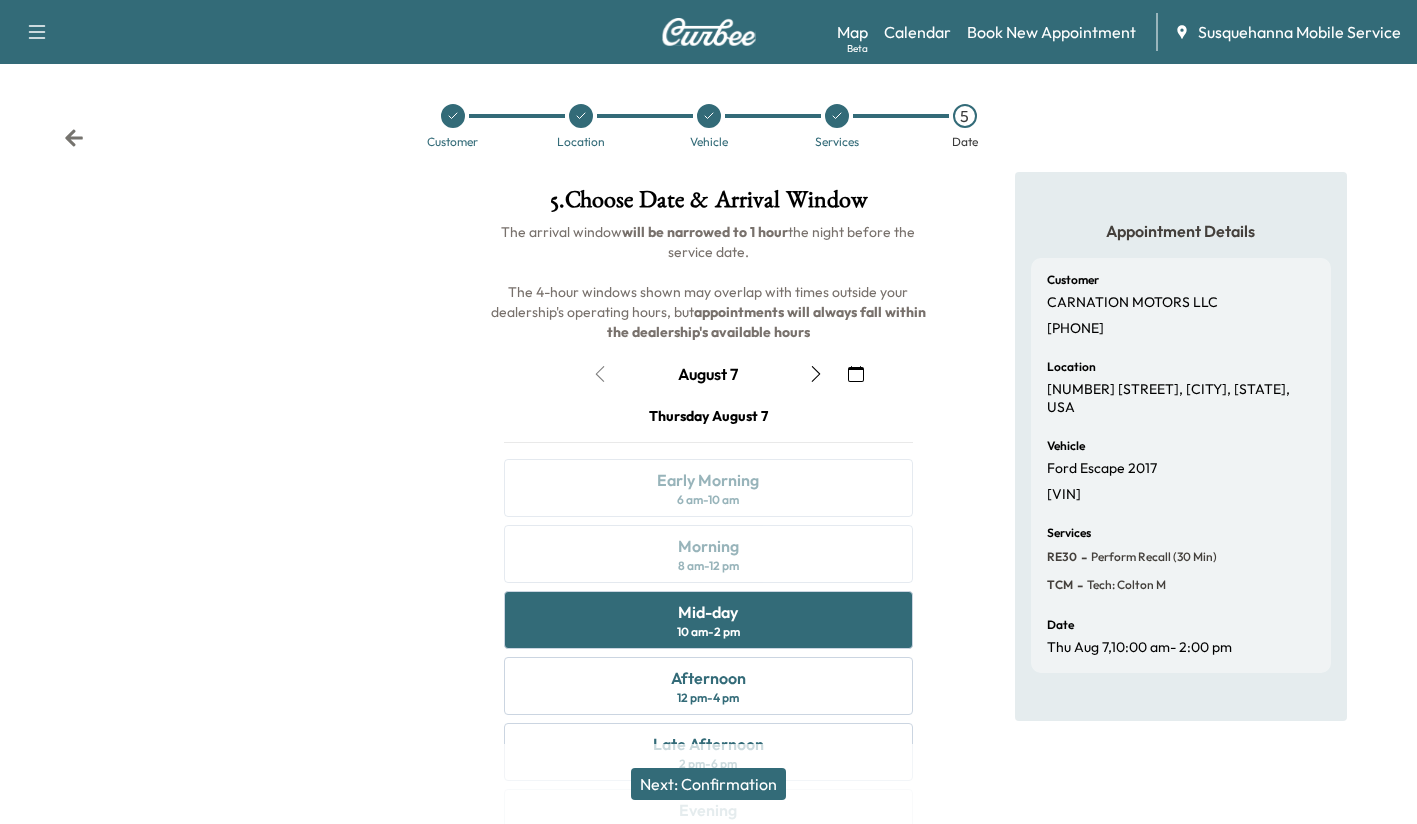 click on "Next: Confirmation" at bounding box center (708, 784) 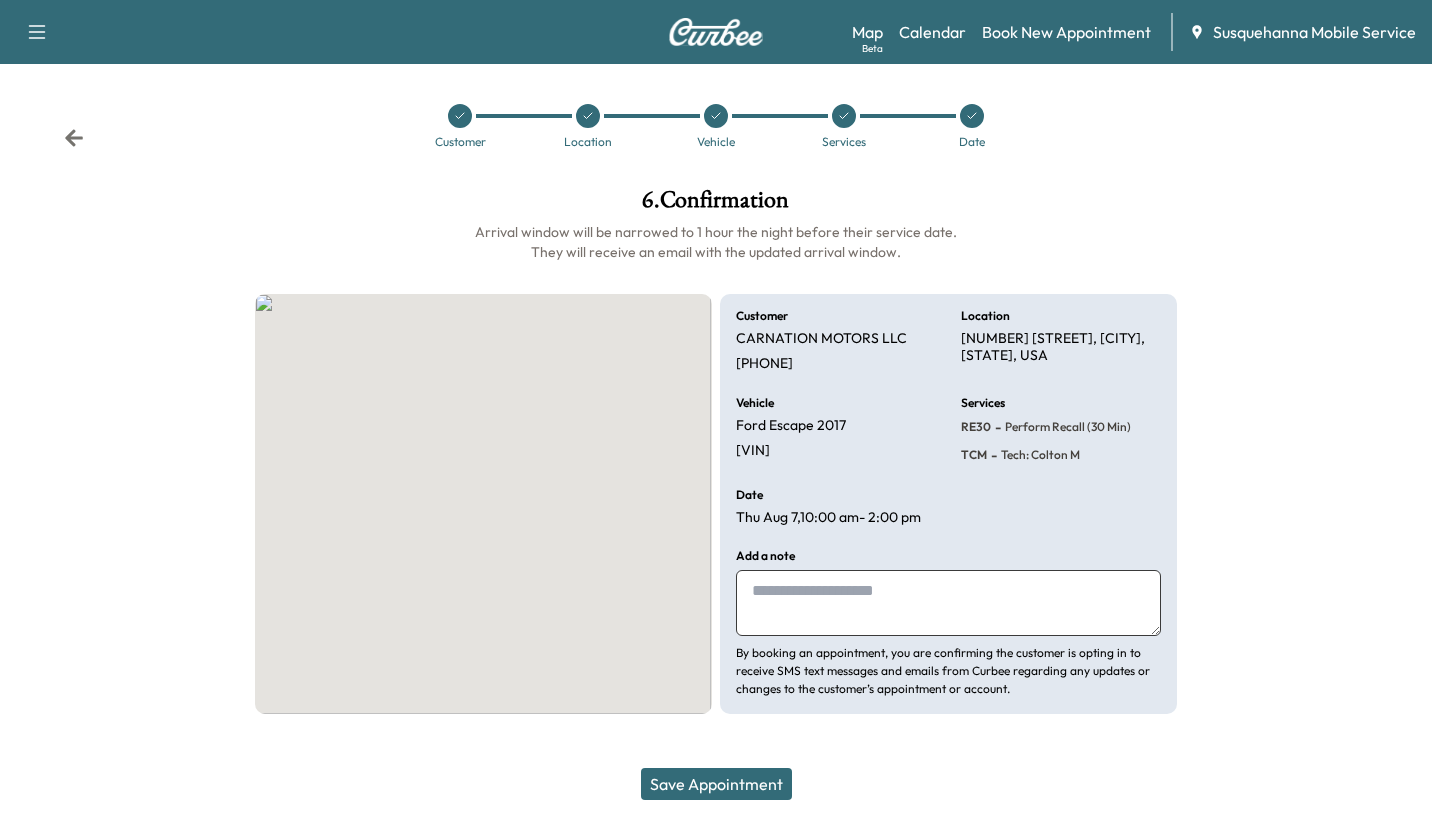 click on "Save Appointment" at bounding box center [716, 784] 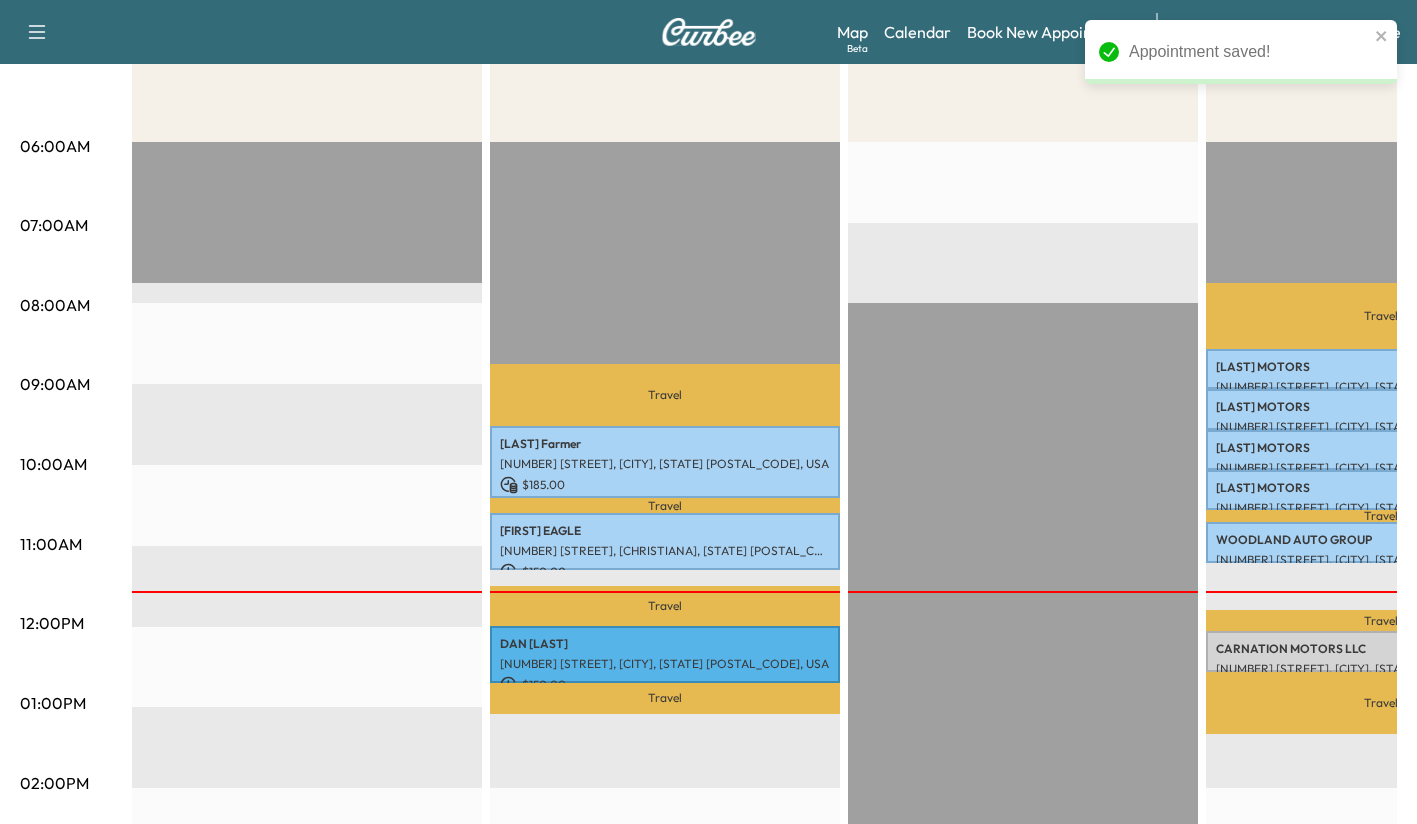 scroll, scrollTop: 330, scrollLeft: 0, axis: vertical 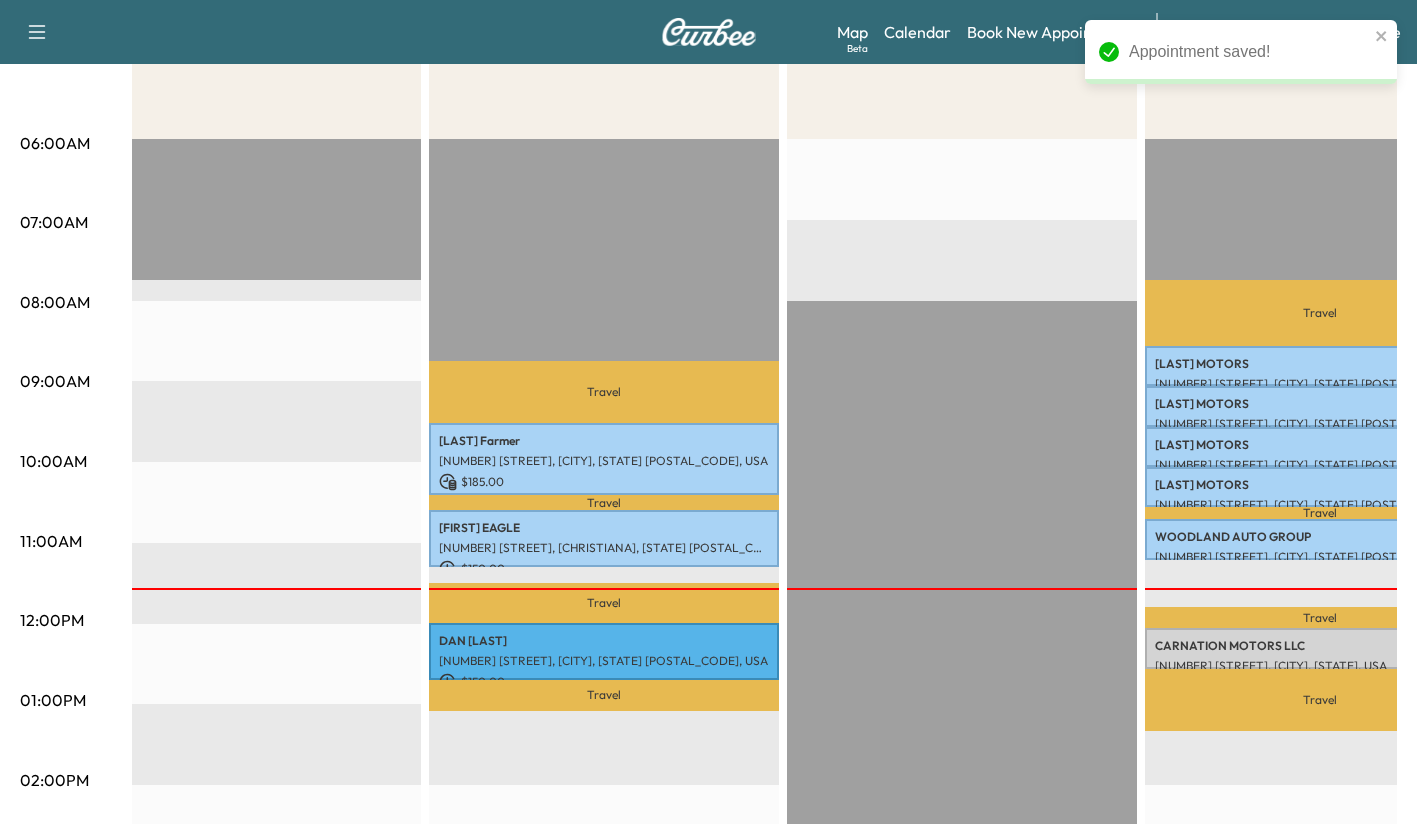 click on "**********" at bounding box center [1320, 646] 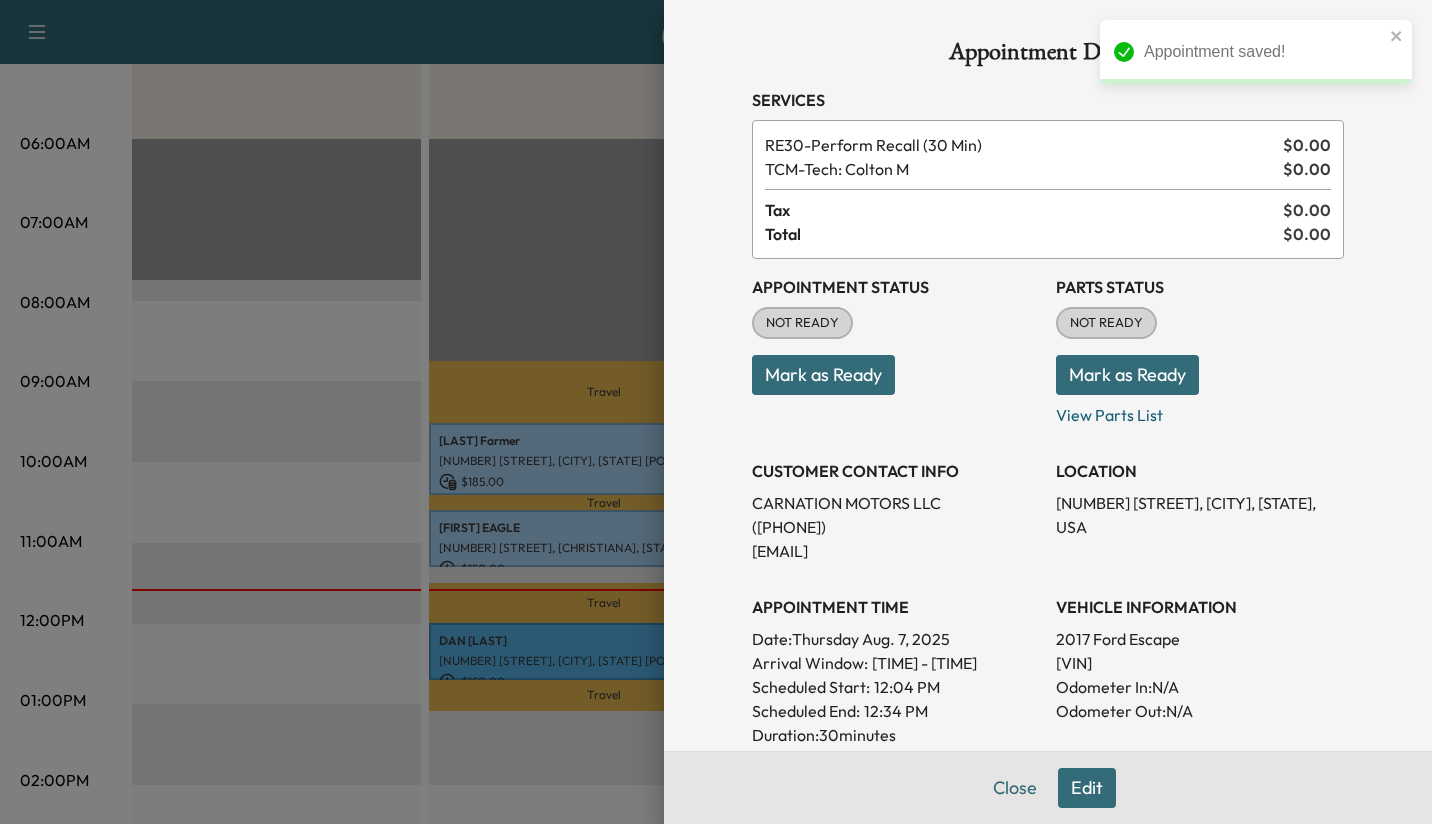 click on "Mark as Ready" at bounding box center [1127, 375] 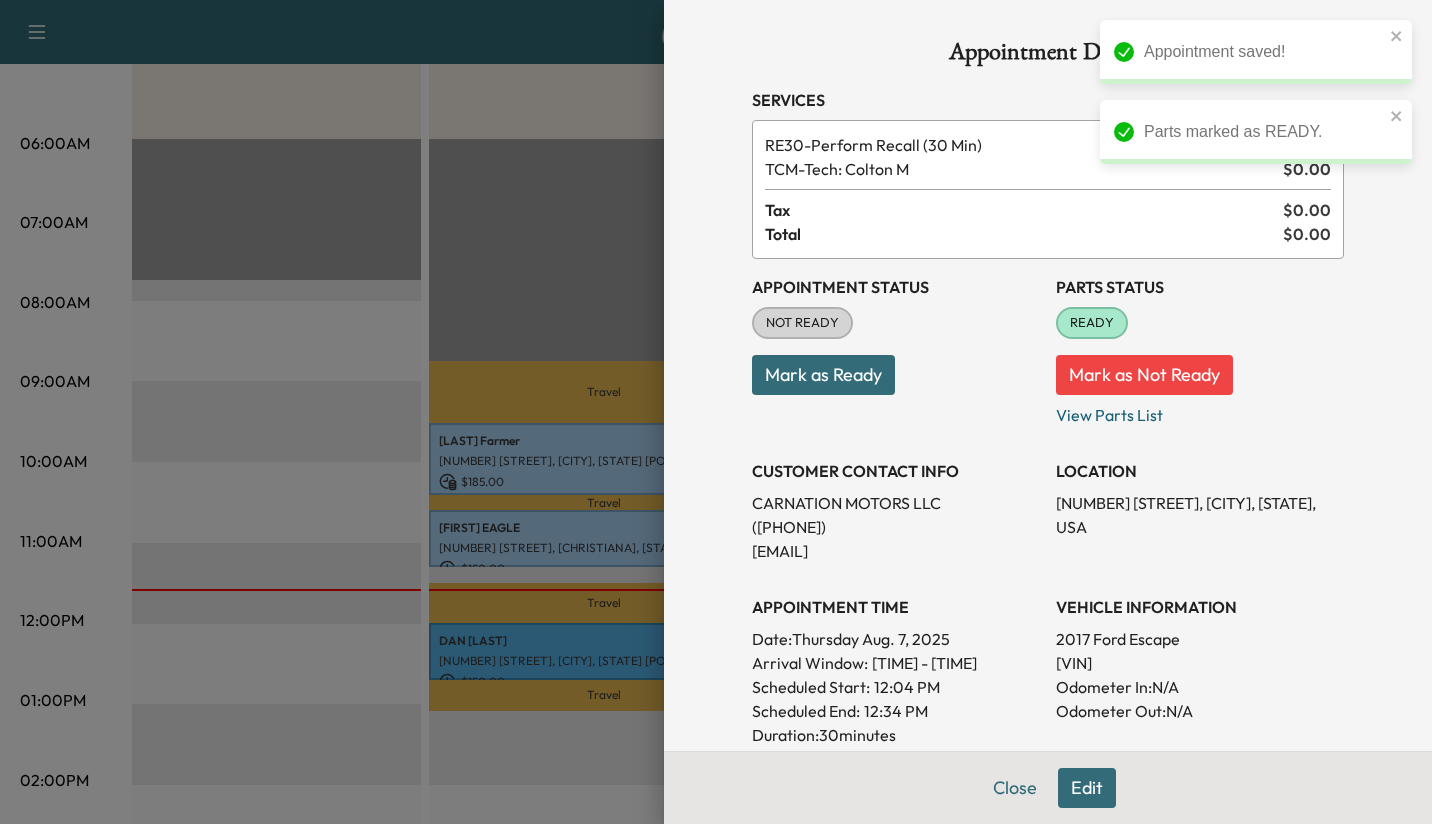 click on "Mark as Ready" at bounding box center (823, 375) 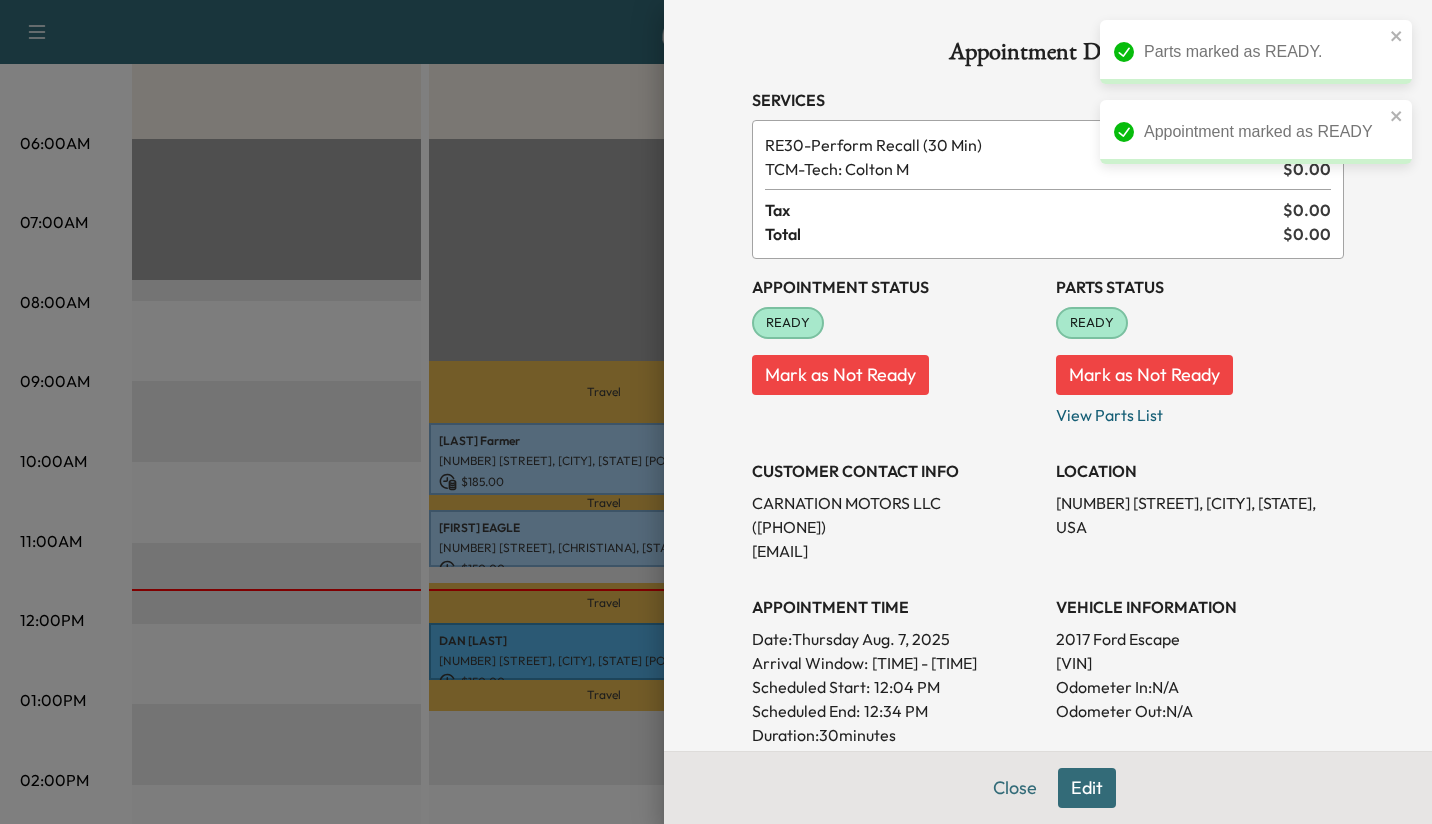 click on "Close" at bounding box center [1015, 788] 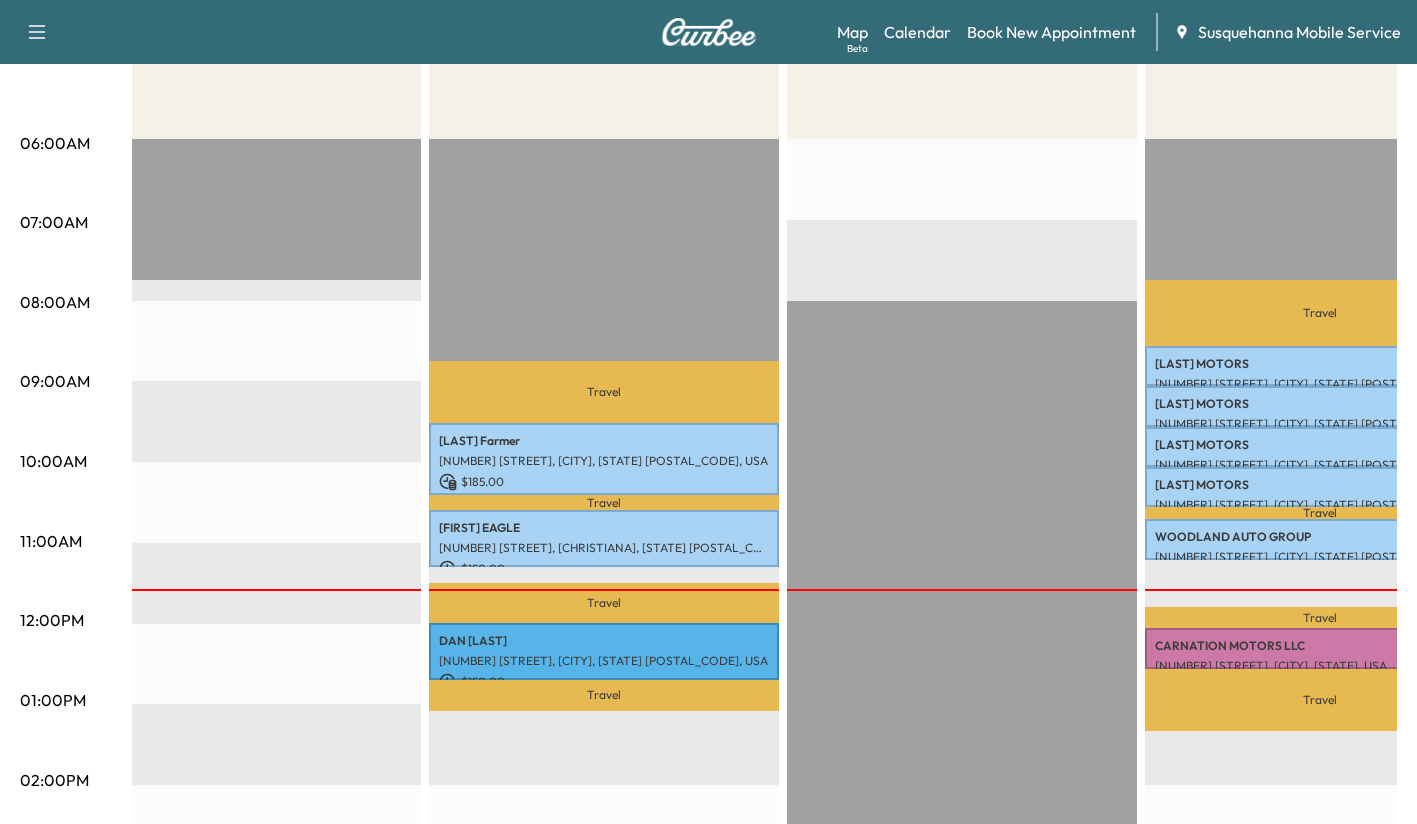 click on "EST Start" at bounding box center (962, 785) 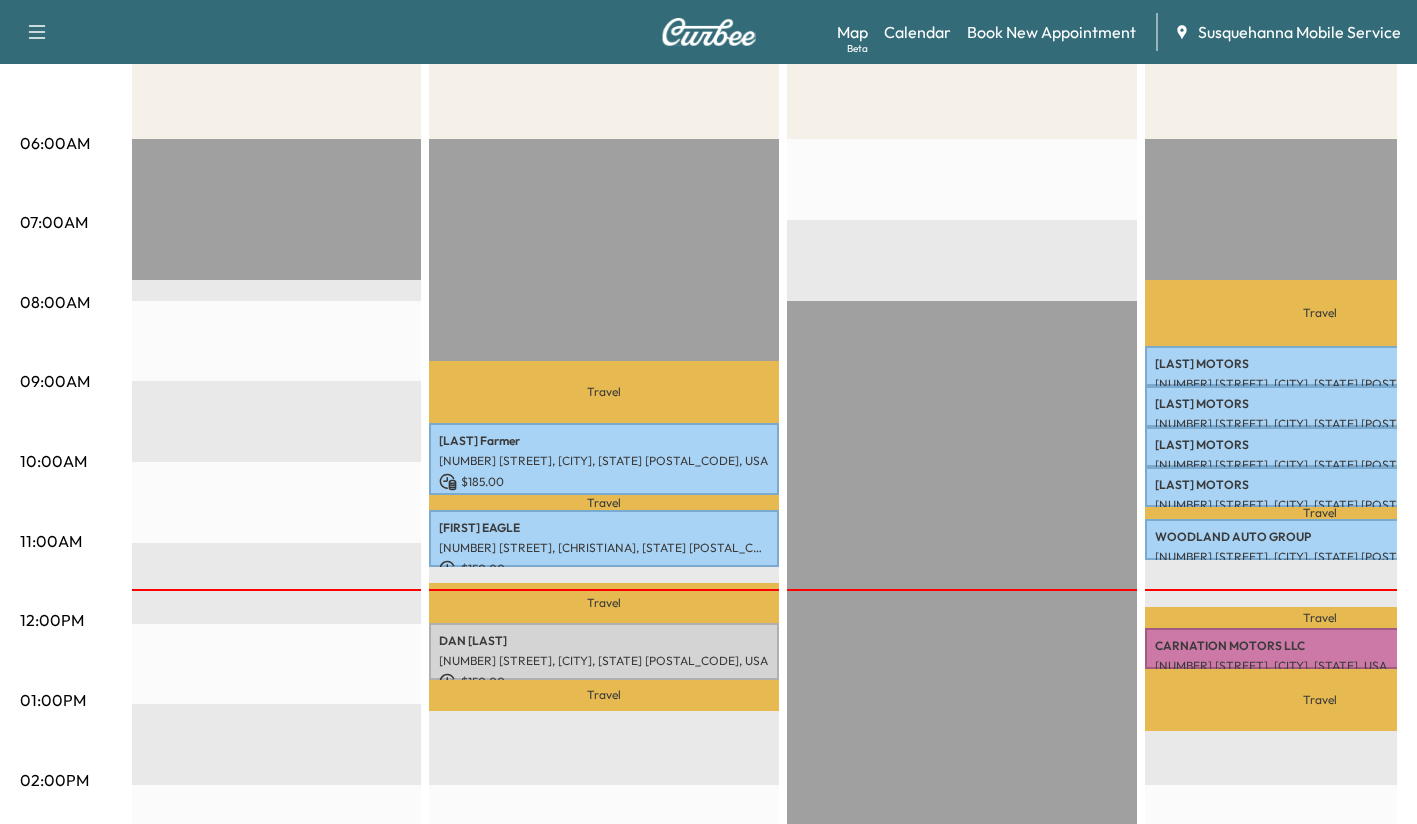 scroll, scrollTop: 0, scrollLeft: 0, axis: both 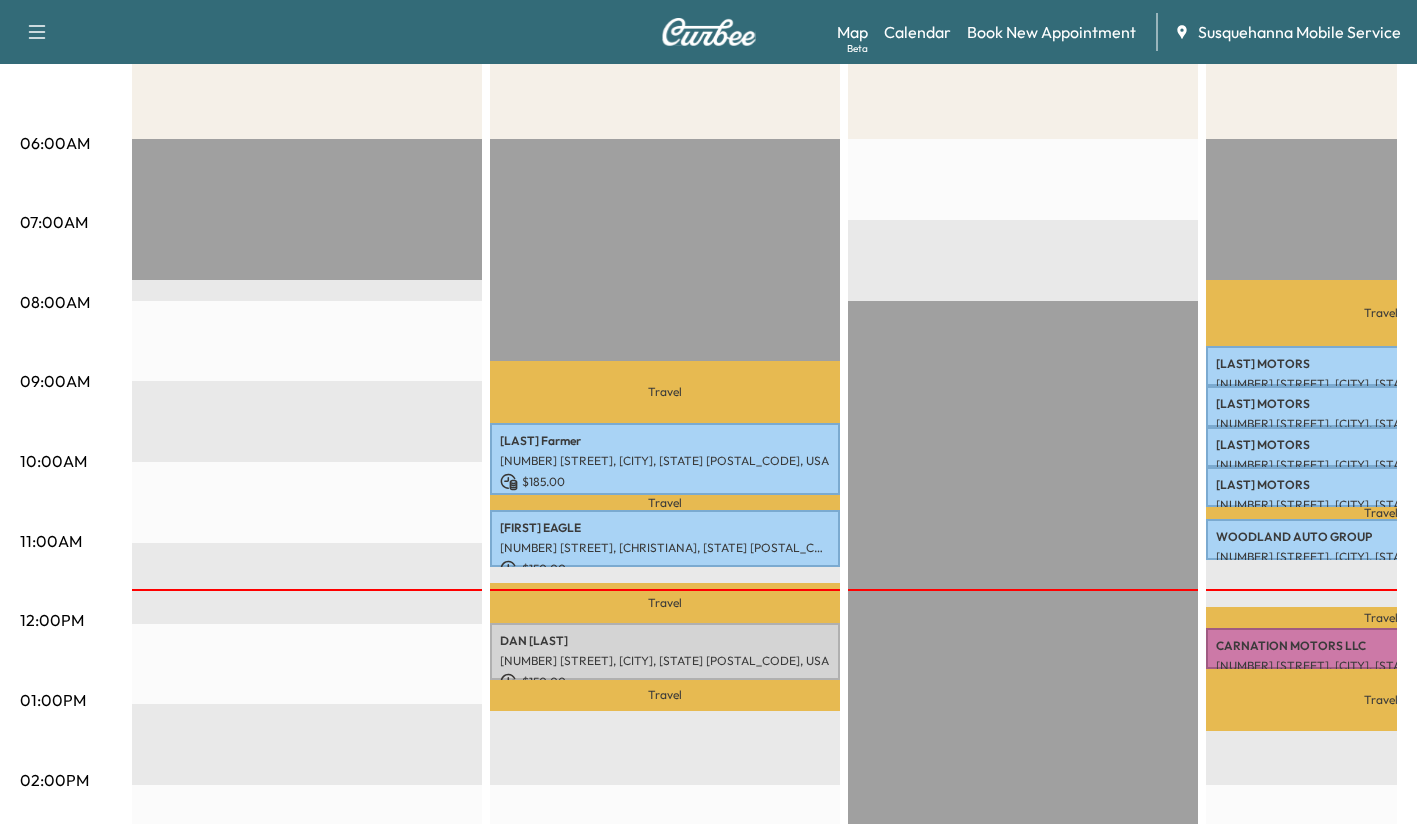 click on "Book New Appointment" at bounding box center (1051, 32) 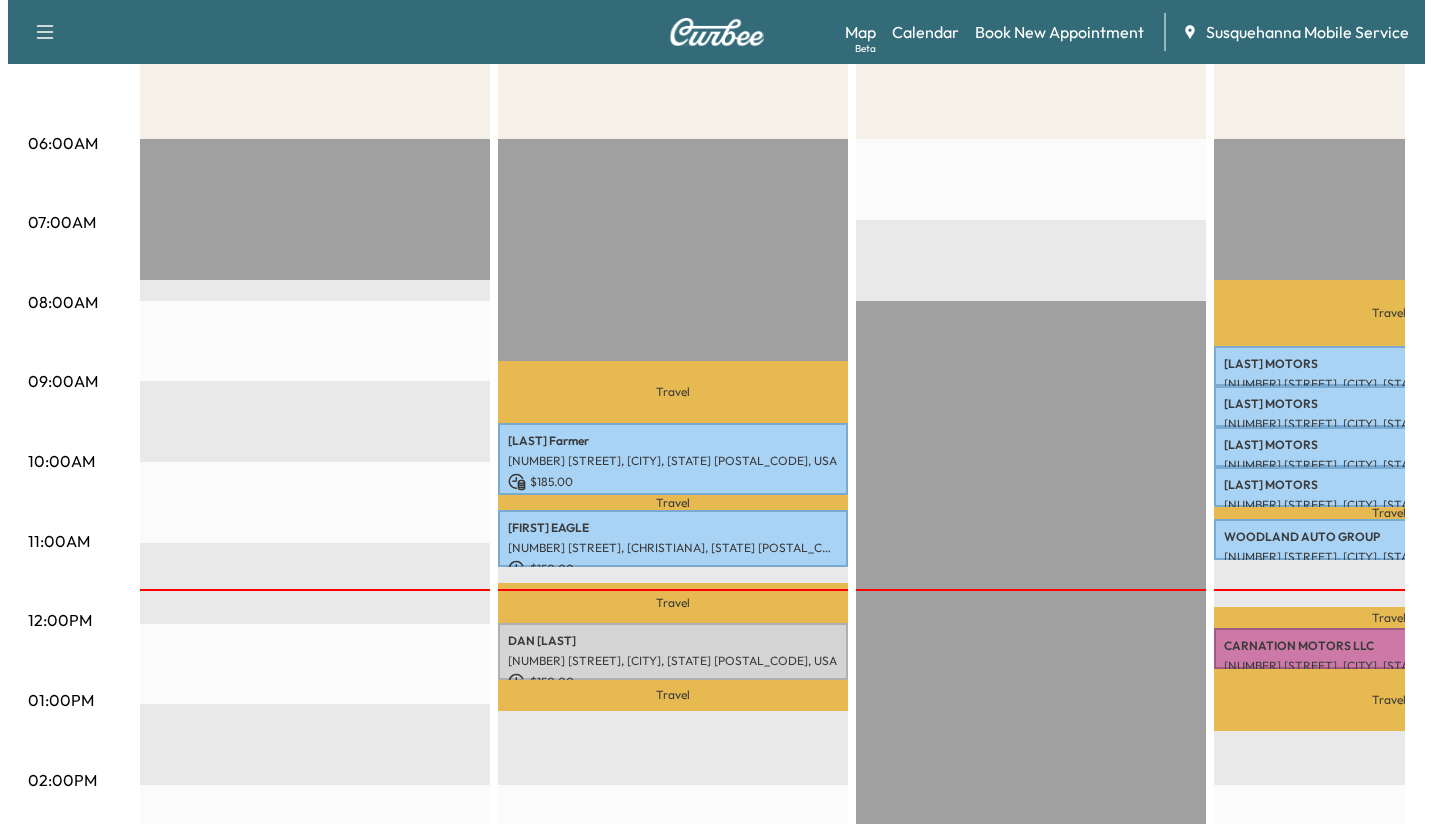 scroll, scrollTop: 0, scrollLeft: 0, axis: both 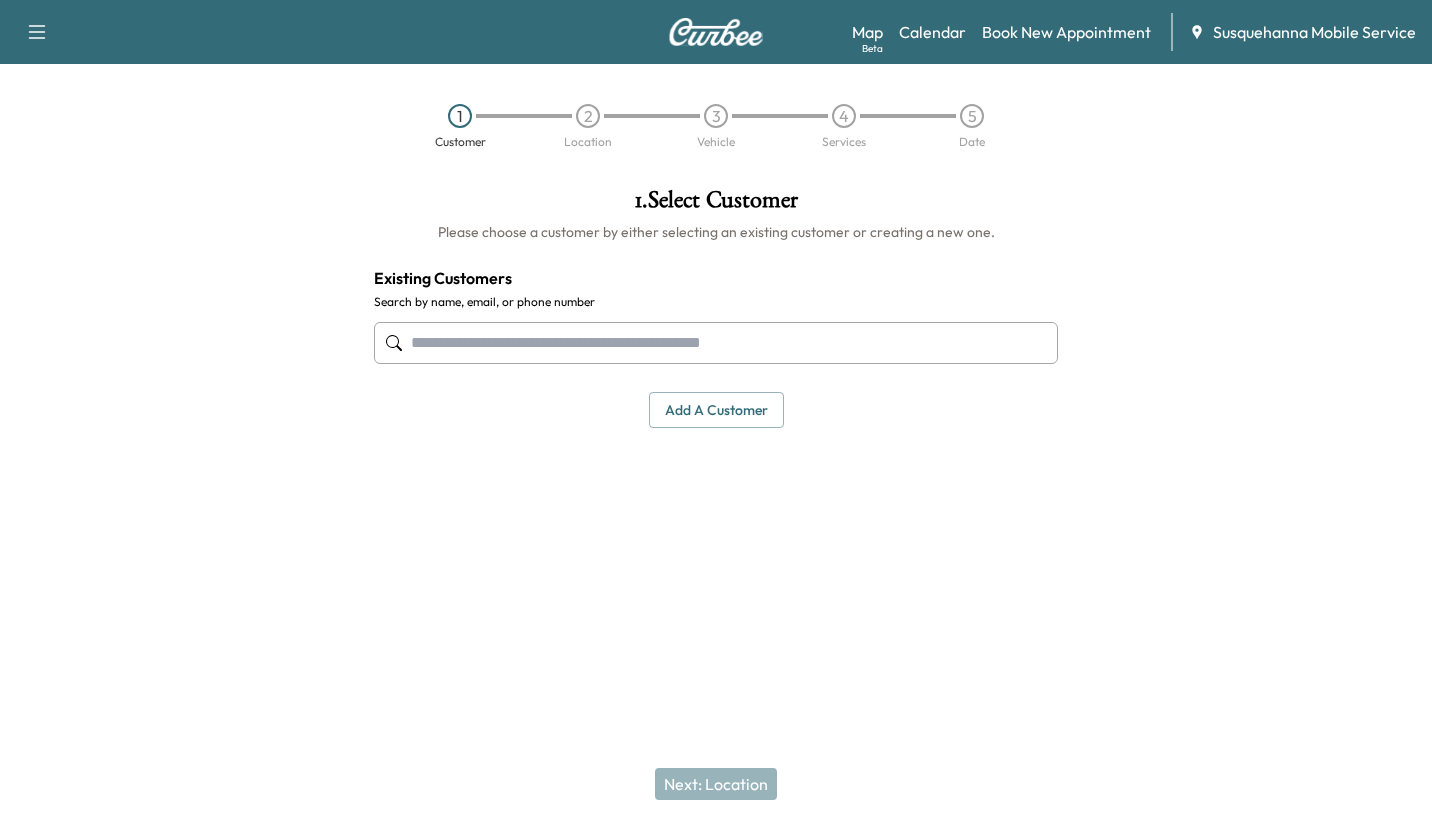 click at bounding box center (716, 343) 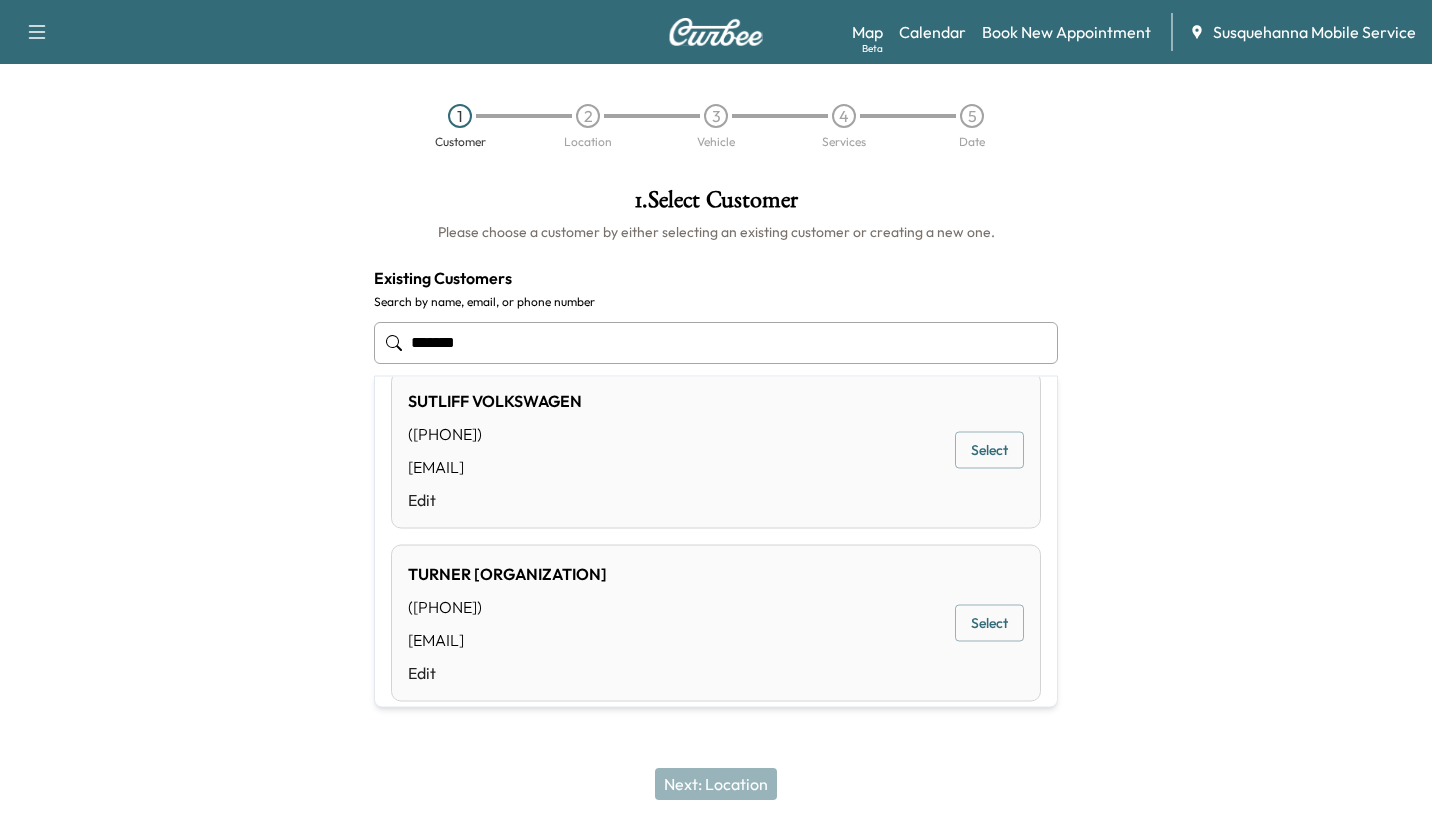 scroll, scrollTop: 624, scrollLeft: 0, axis: vertical 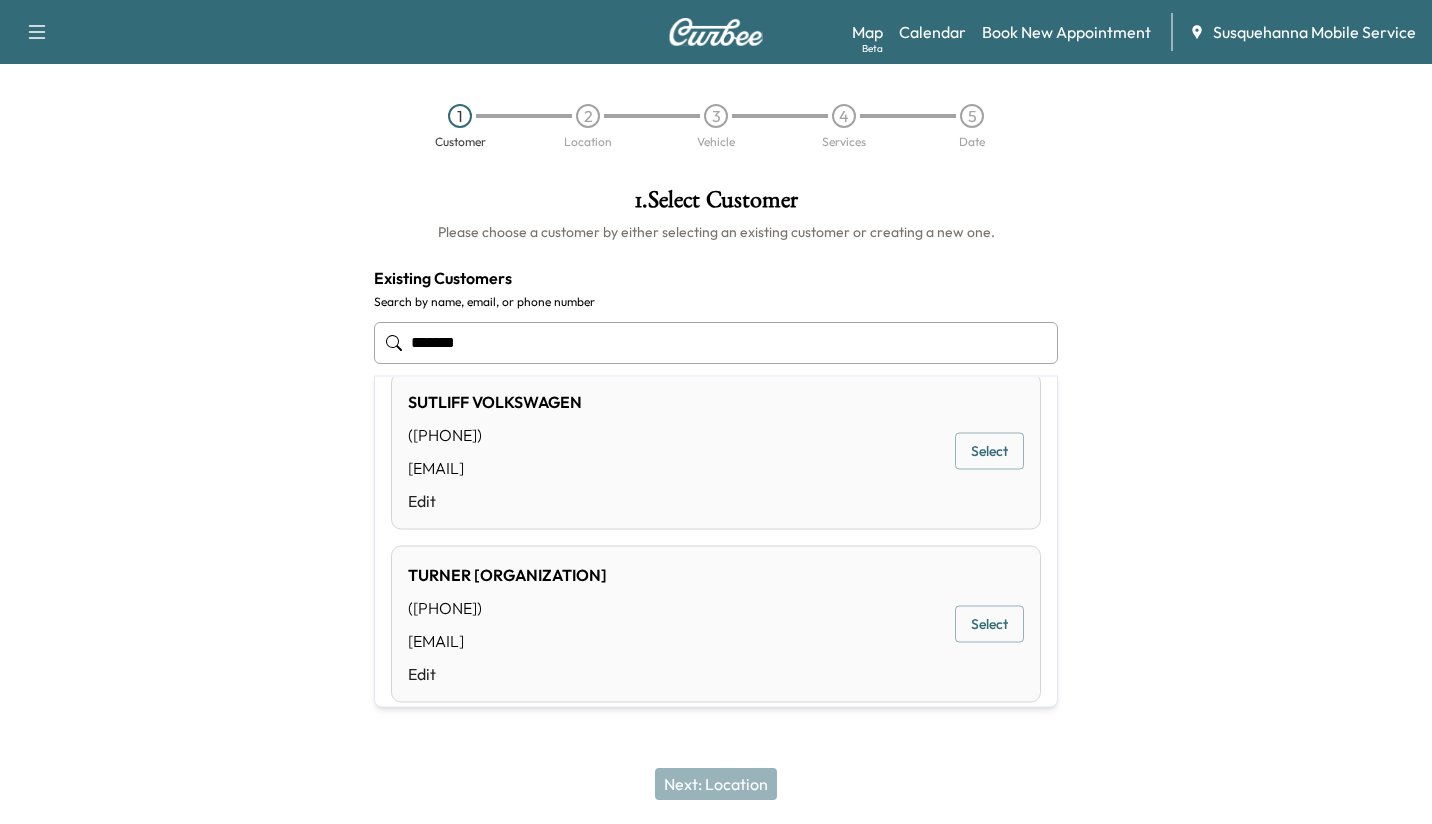 click on "Select" at bounding box center (989, 451) 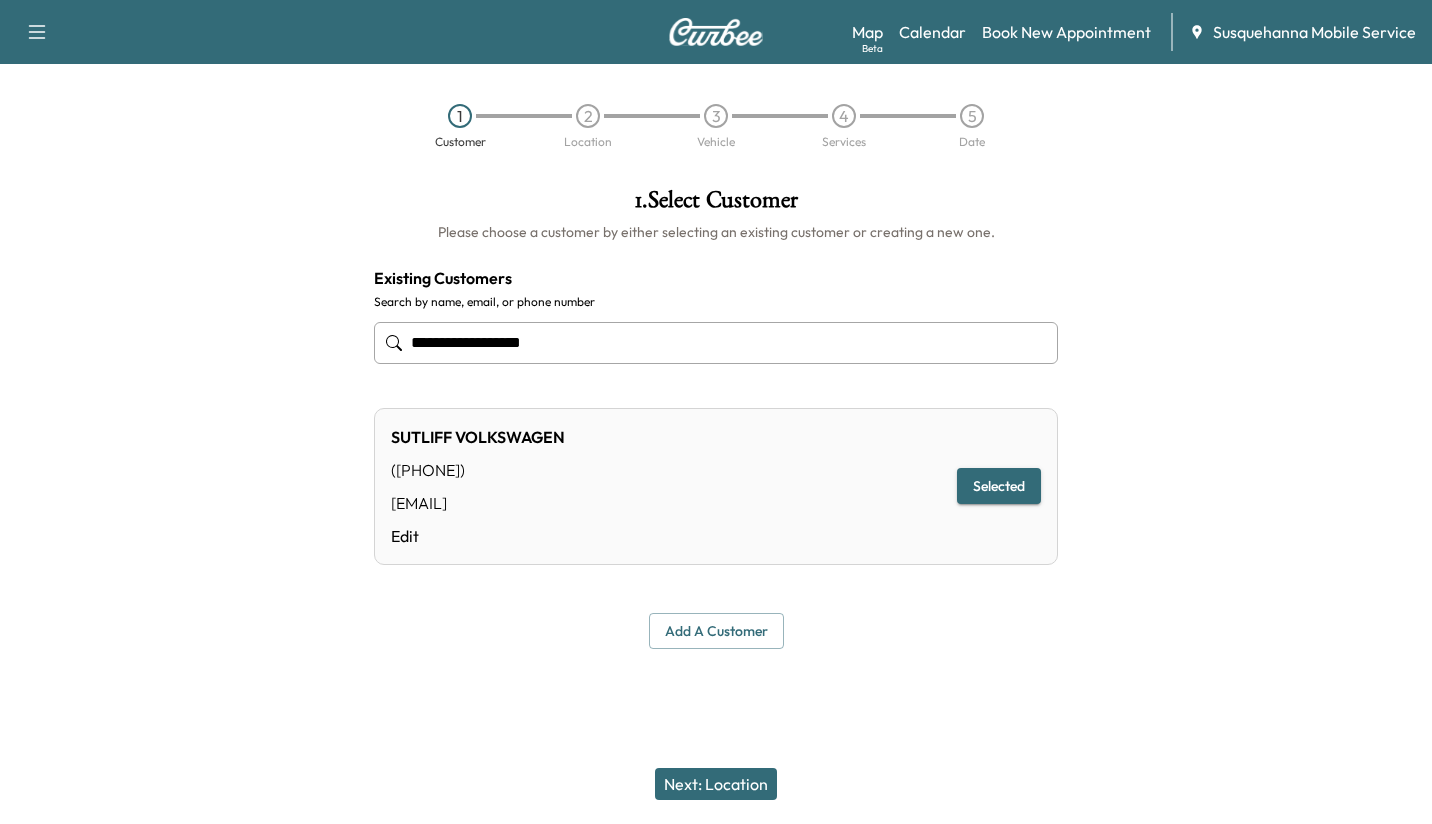 type on "**********" 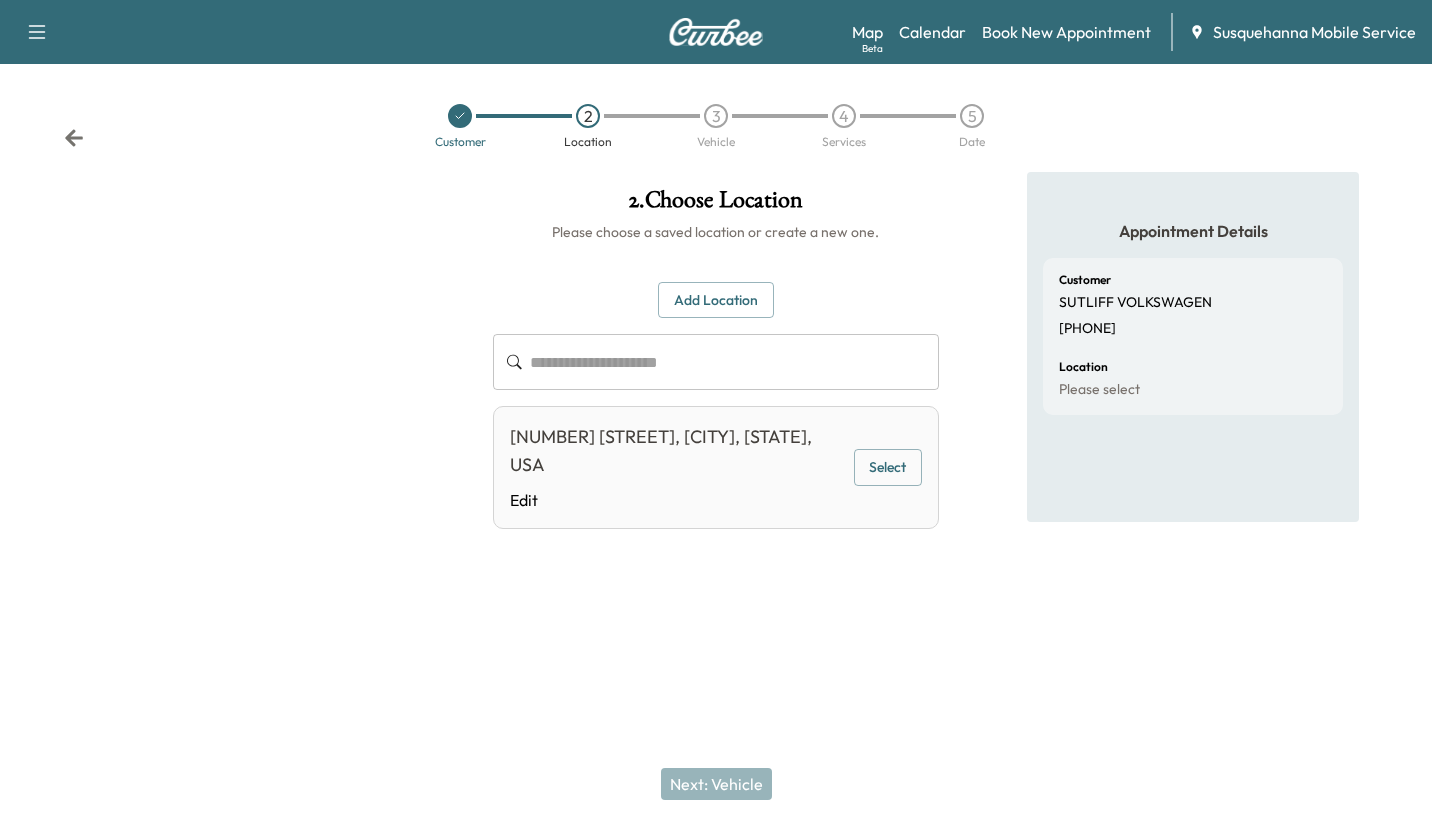 click on "Select" at bounding box center (888, 467) 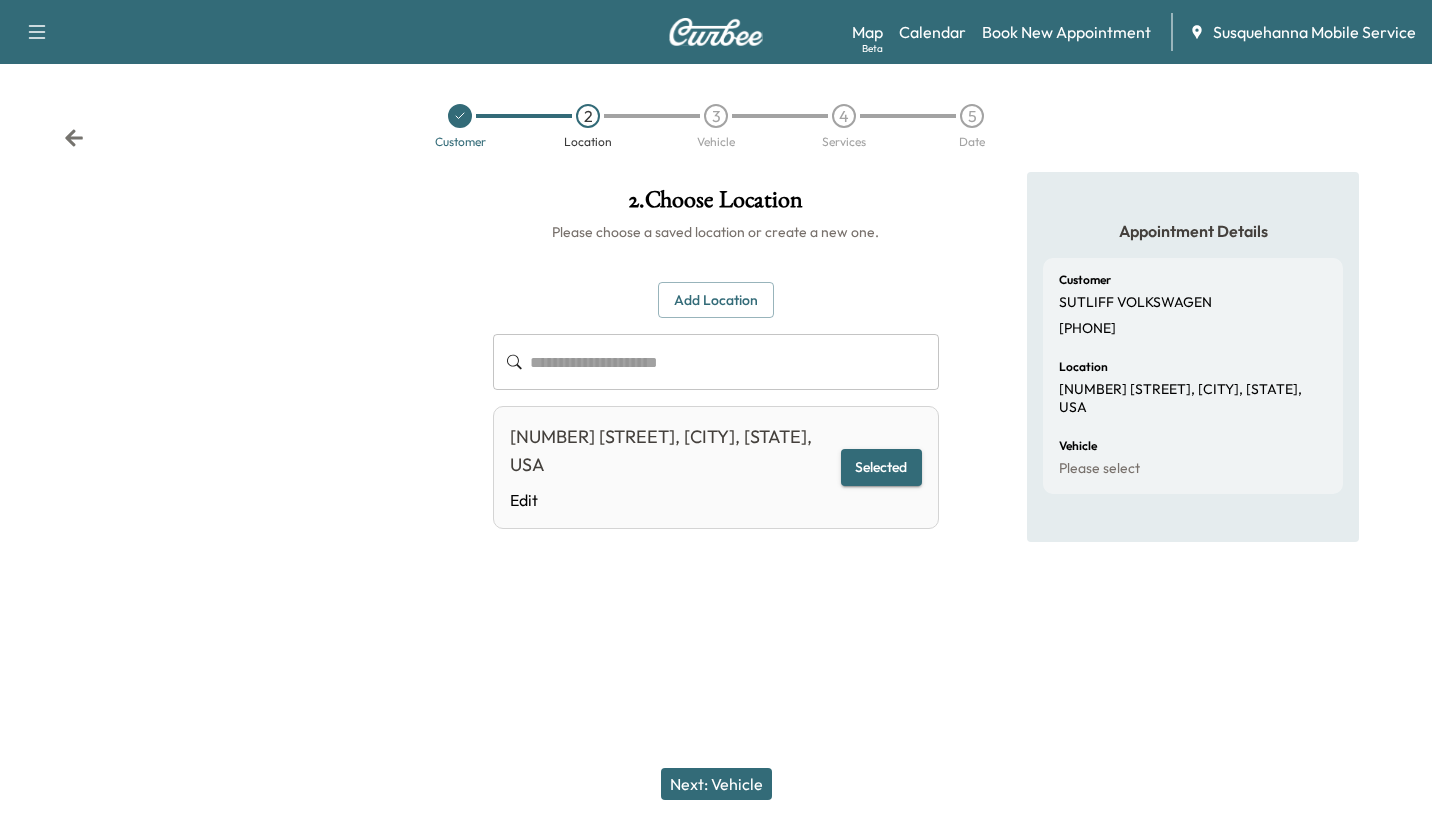 click on "Next: Vehicle" at bounding box center (716, 784) 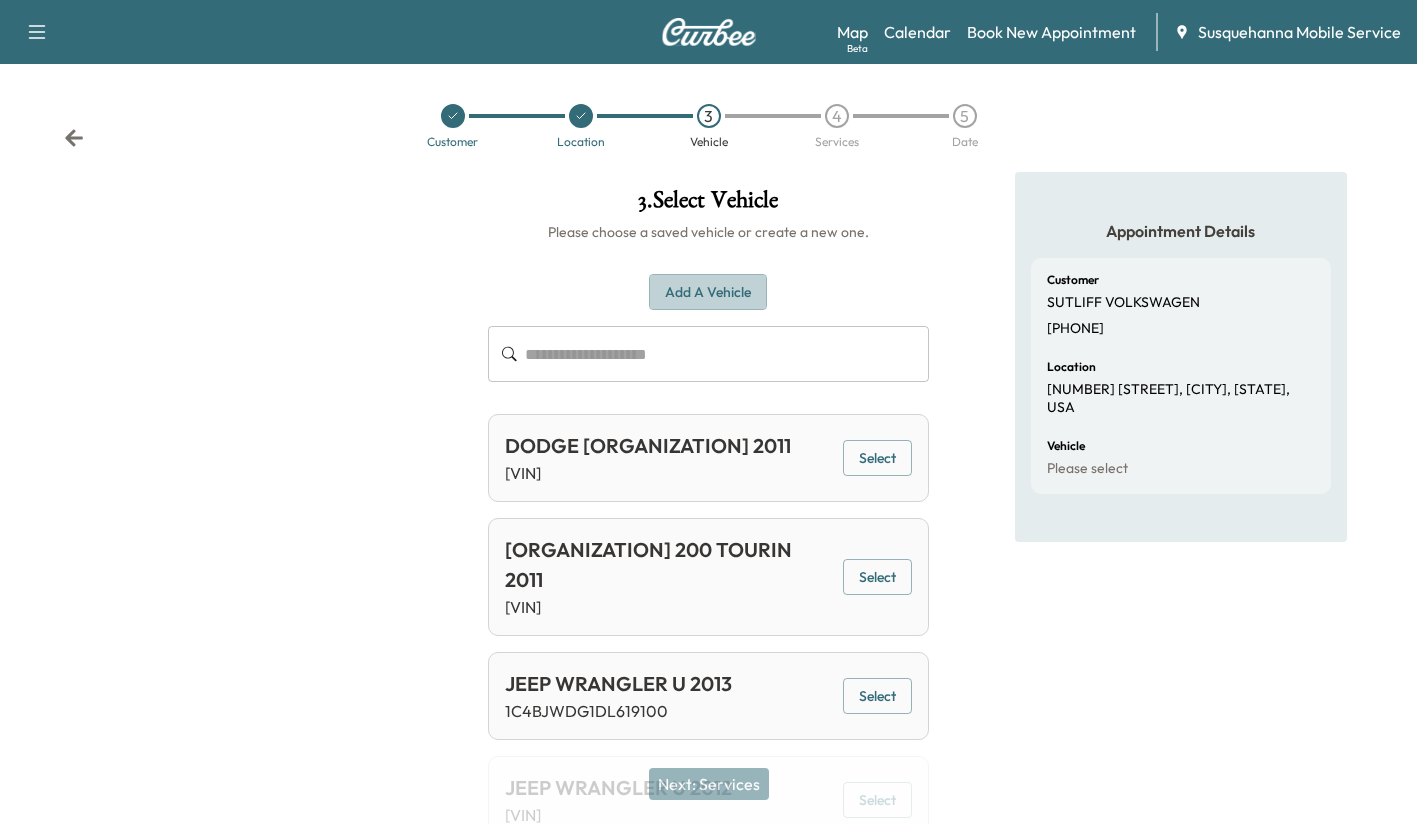 click on "Add a Vehicle" at bounding box center (708, 292) 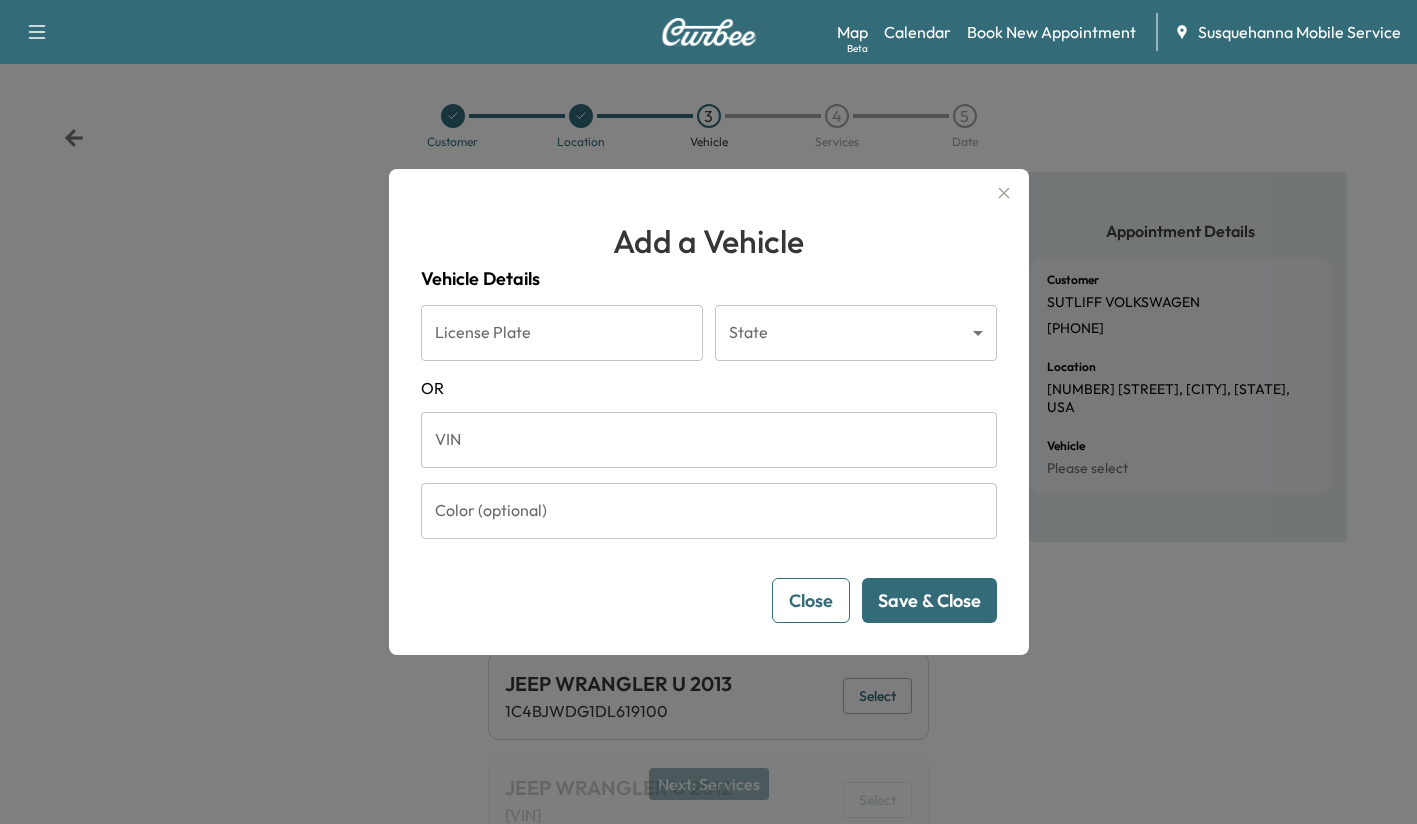 click on "License Plate License Plate State ​ State OR VIN VIN Color (optional) Color (optional) Close Save & Close" at bounding box center [709, 464] 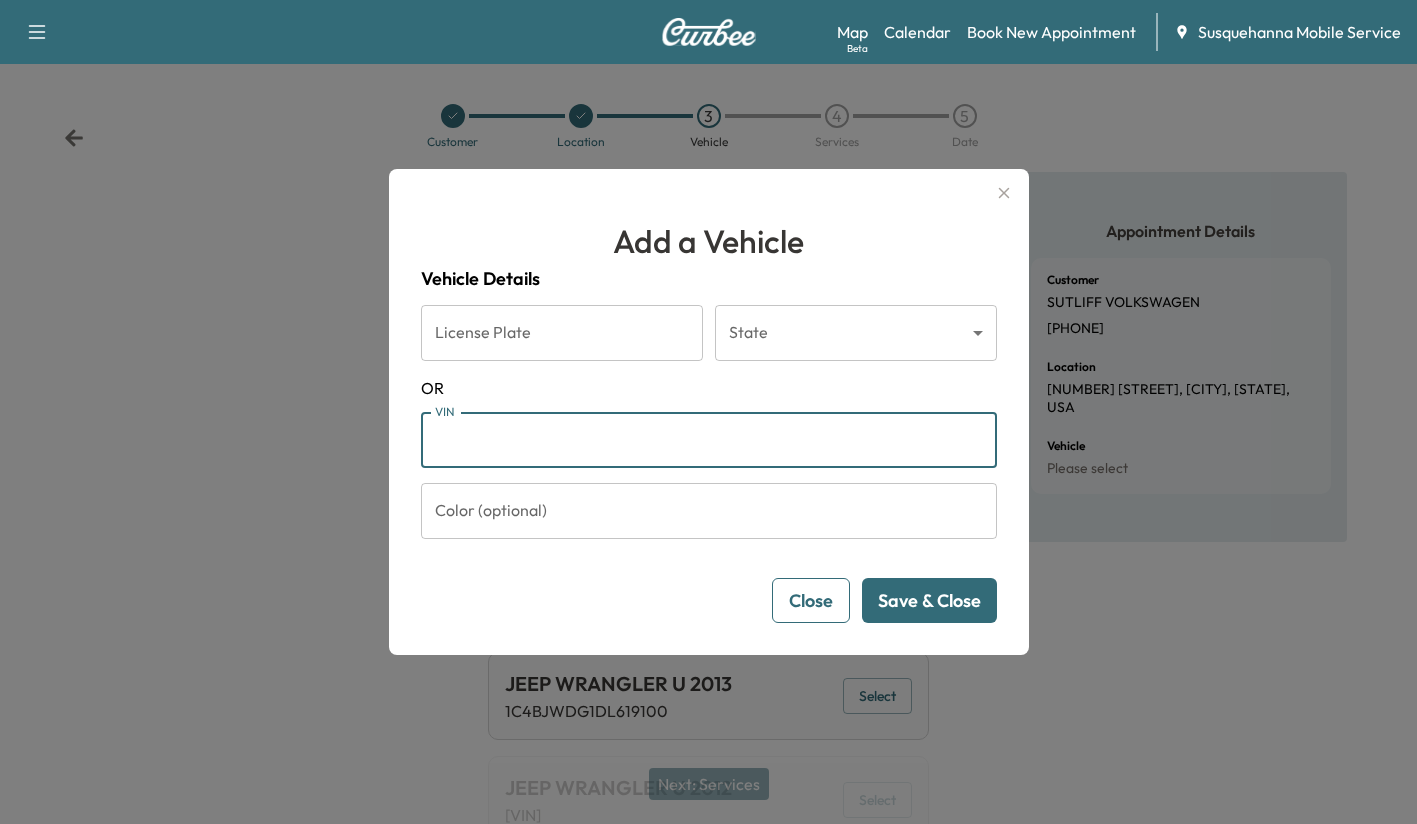 paste on "**********" 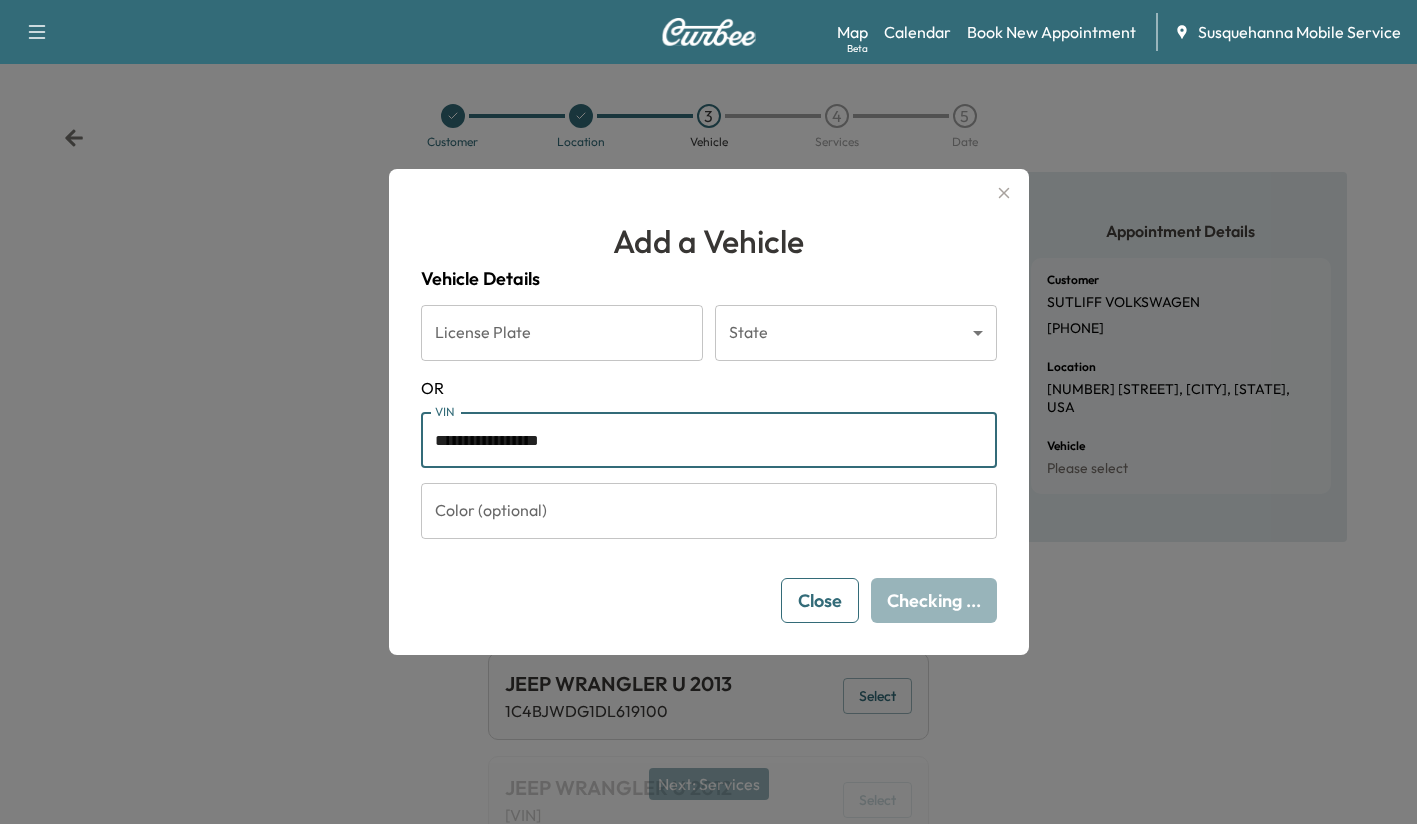 type on "**********" 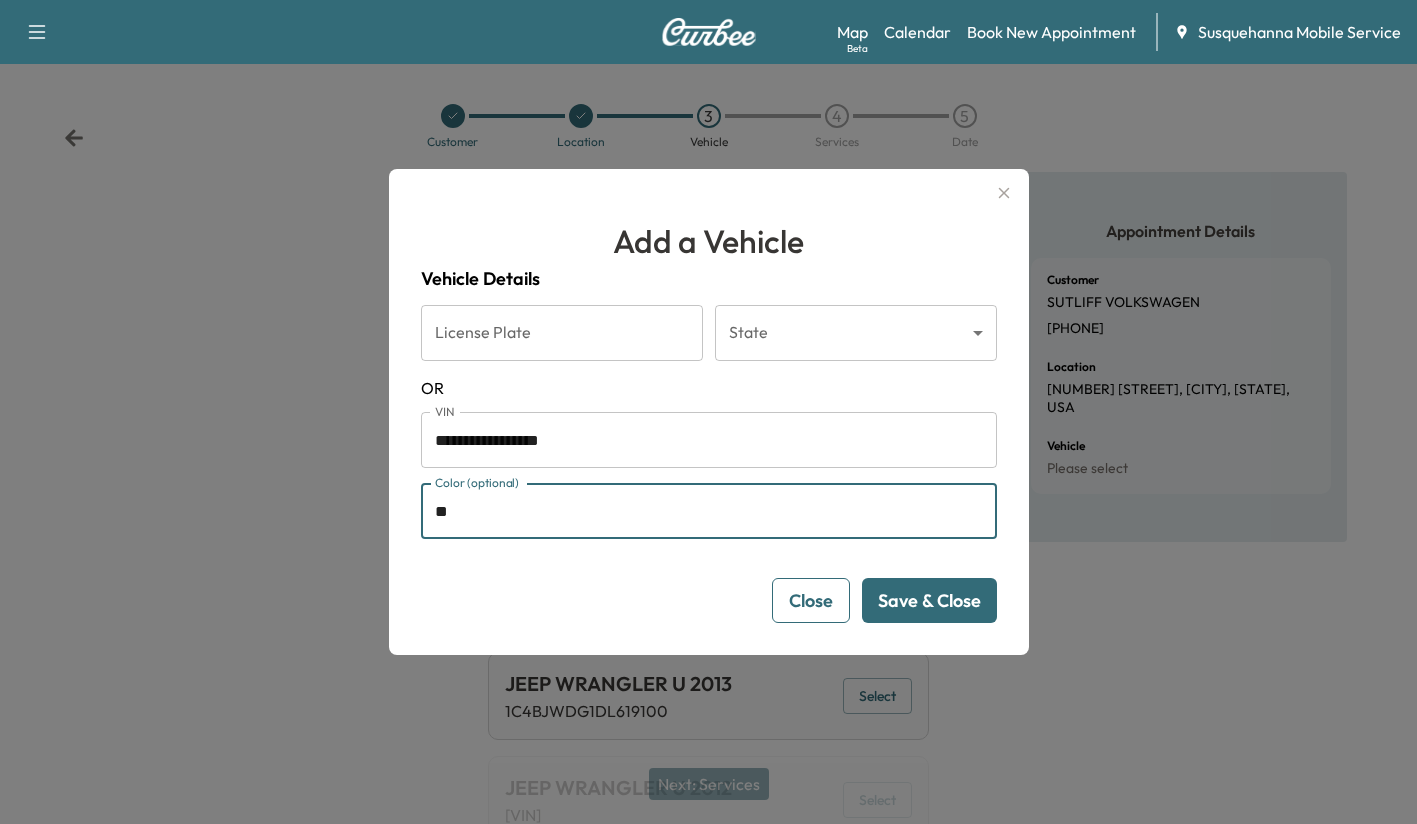 type on "*****" 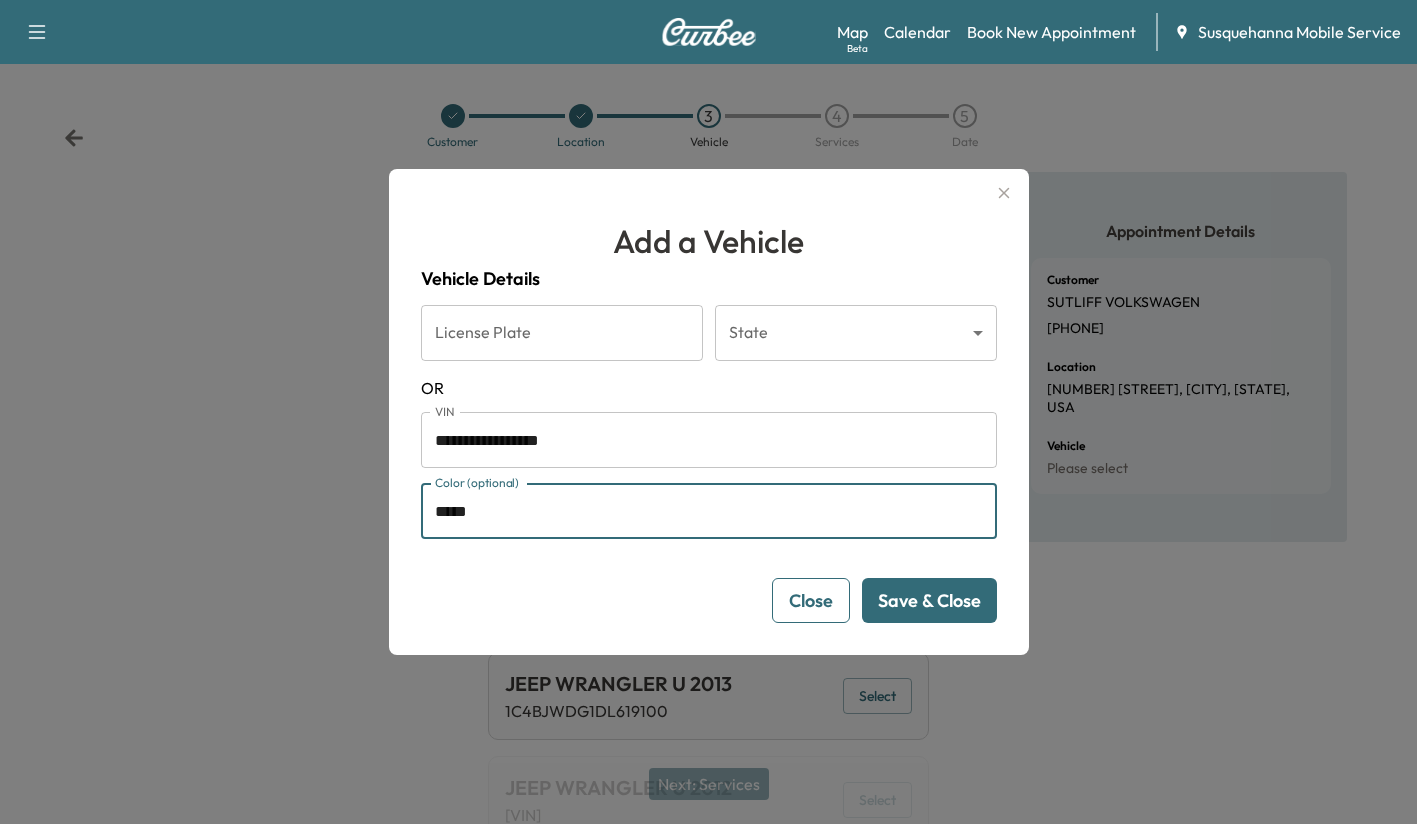 click on "Save & Close" at bounding box center (929, 600) 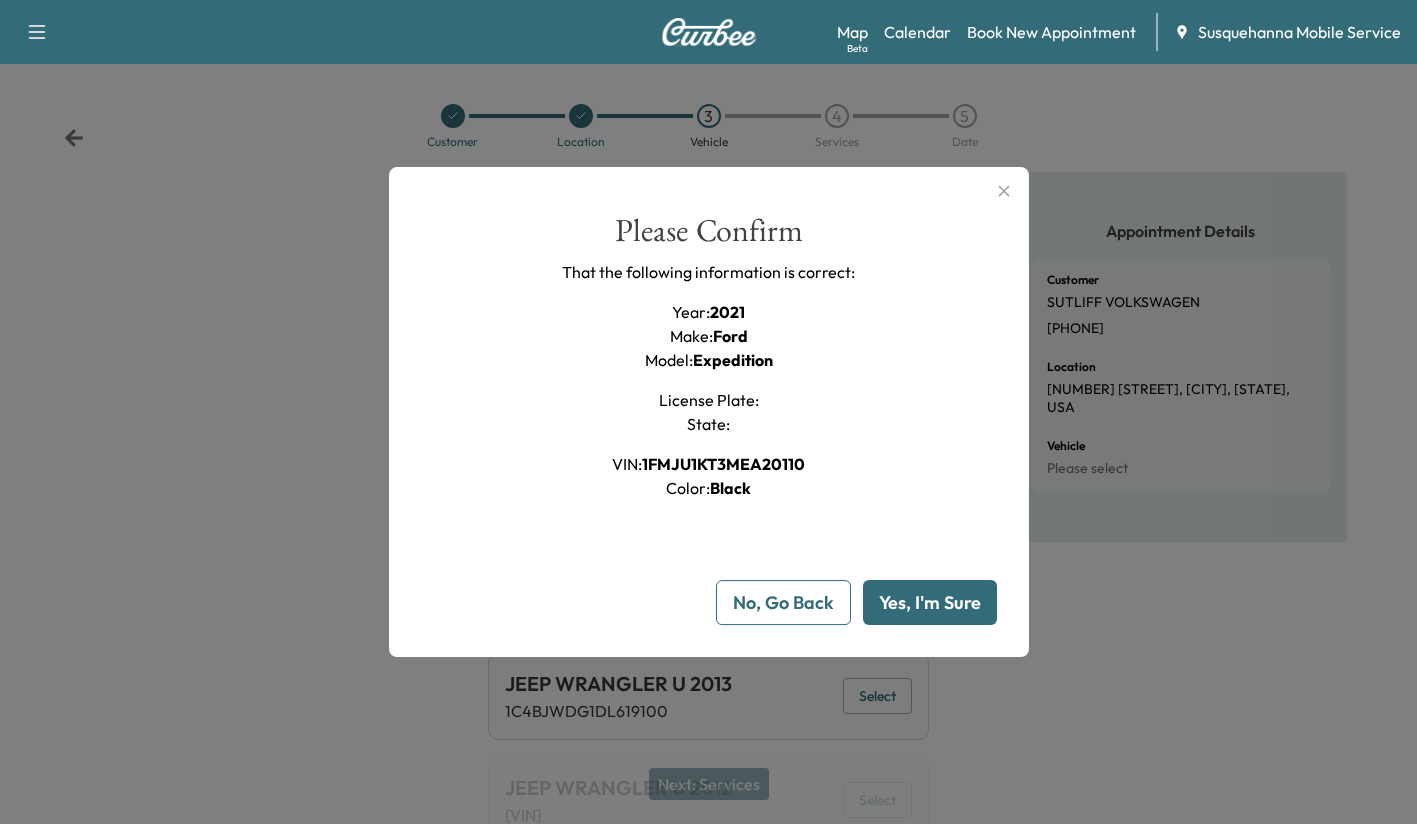 click on "Yes, I'm Sure" at bounding box center [930, 602] 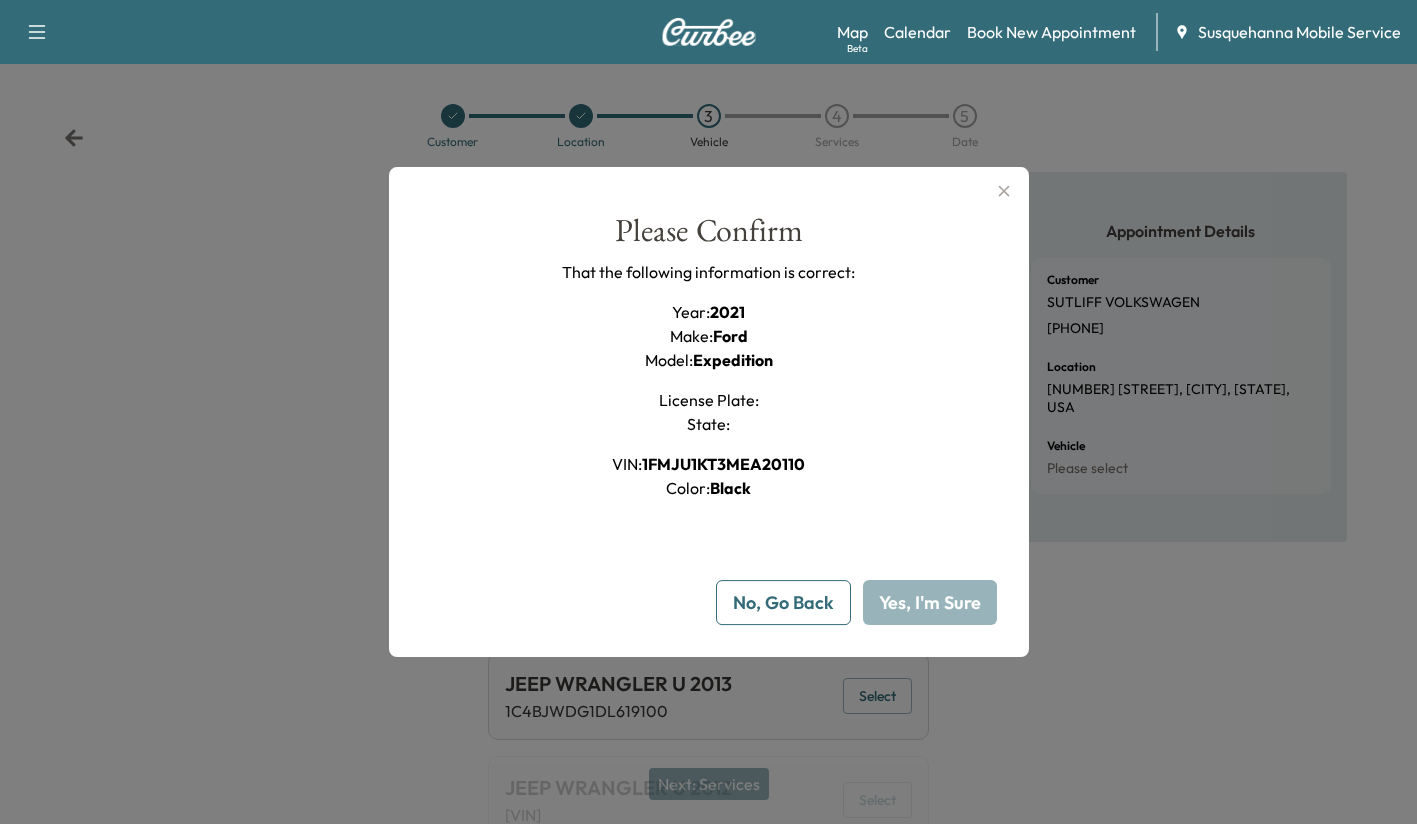 type 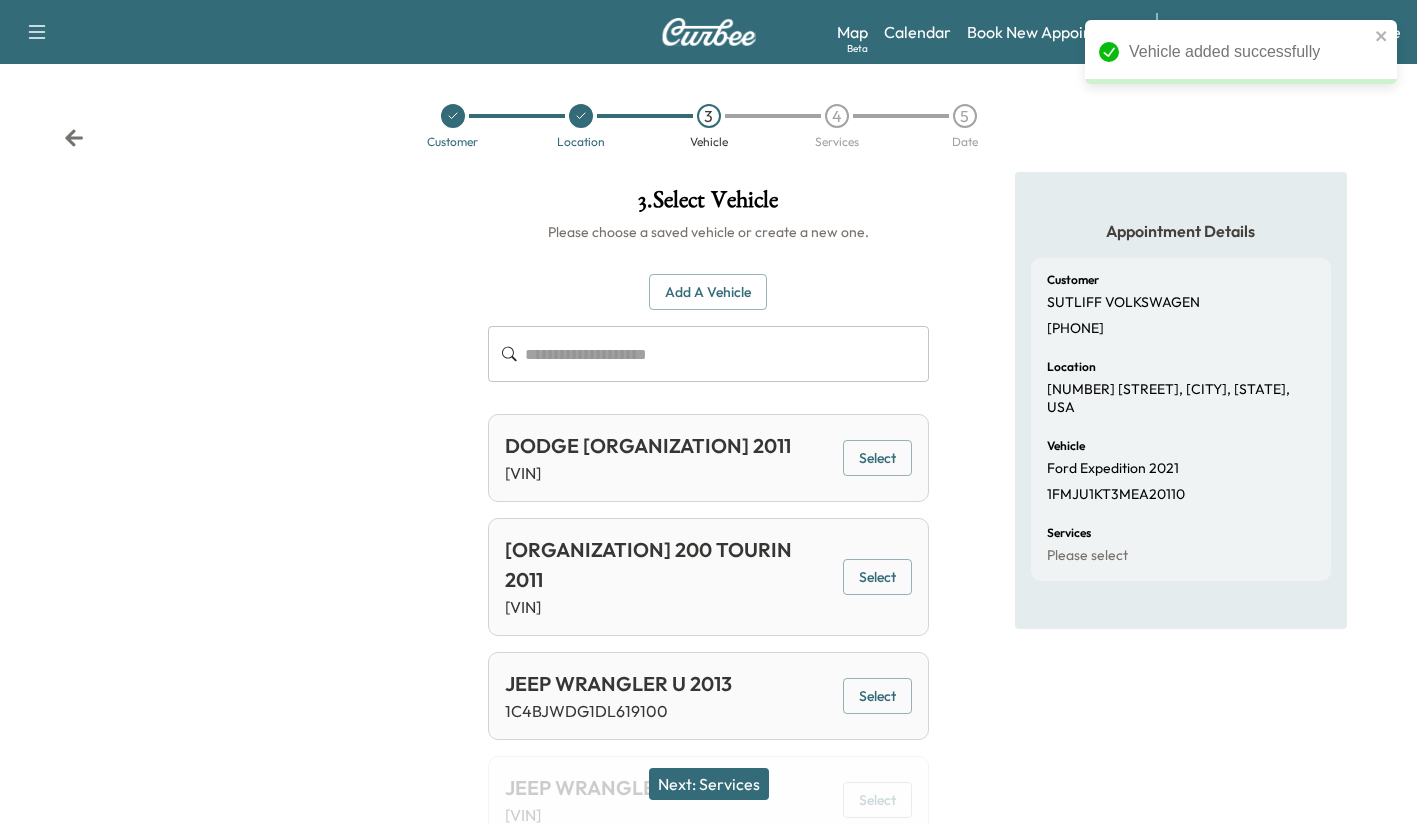 click on "Next: Services" at bounding box center (709, 784) 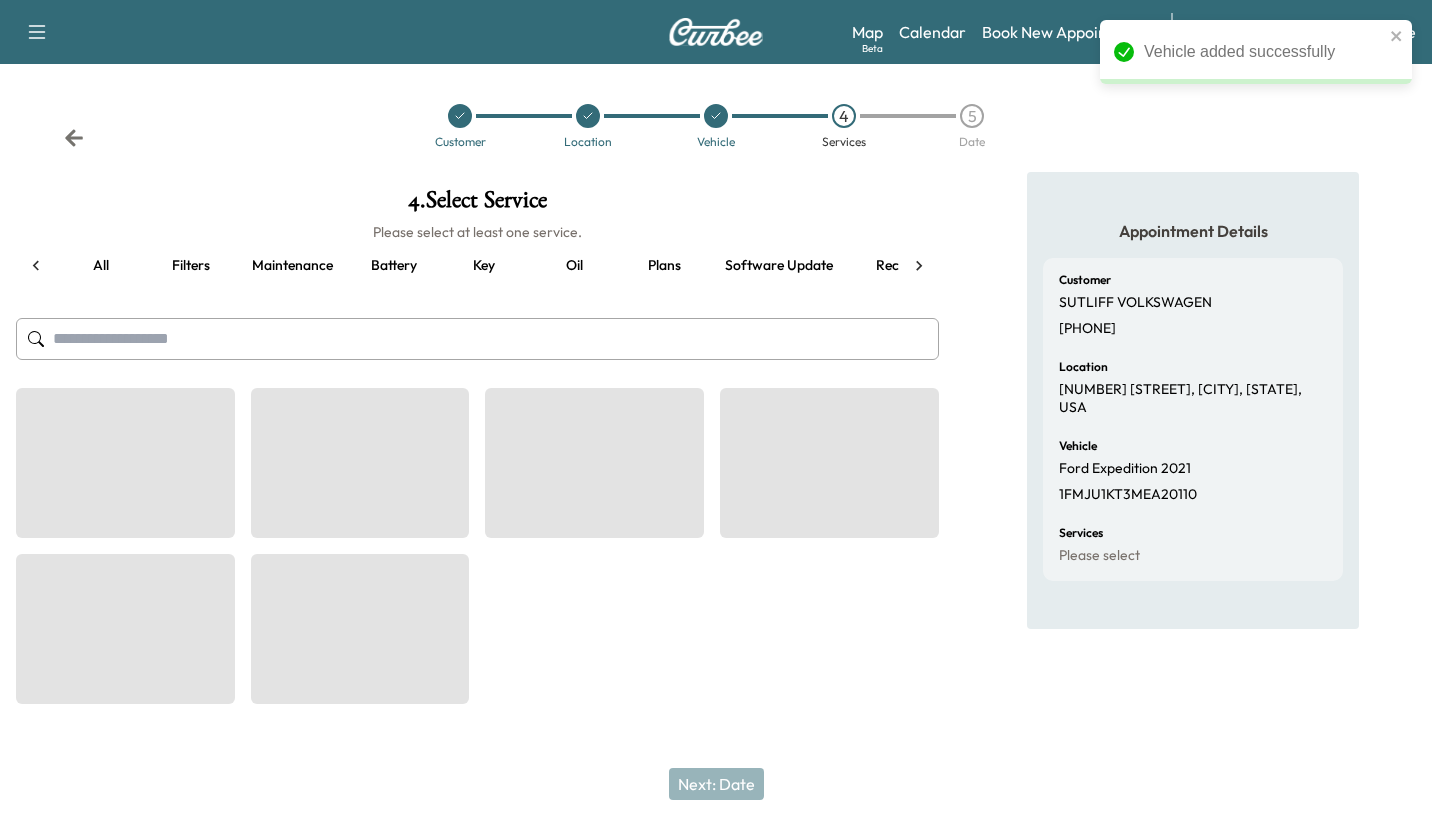 scroll, scrollTop: 0, scrollLeft: 147, axis: horizontal 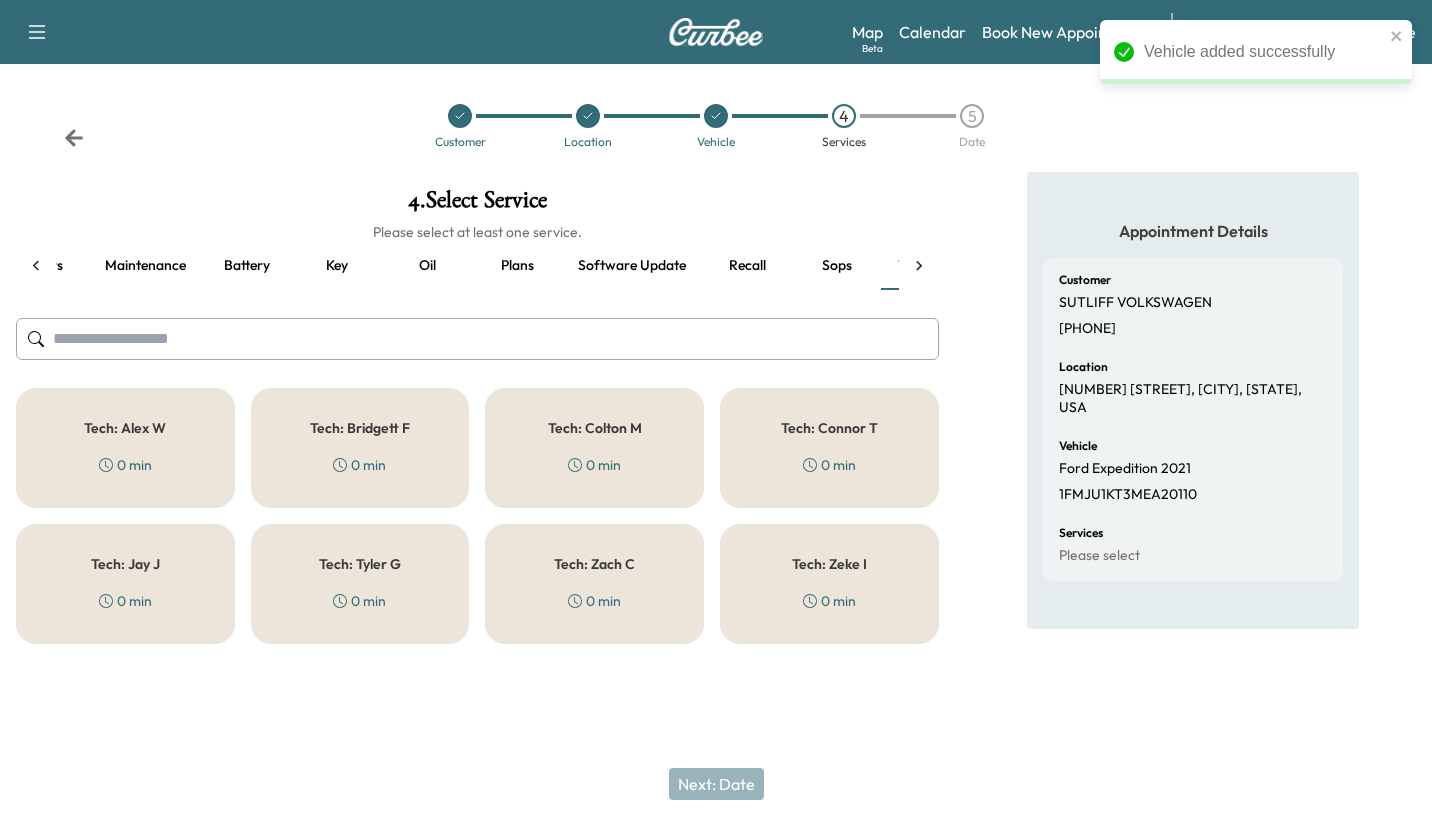click on "Recall" at bounding box center [747, 266] 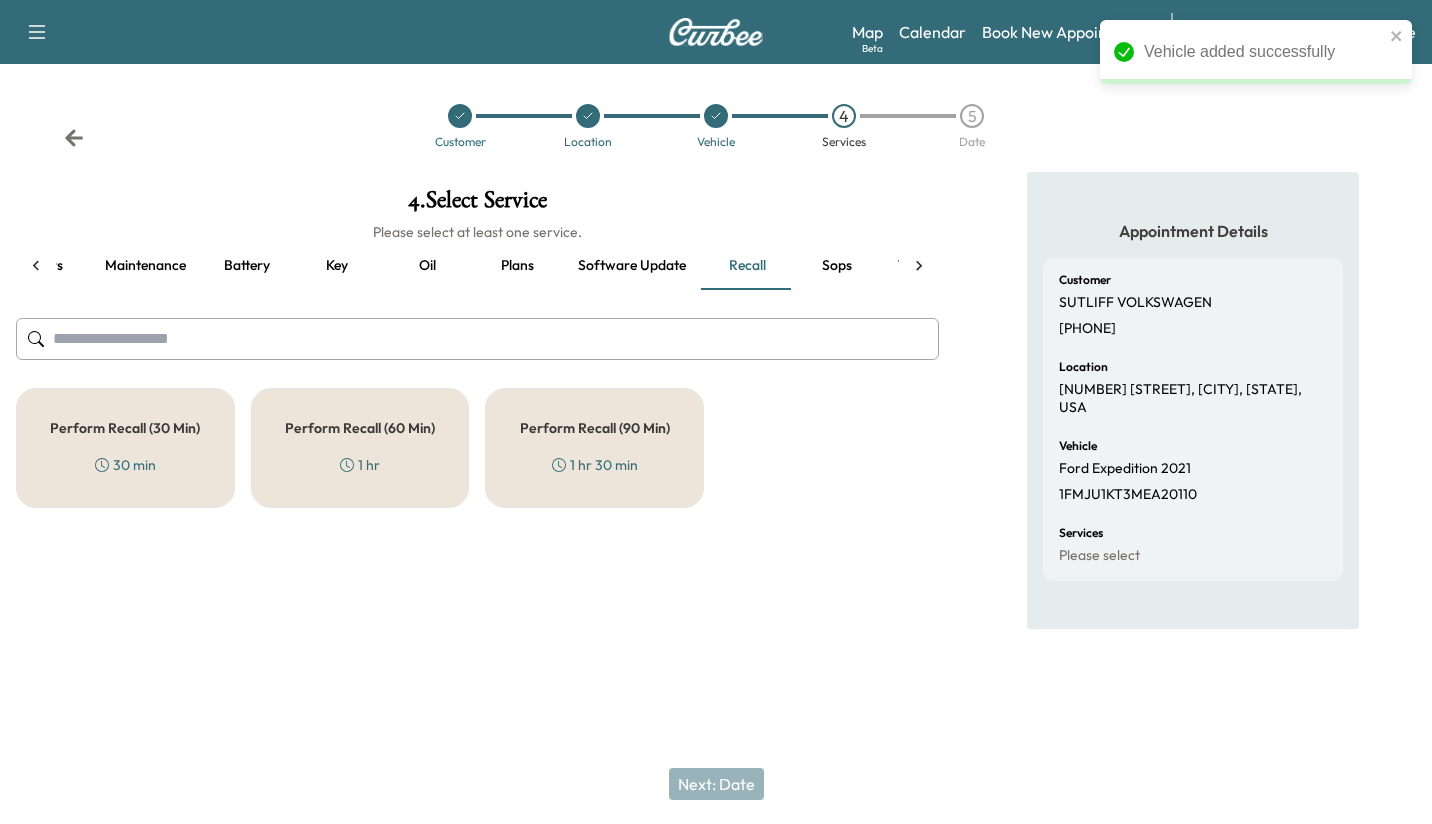 click on "Perform Recall (30 Min) 30 min" at bounding box center [125, 448] 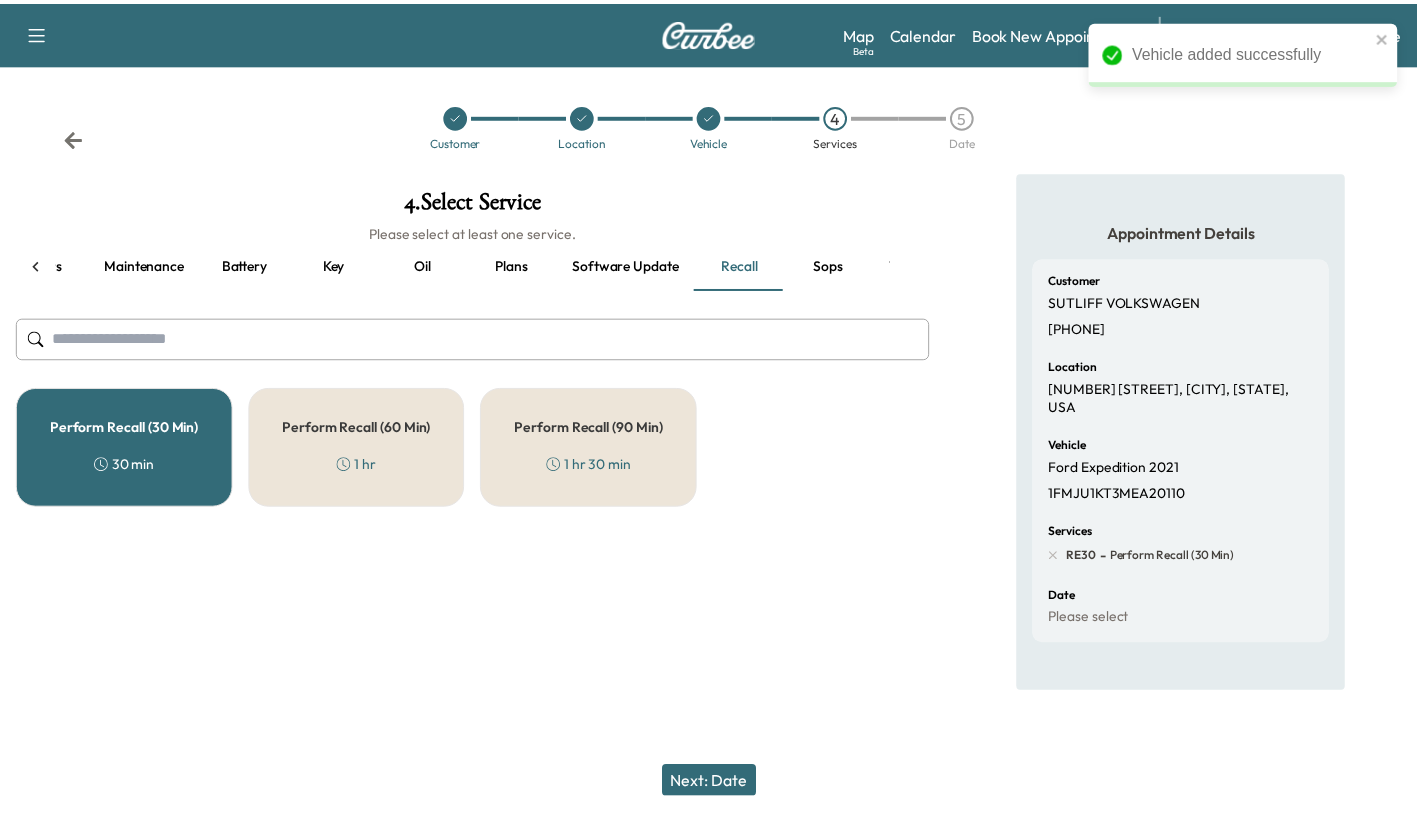scroll, scrollTop: 0, scrollLeft: 227, axis: horizontal 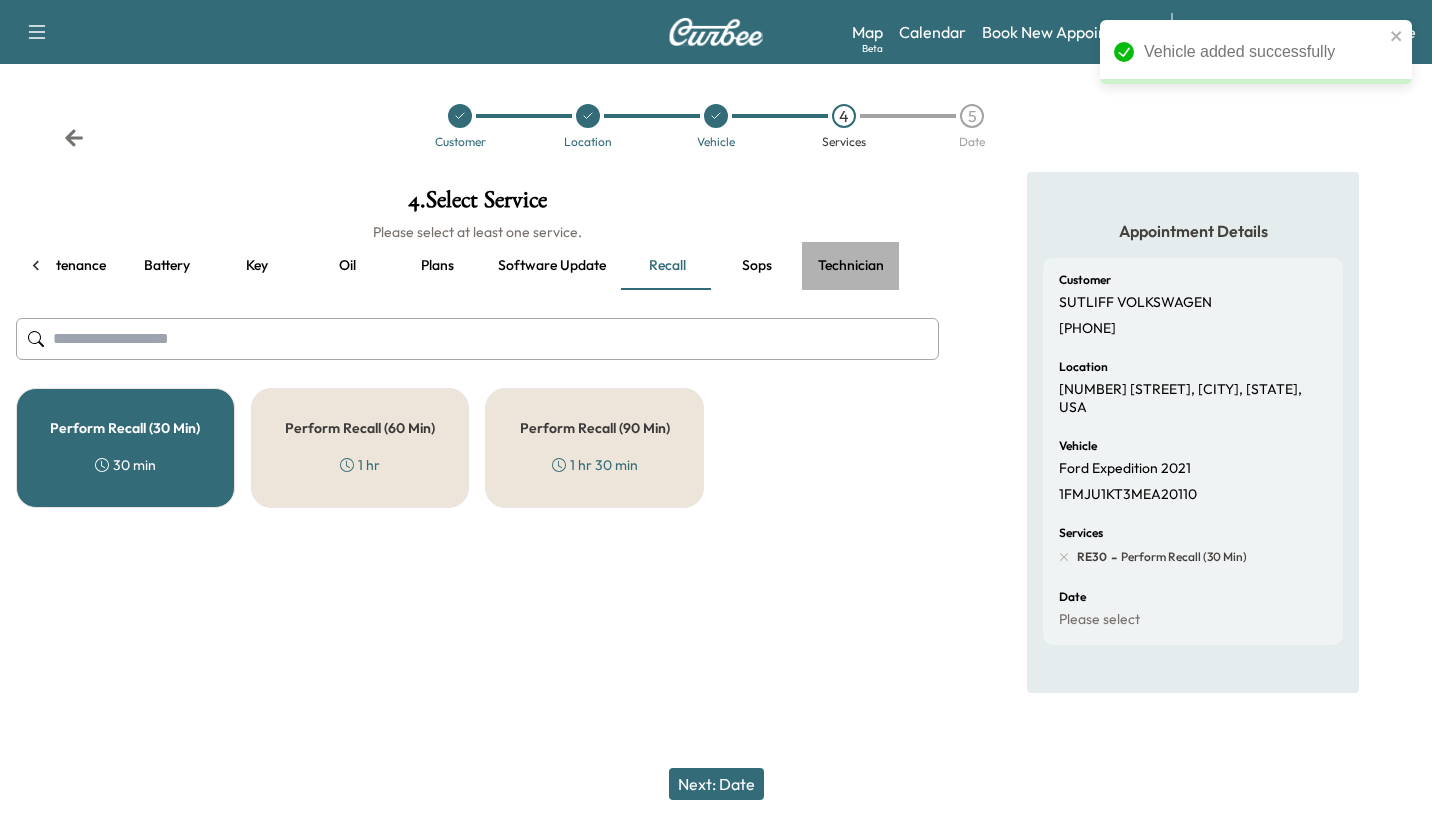 click on "Technician" at bounding box center [851, 266] 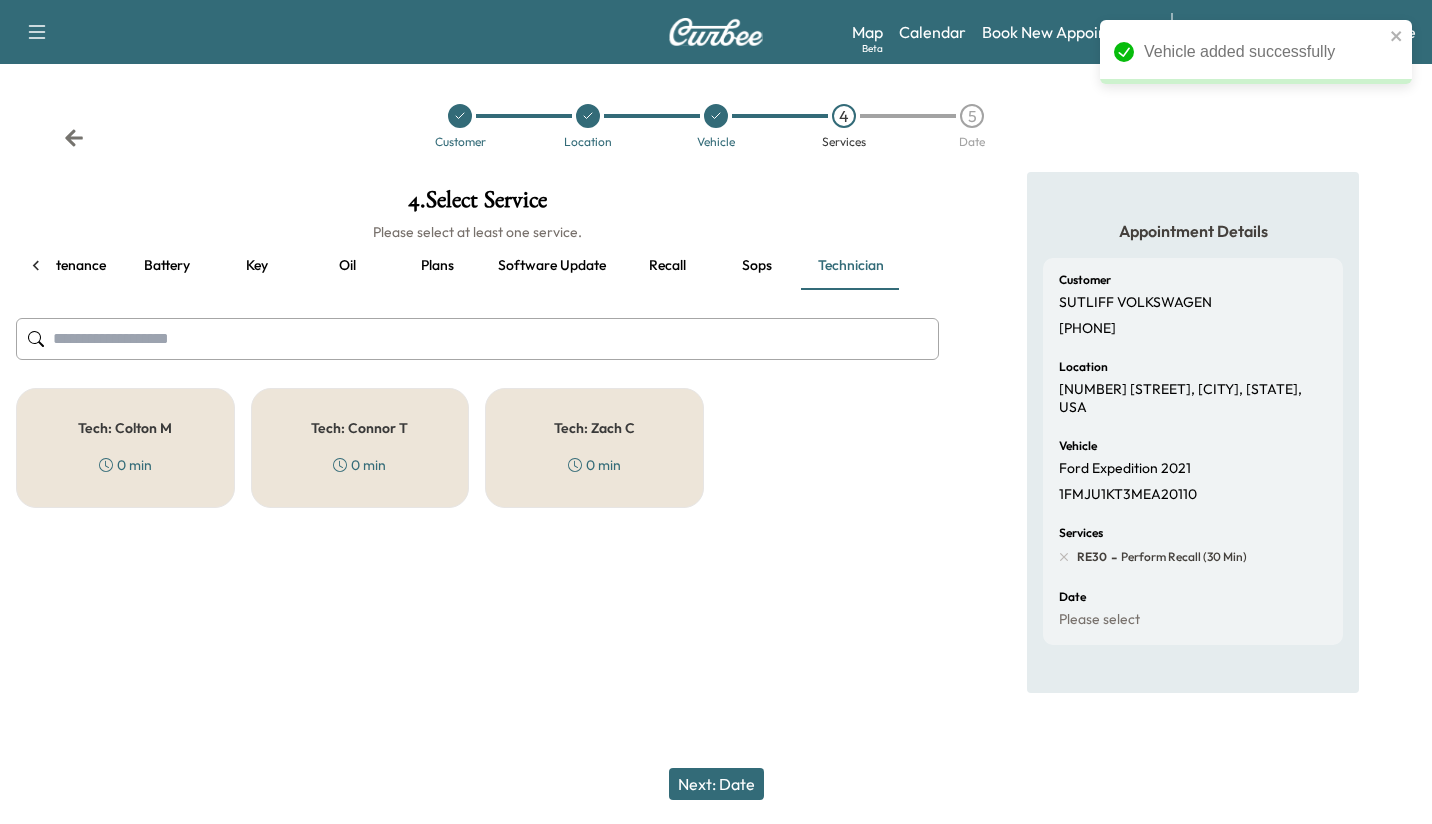 click on "Tech: Colton M" at bounding box center (125, 428) 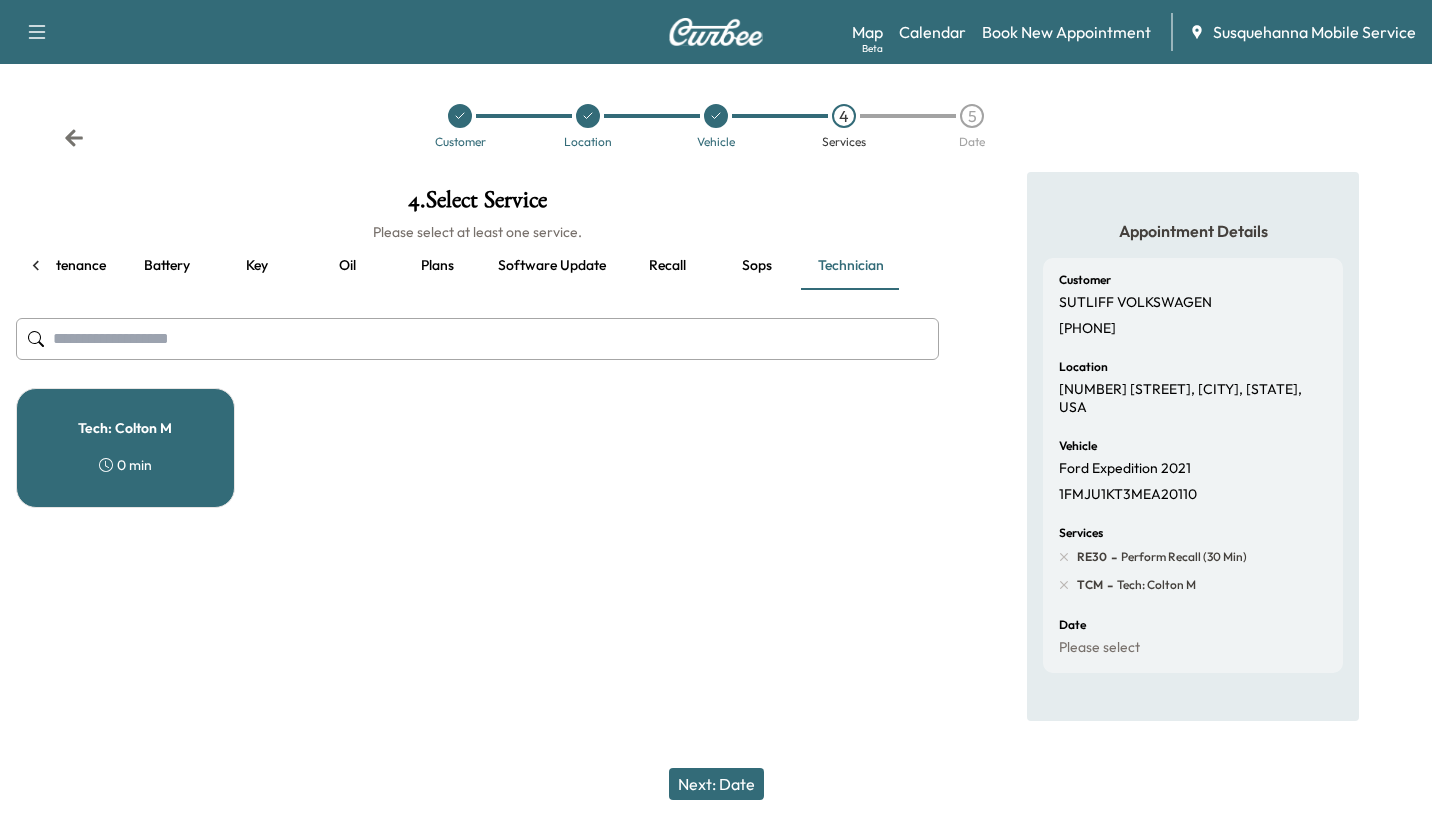 click on "Next: Date" at bounding box center [716, 784] 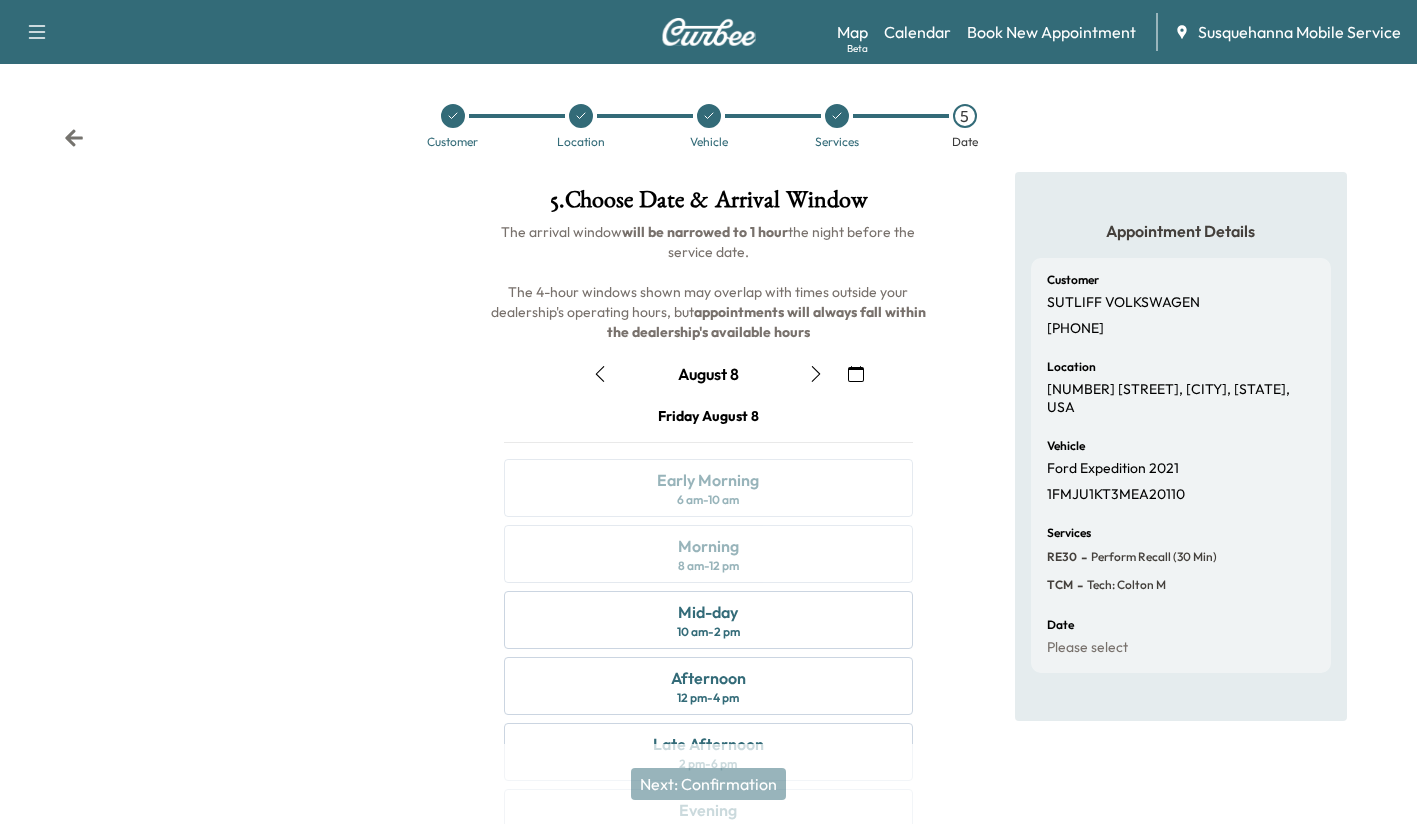 click 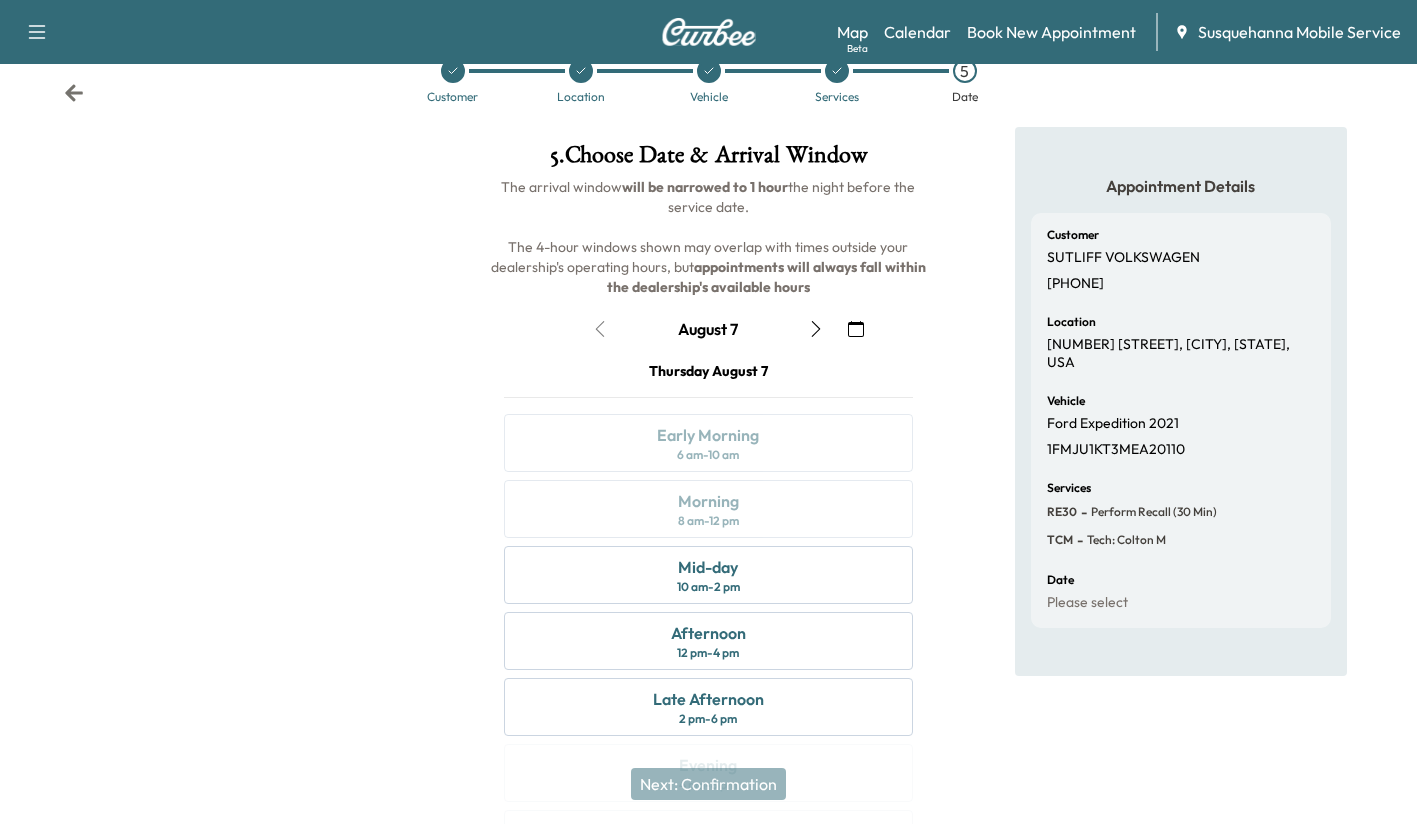 scroll, scrollTop: 47, scrollLeft: 0, axis: vertical 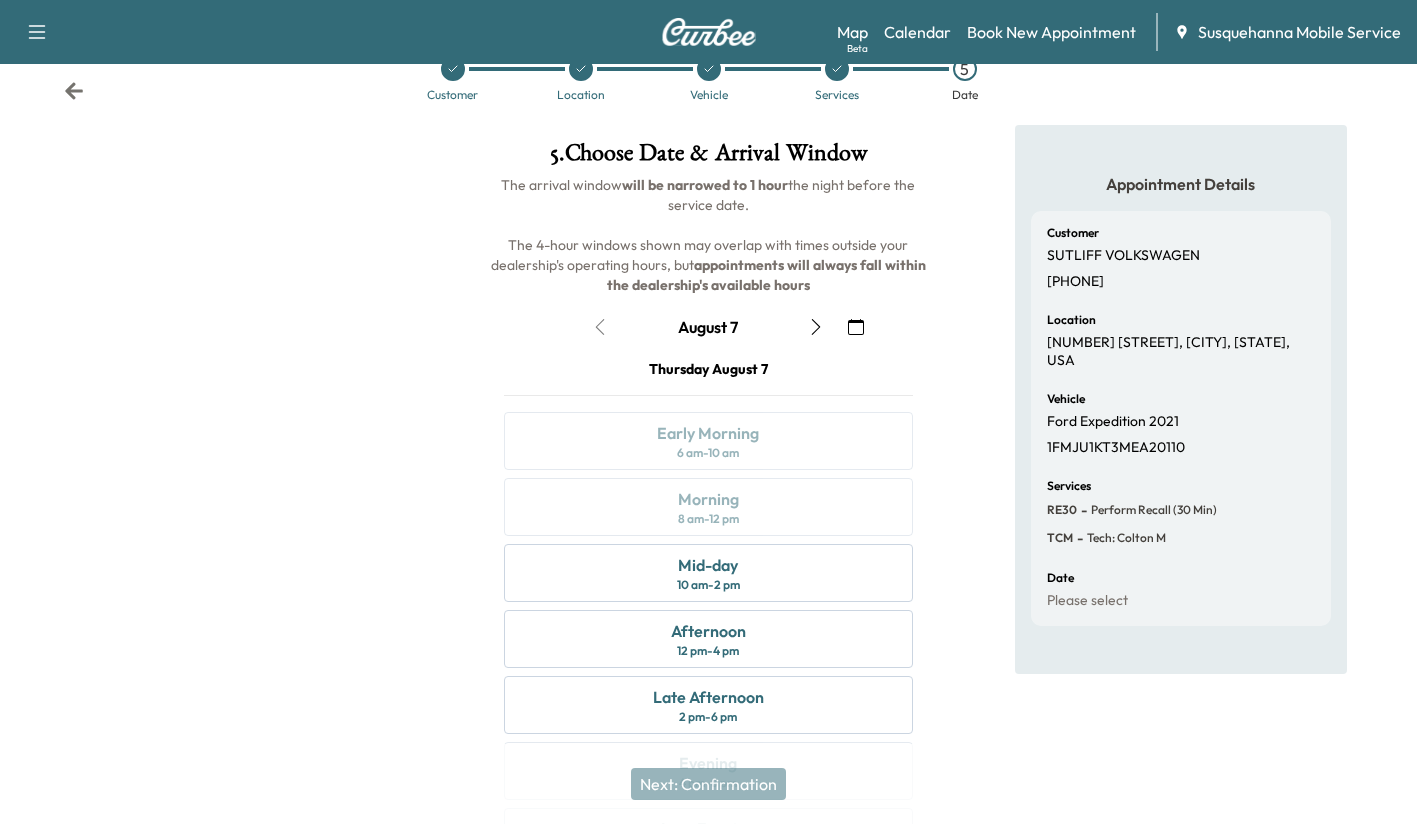 click on "Mid-day [TIME]  -  [TIME]" at bounding box center (708, 573) 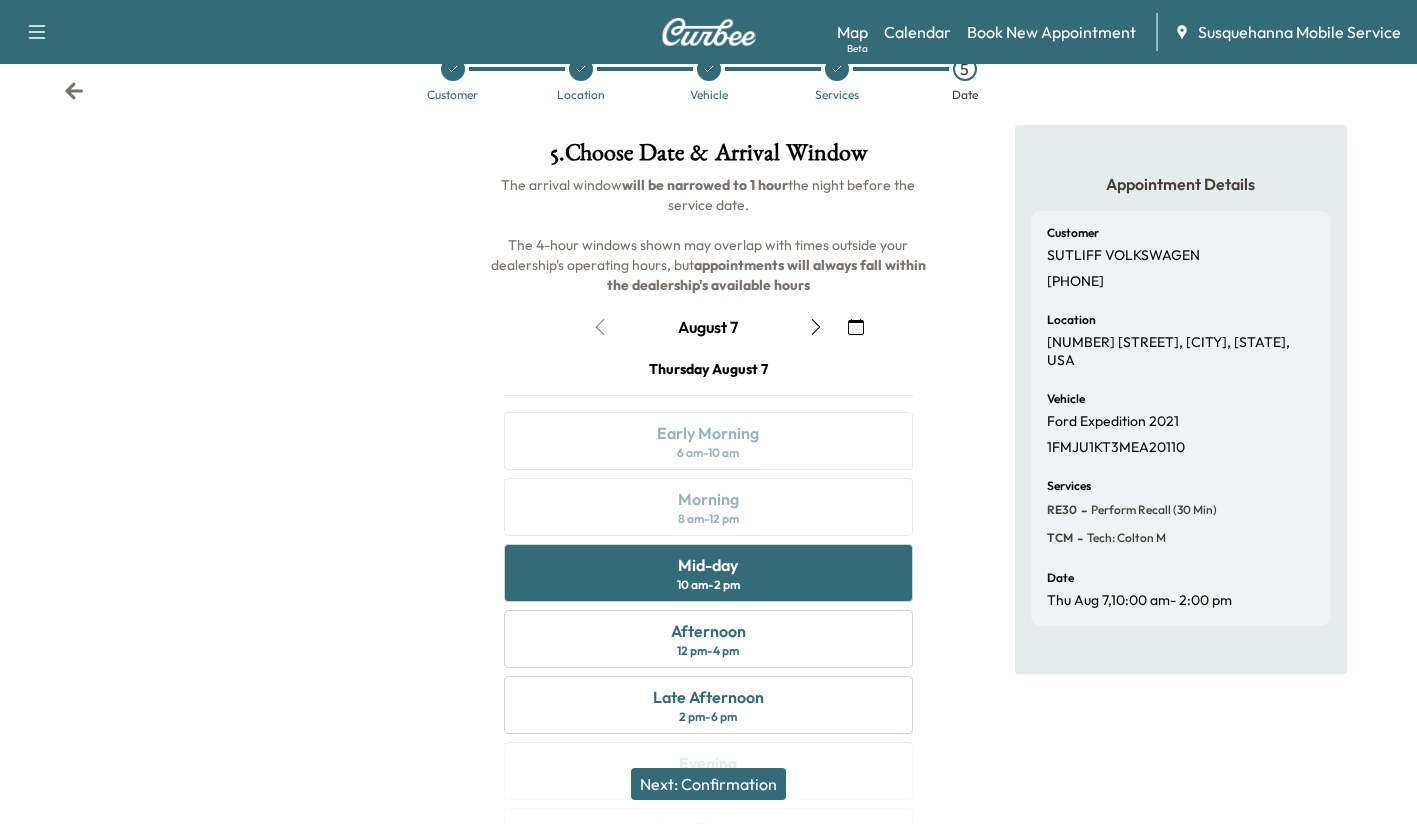 click on "Next: Confirmation" at bounding box center (708, 784) 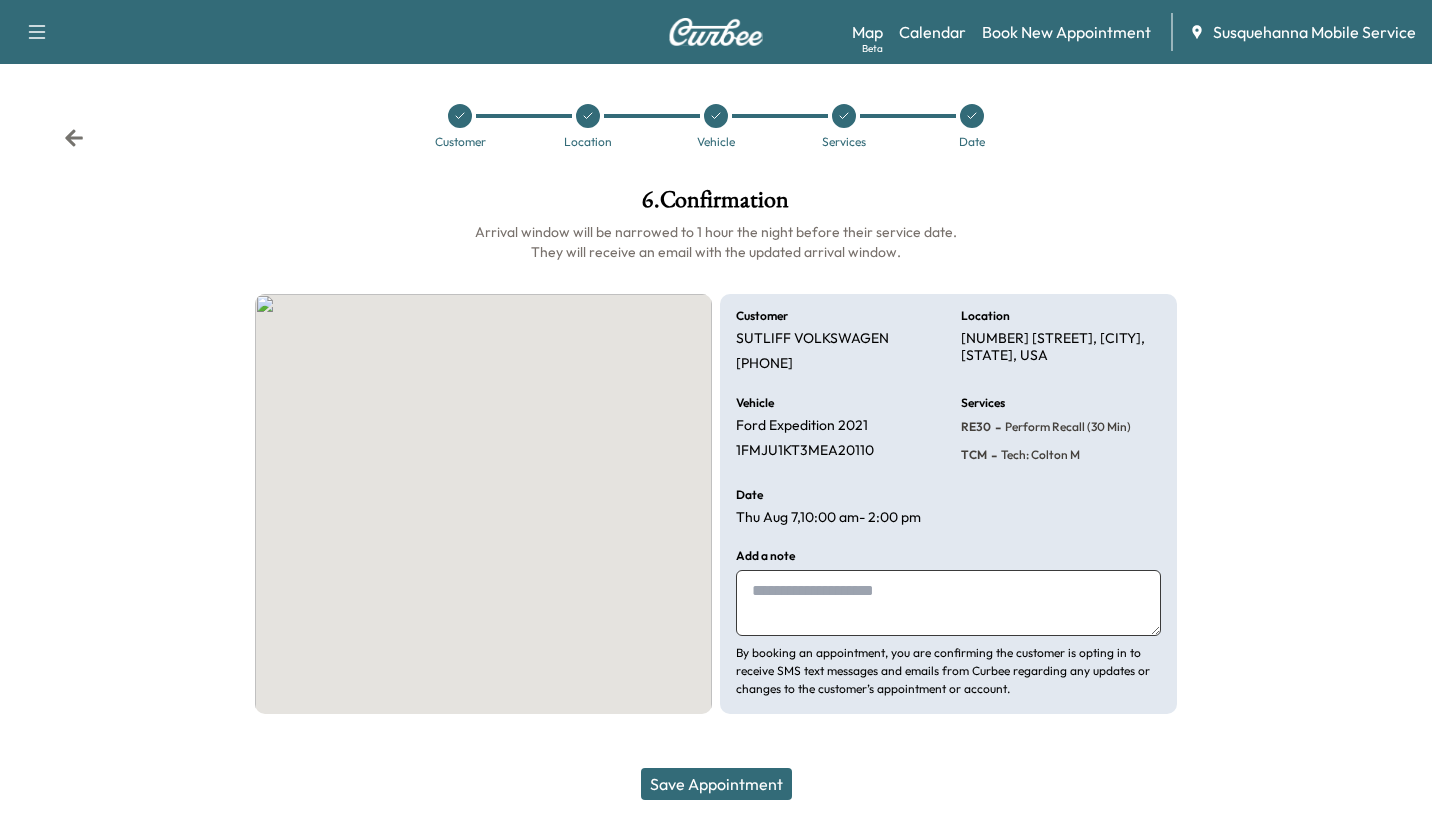 click on "Save Appointment" at bounding box center (716, 784) 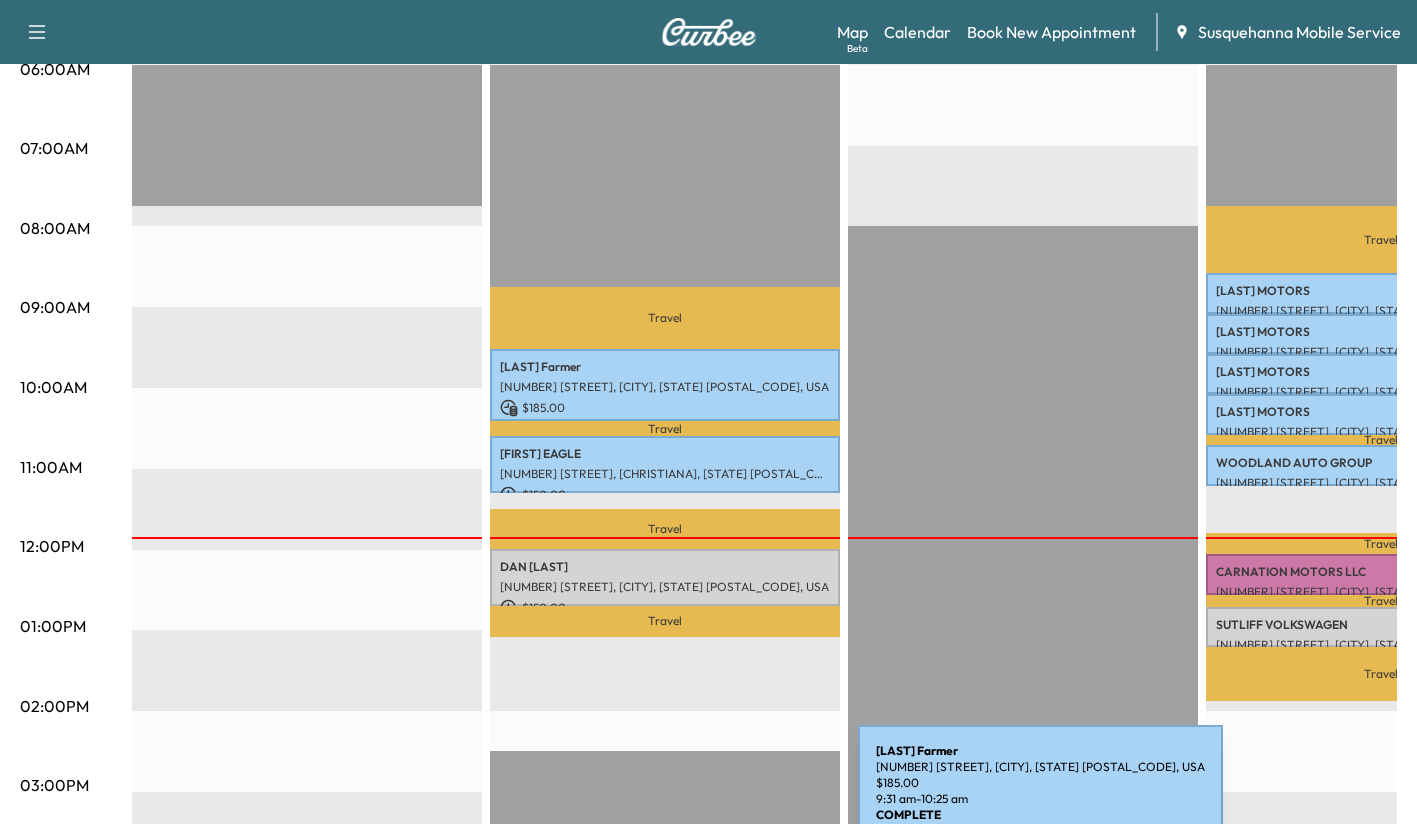 scroll, scrollTop: 408, scrollLeft: 0, axis: vertical 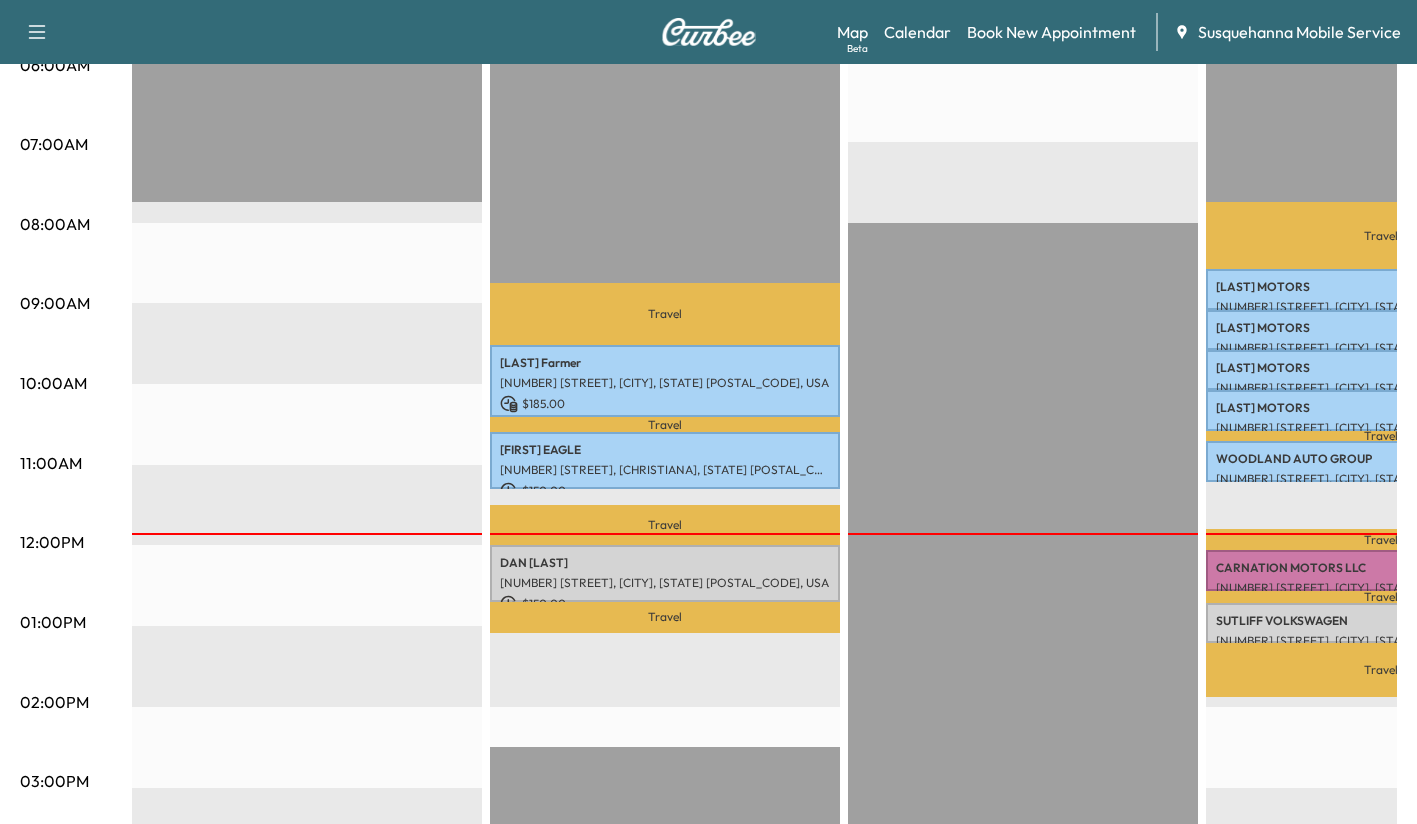 click on "[ORGANIZATION]" at bounding box center (1381, 621) 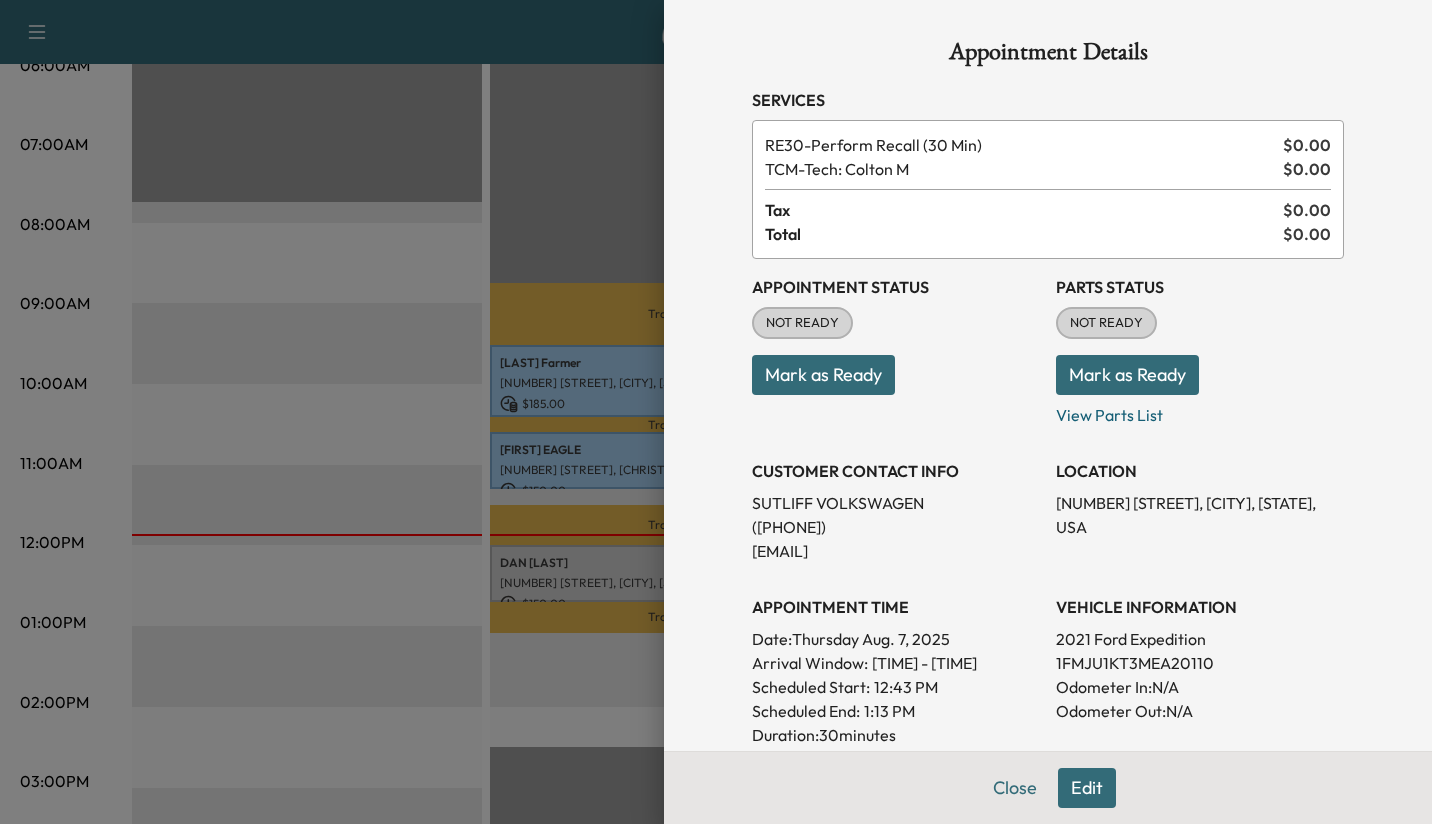 click on "Mark as Ready" at bounding box center [1127, 375] 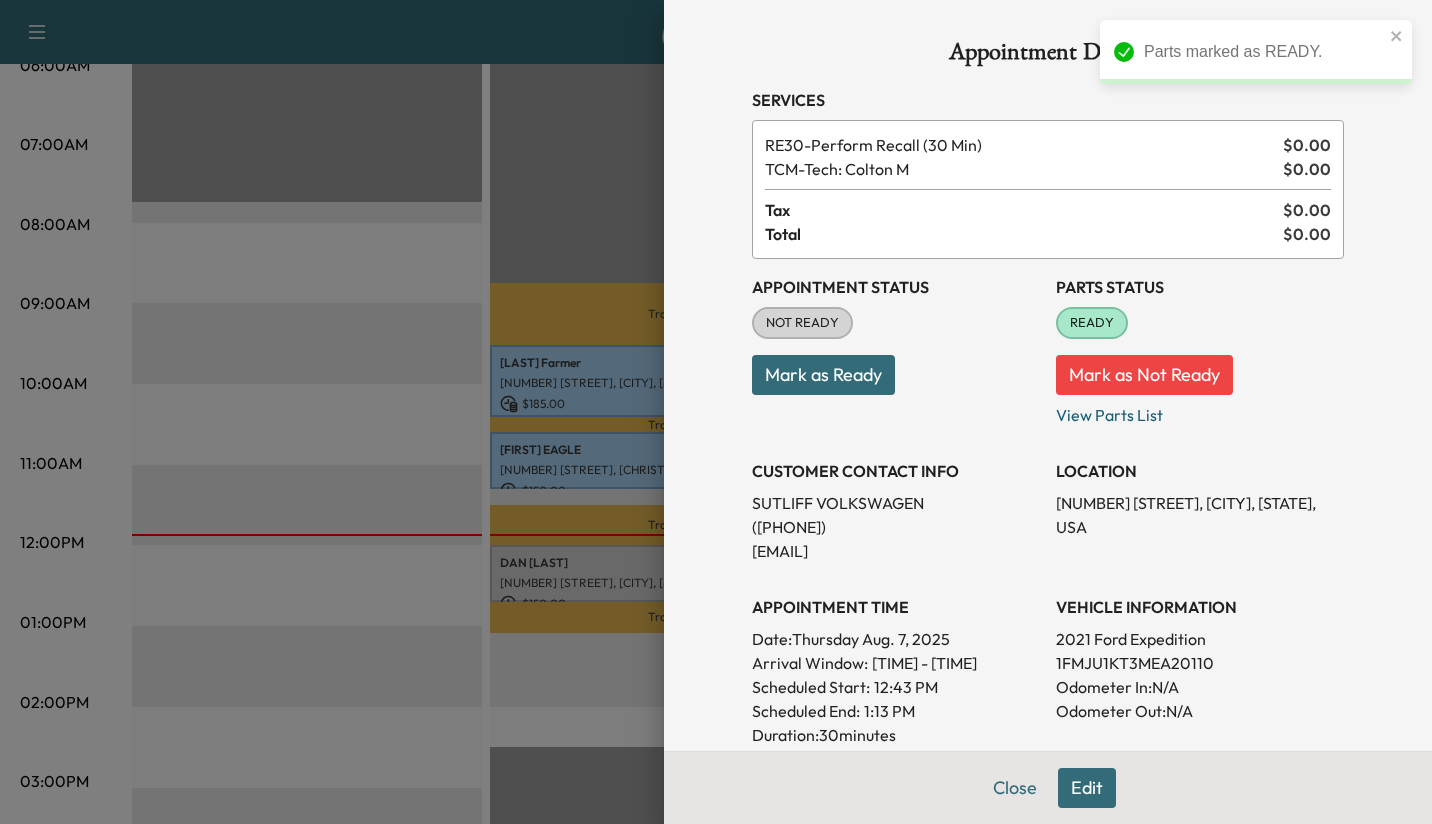 click on "Mark as Ready" at bounding box center [823, 375] 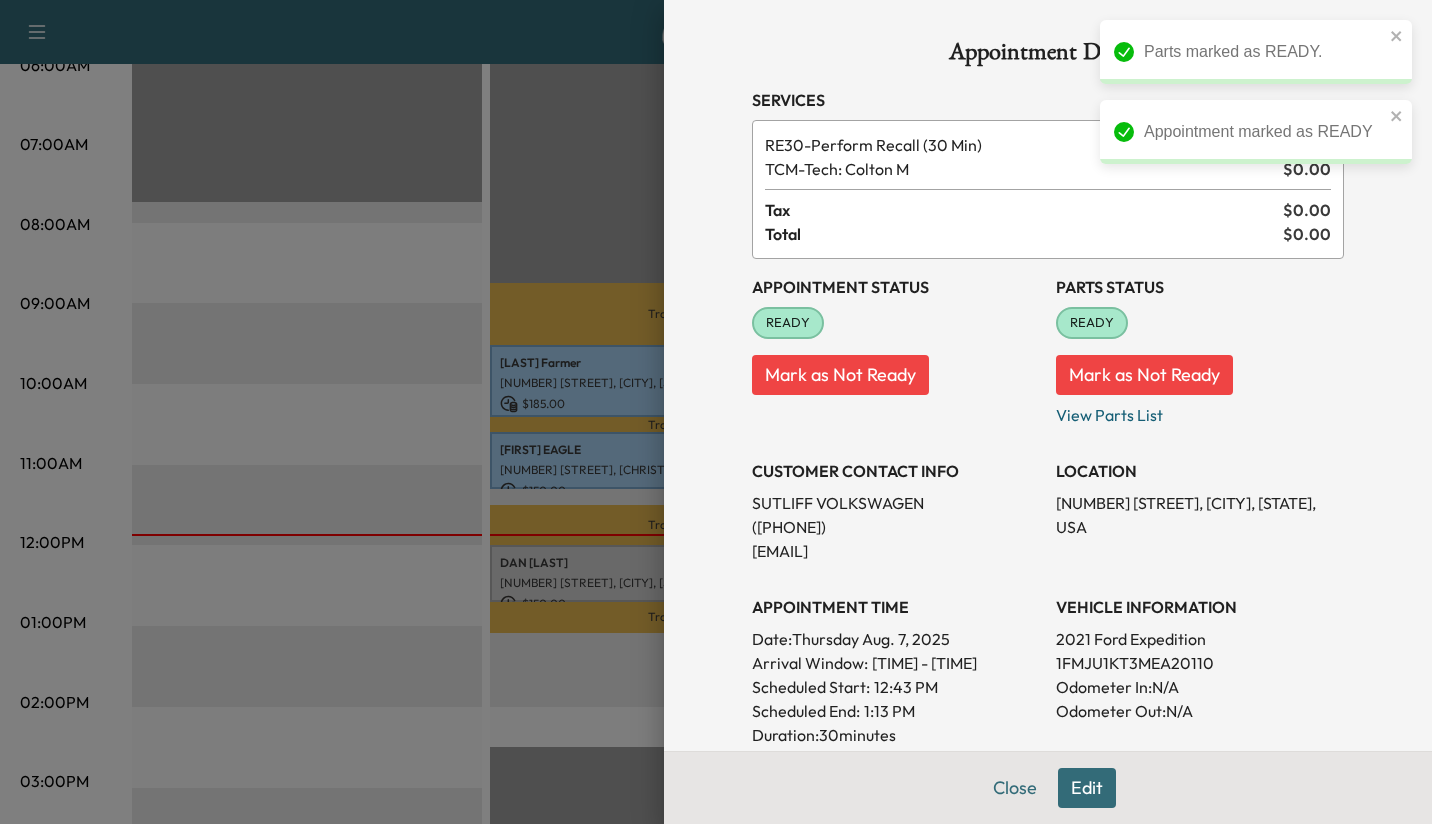 click on "Close" at bounding box center (1015, 788) 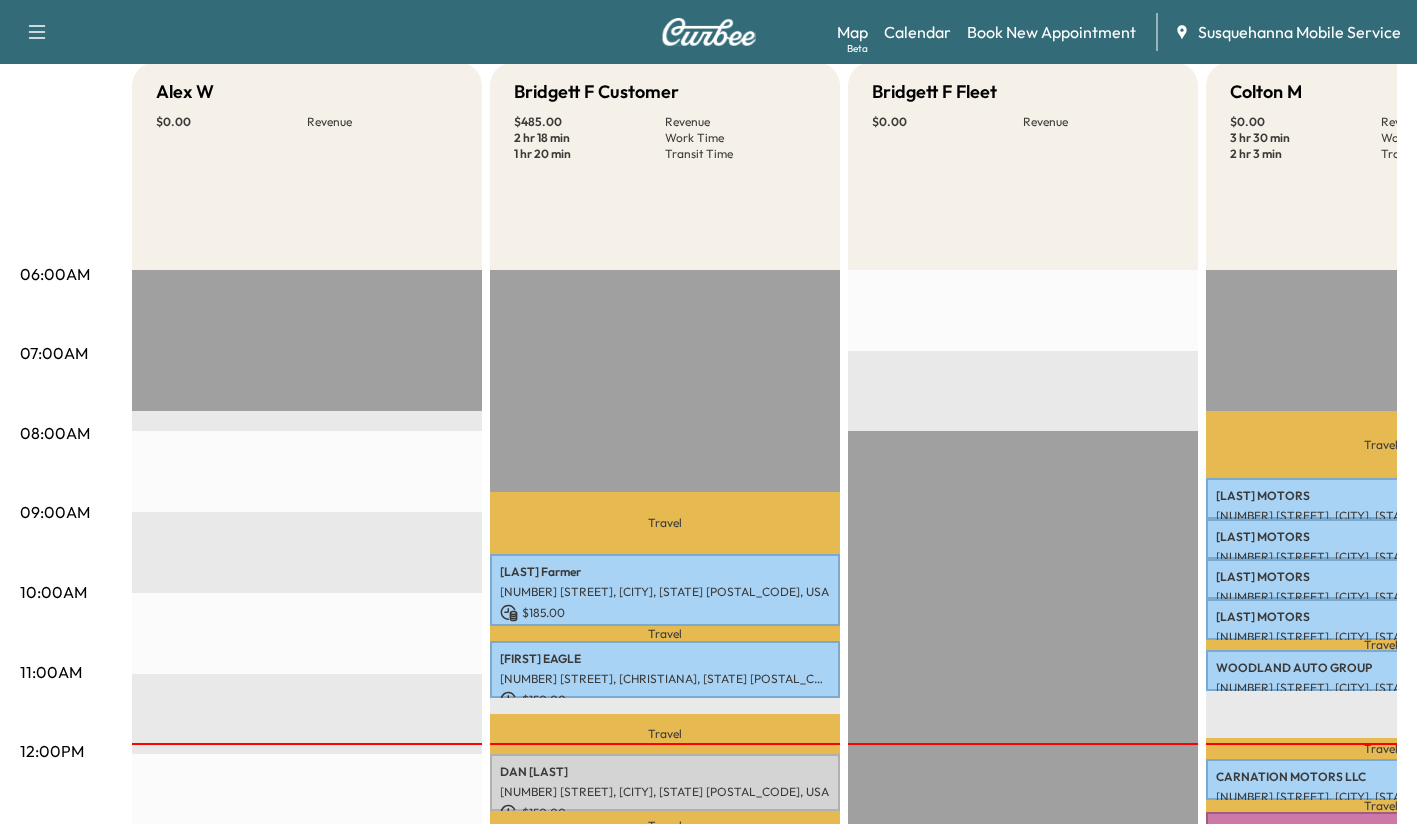 scroll, scrollTop: 197, scrollLeft: 0, axis: vertical 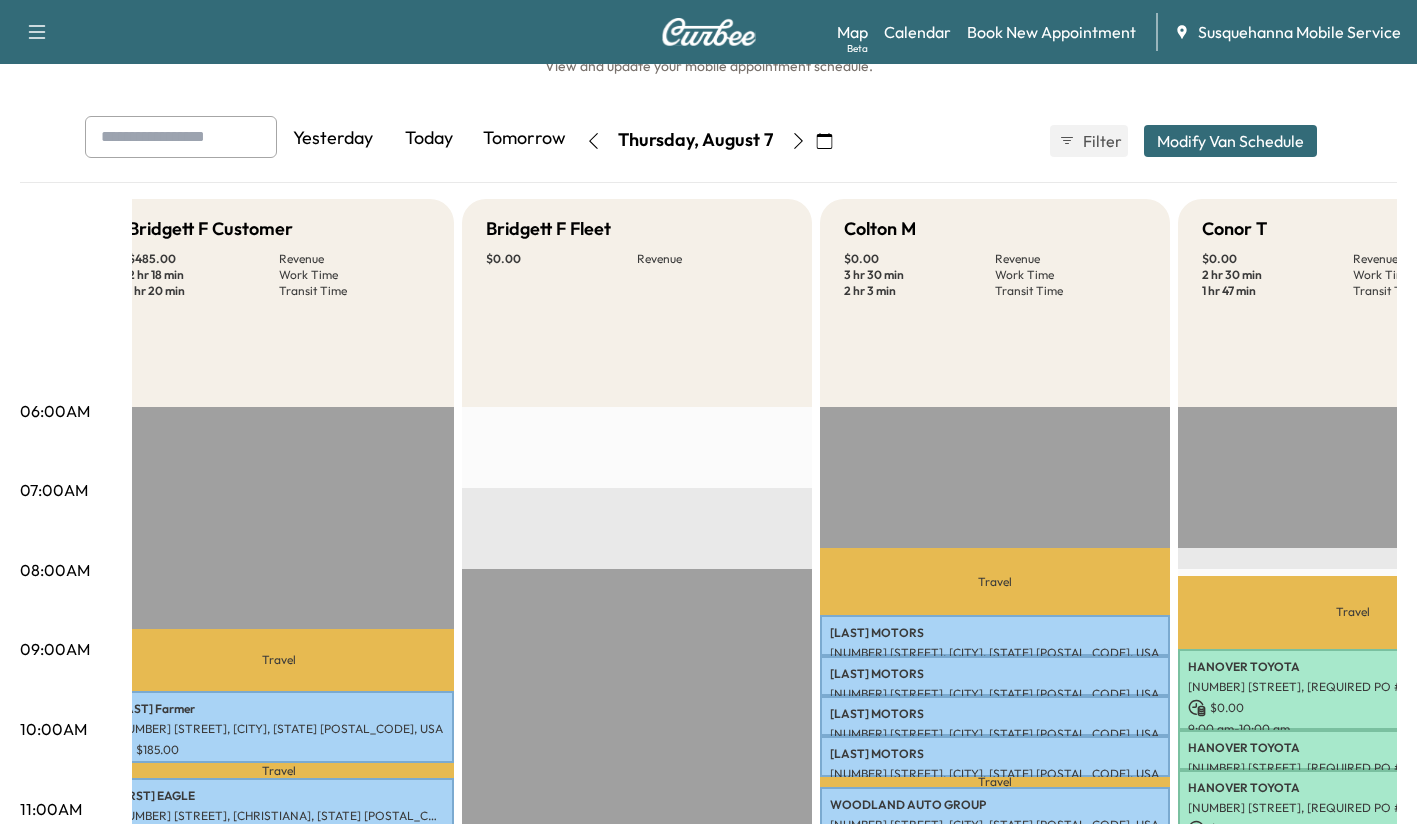 click on "Thursday, August 7 August 2025 S M T W T F S   27   28   29   30   31   1   2   3   4   5   6   7   8   9   10   11   12   13   14   15   16   17   18   19   20   21   22   23   24   25   26   27   28   29   30   31   1   2   3   4   5 Cancel Done" at bounding box center [708, 141] 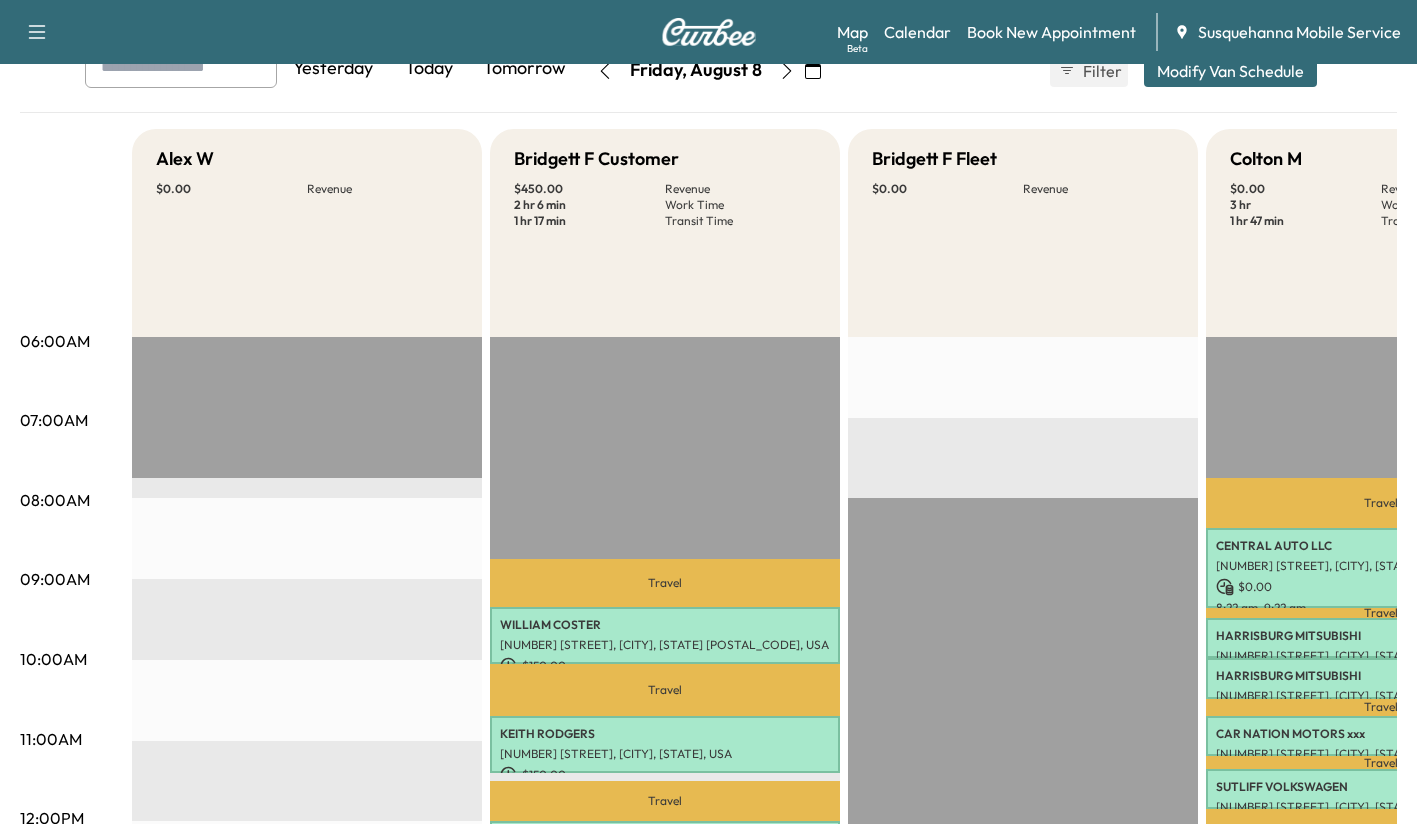 scroll, scrollTop: 133, scrollLeft: 0, axis: vertical 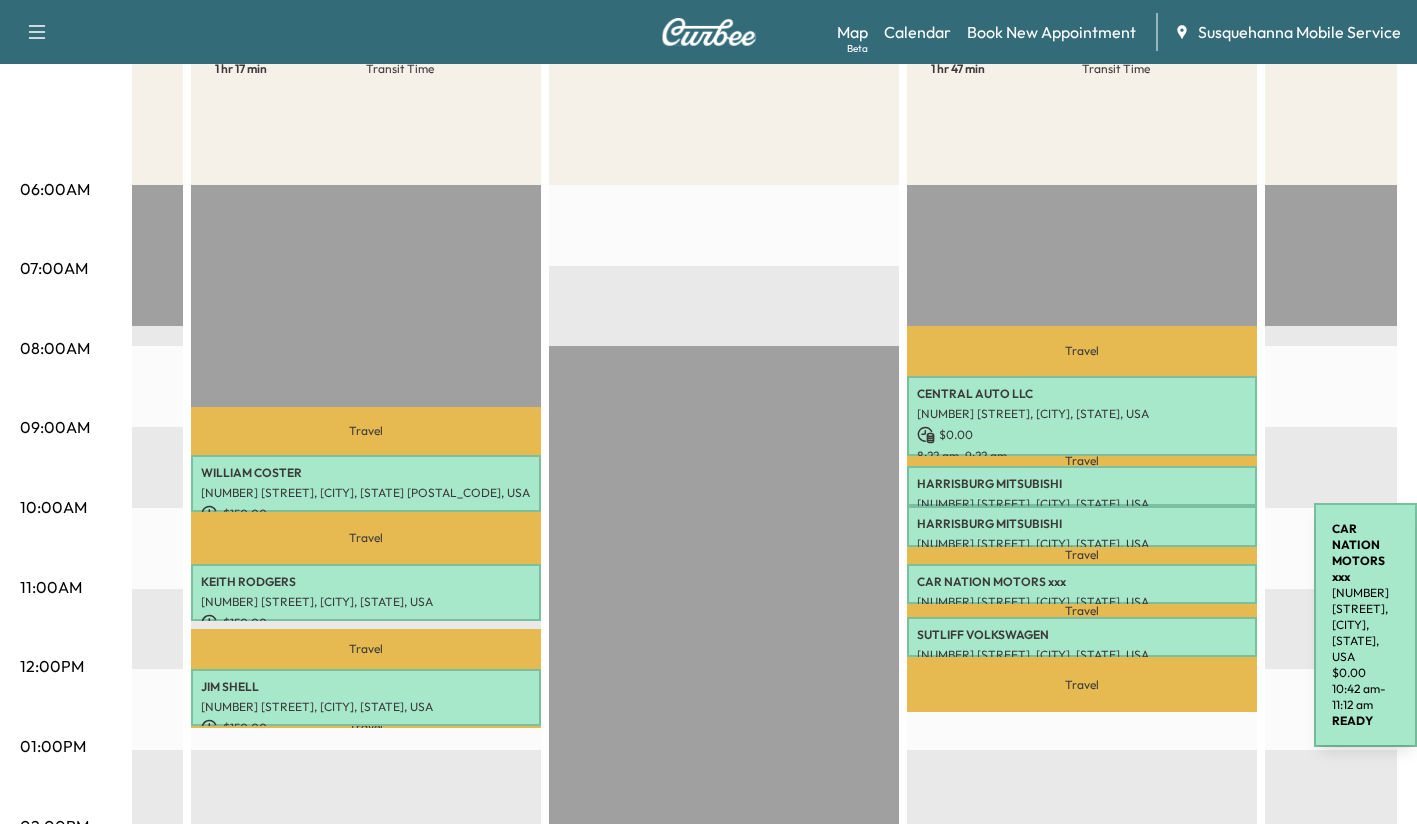 click on "CAR NATION MOTORS   xxx" at bounding box center [1082, 582] 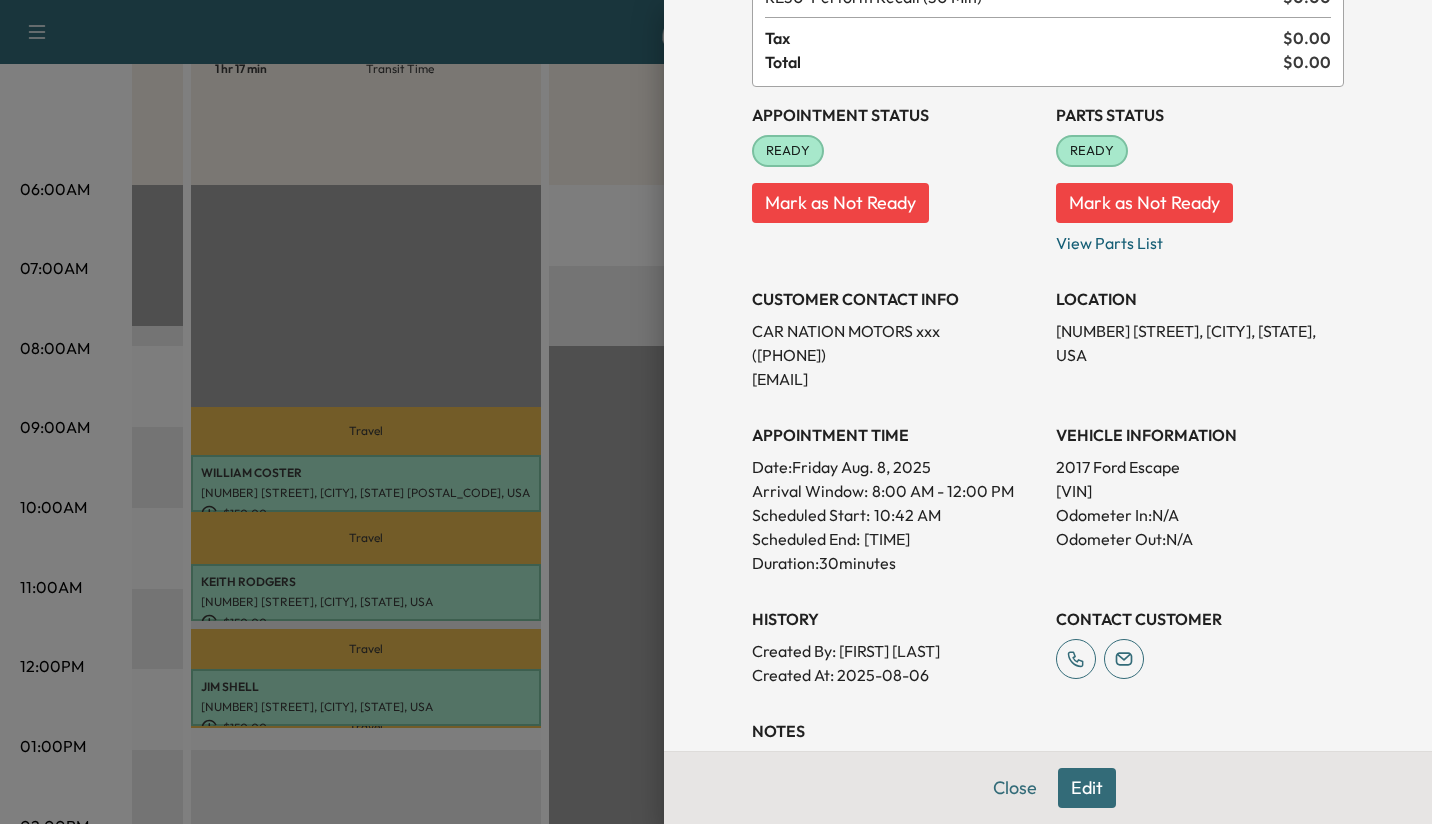 scroll, scrollTop: 177, scrollLeft: 0, axis: vertical 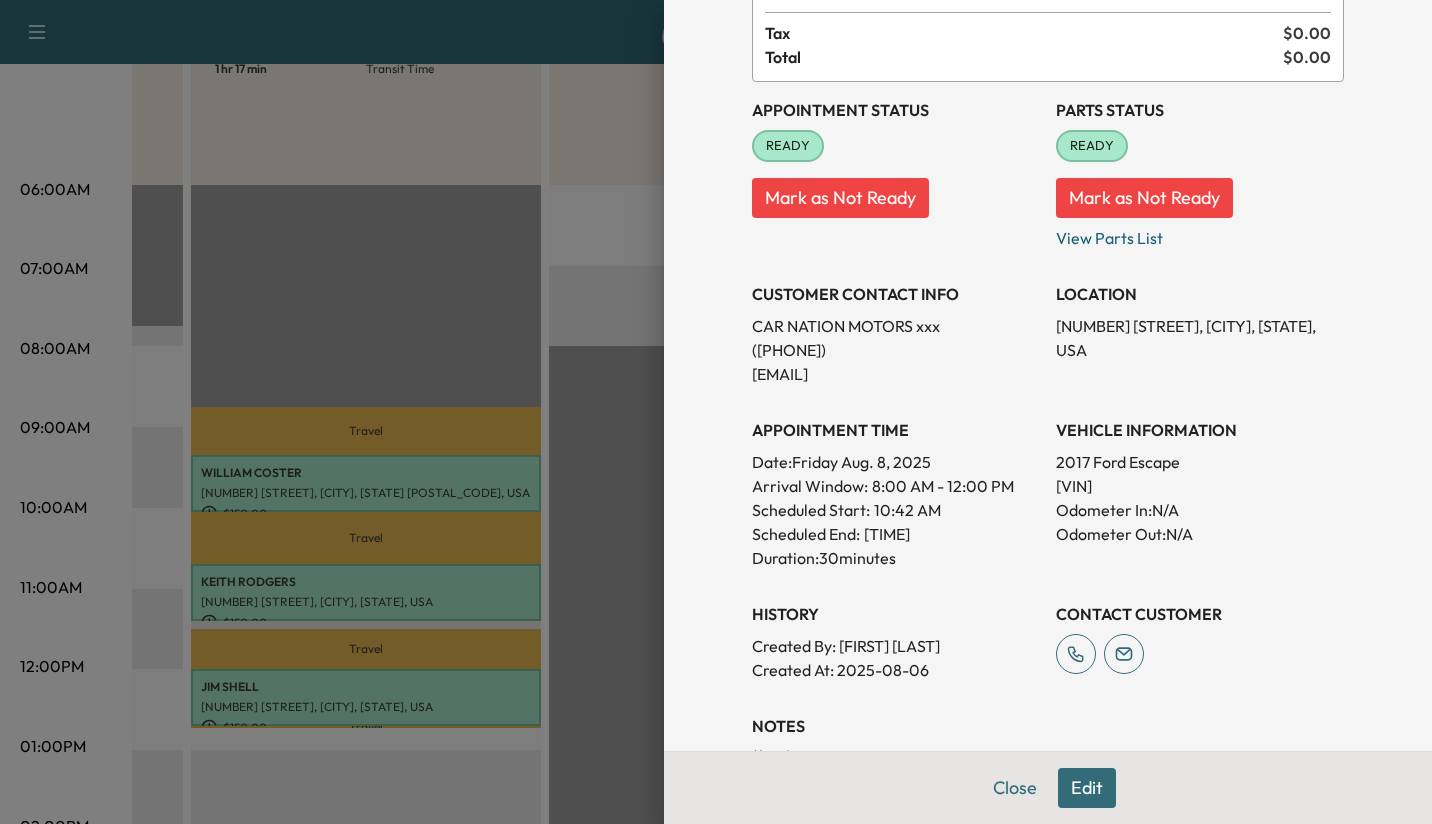 click on "Edit" at bounding box center [1087, 788] 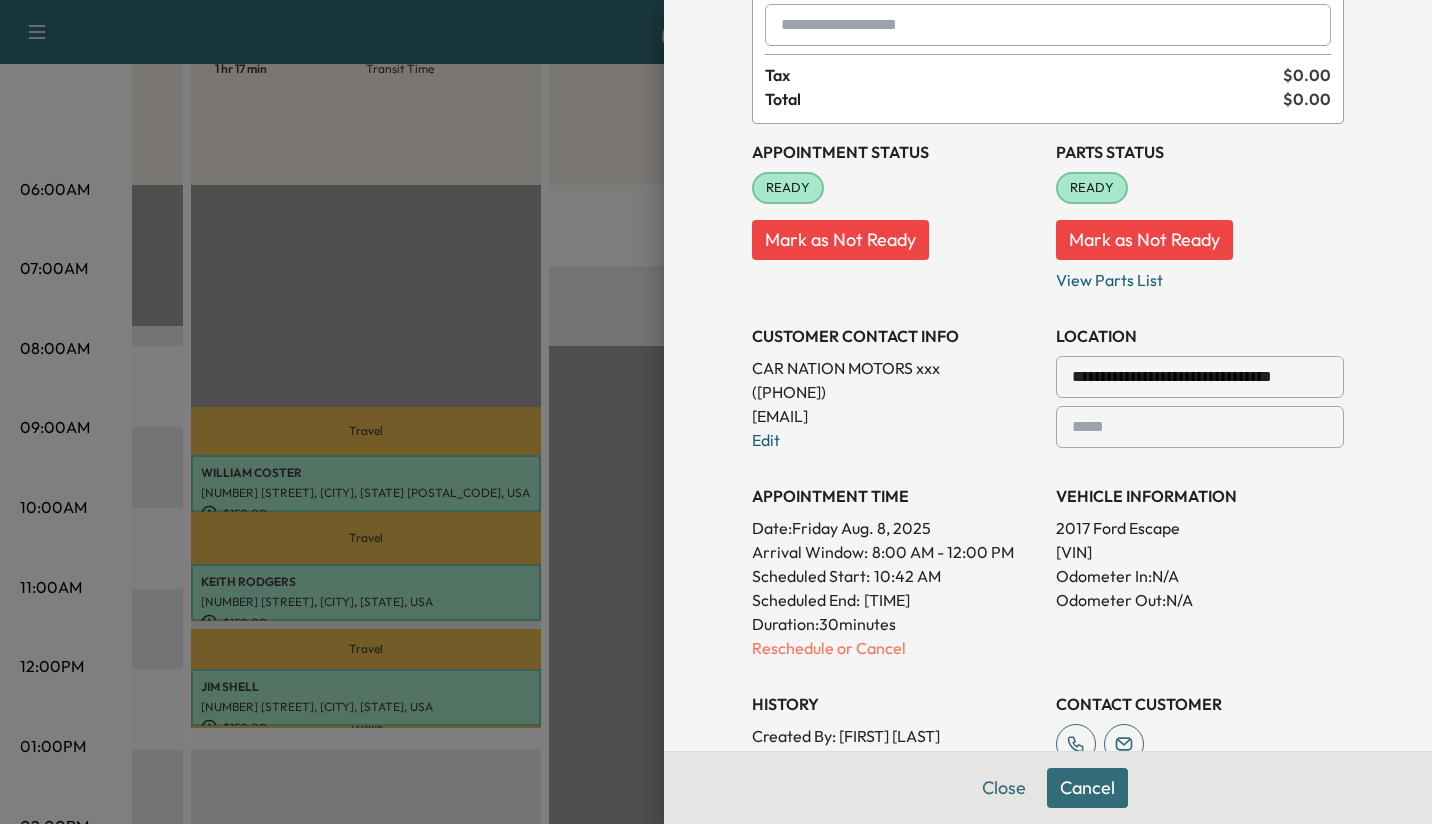 click on "Reschedule or Cancel" at bounding box center [896, 648] 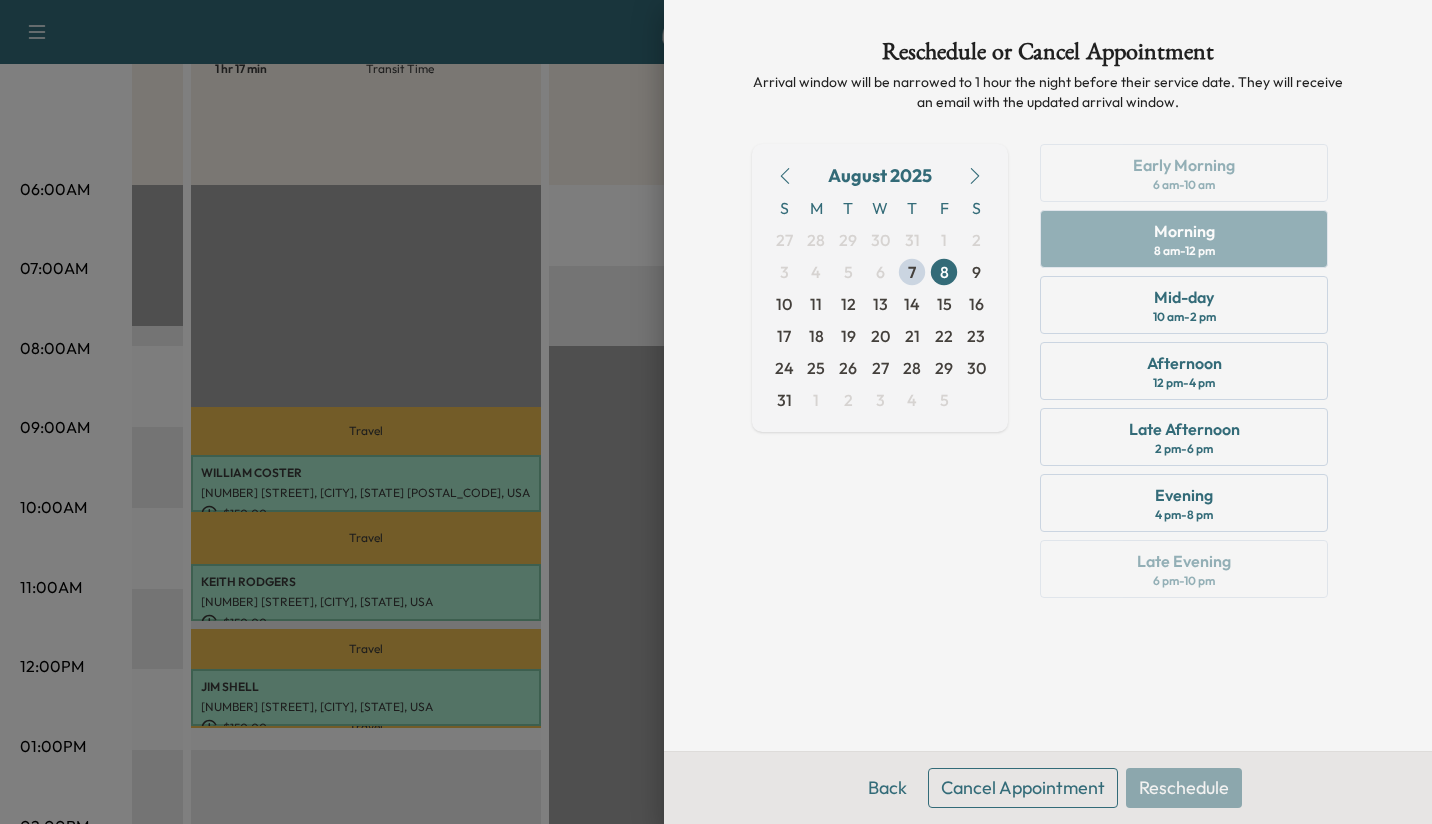 click on "Cancel Appointment" at bounding box center (1023, 788) 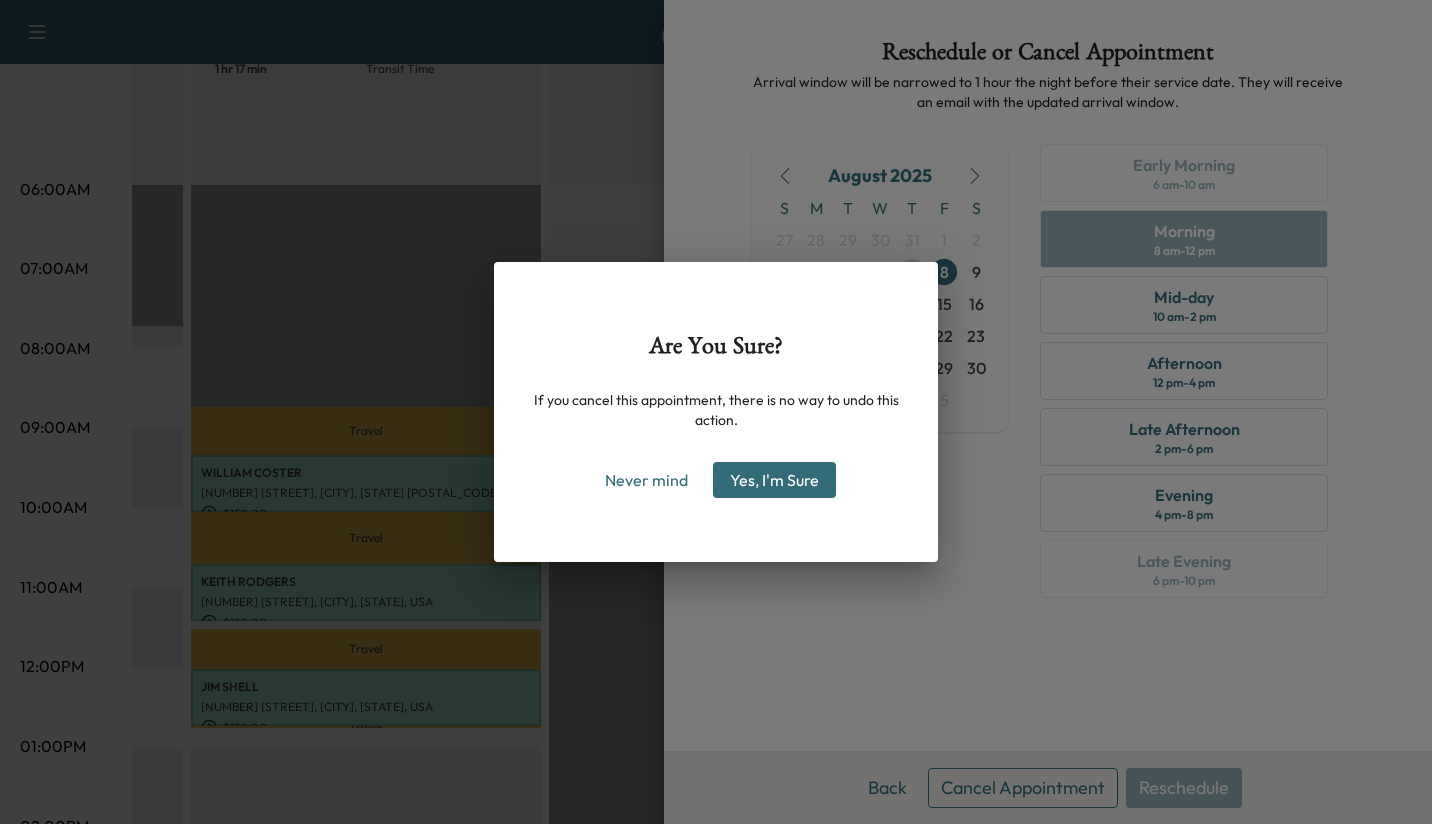 click on "Yes, I'm Sure" at bounding box center [774, 480] 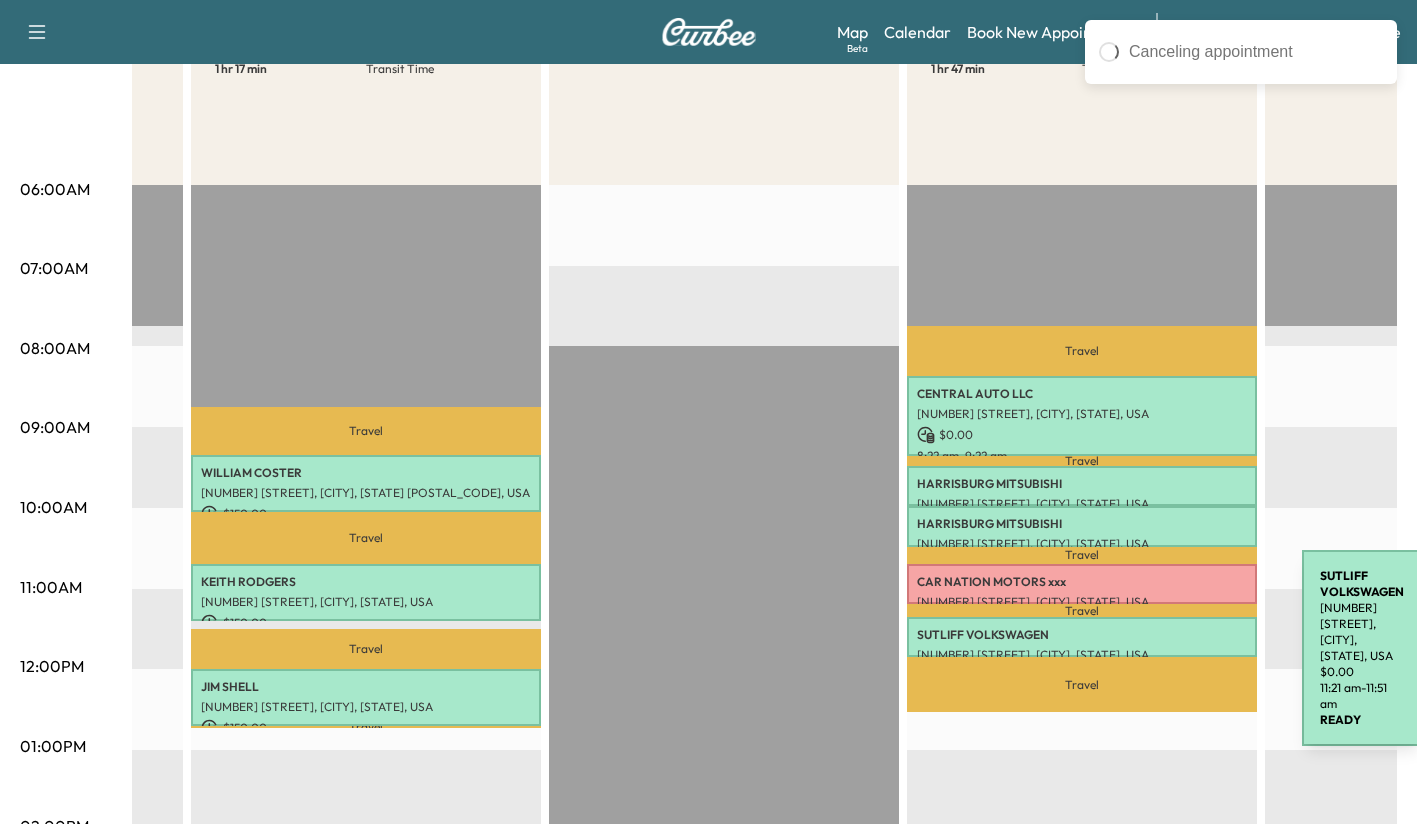 click on "SUTLIFF   VOLKSWAGEN [NUMBER] [STREET], [CITY], [STATE], USA   $ 0.00 11:21 am  -  11:51 am" at bounding box center [1082, 637] 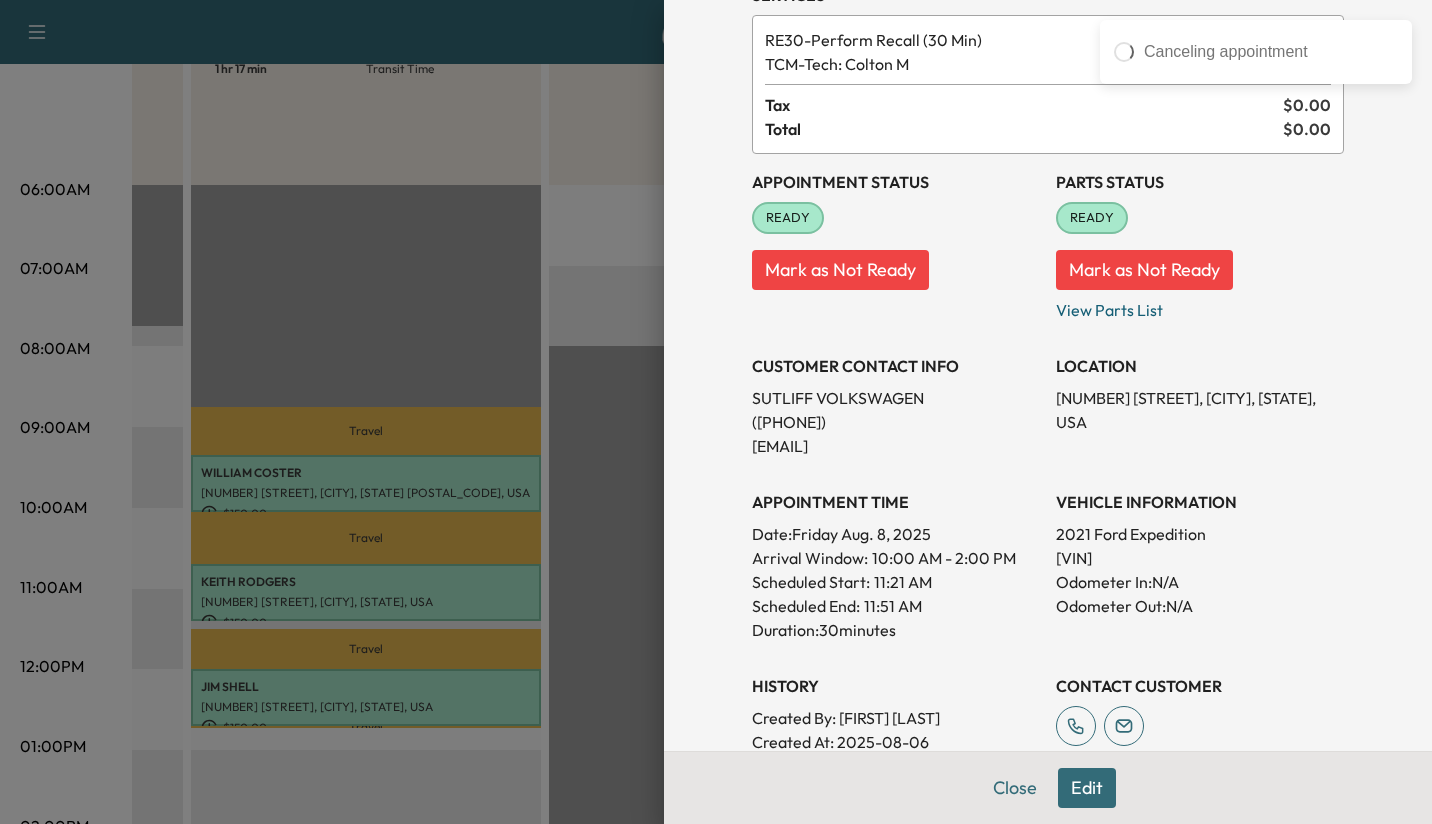 scroll, scrollTop: 111, scrollLeft: 0, axis: vertical 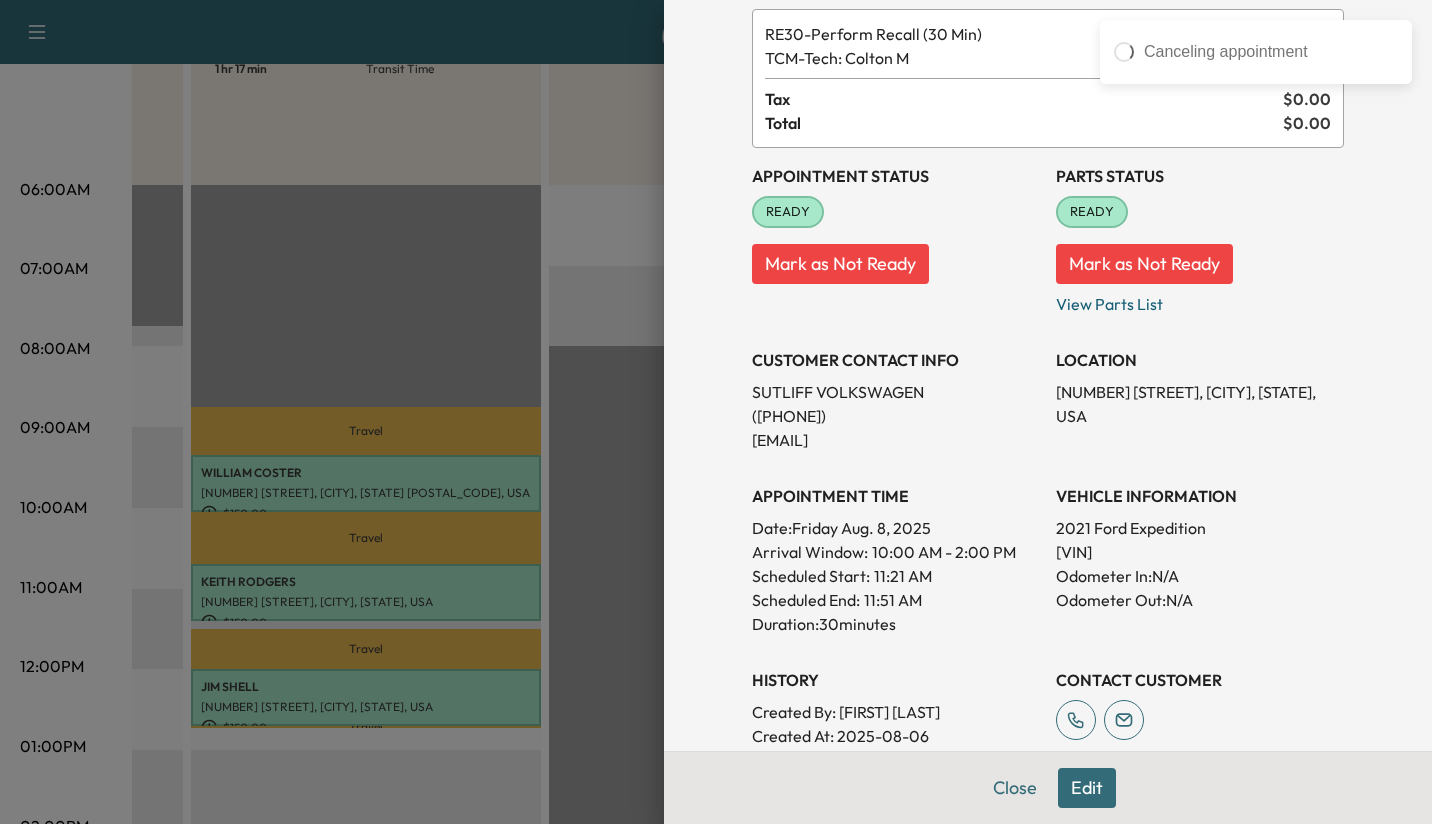 click on "Edit" at bounding box center [1087, 788] 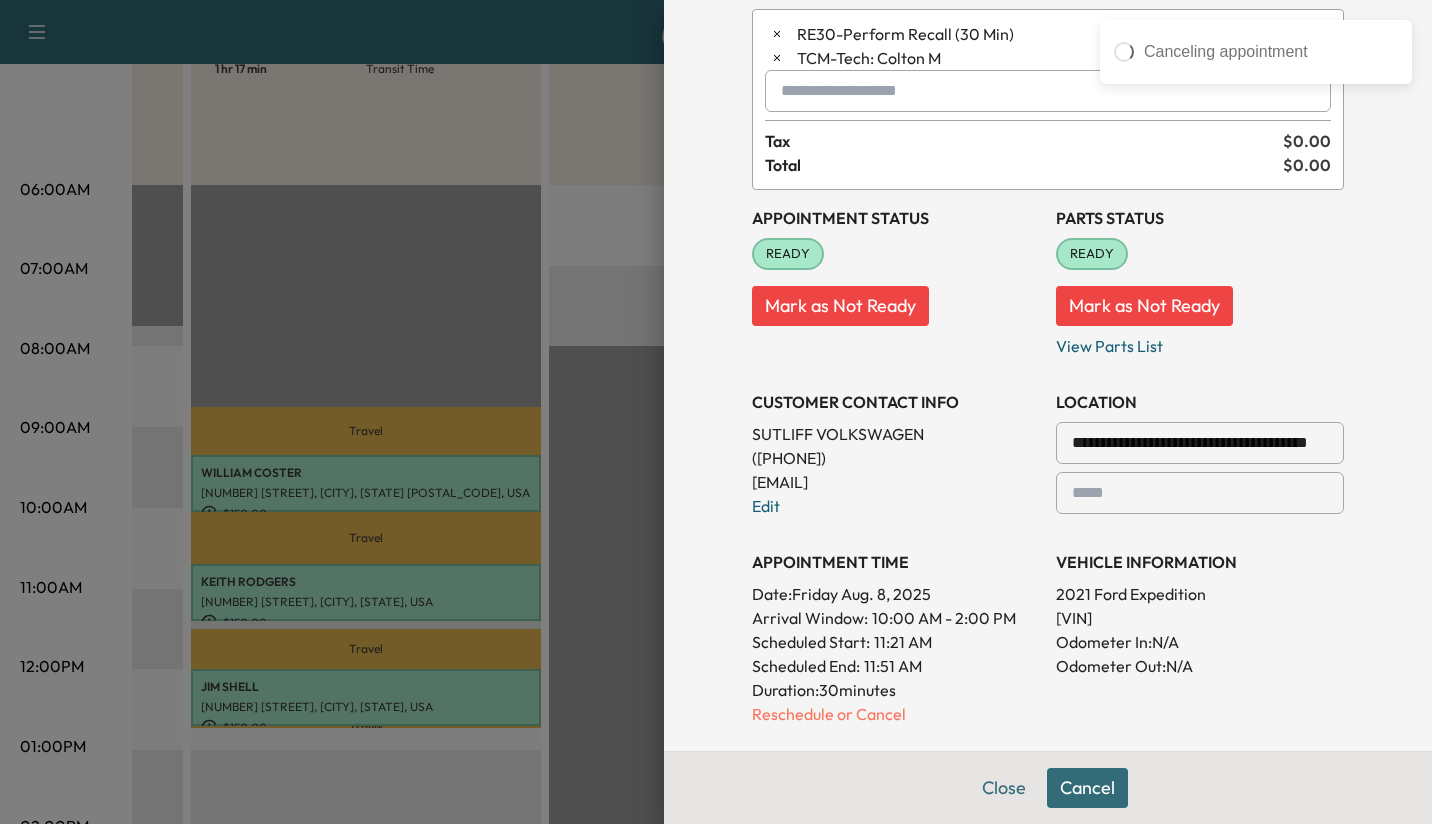 click on "Reschedule or Cancel" at bounding box center (896, 714) 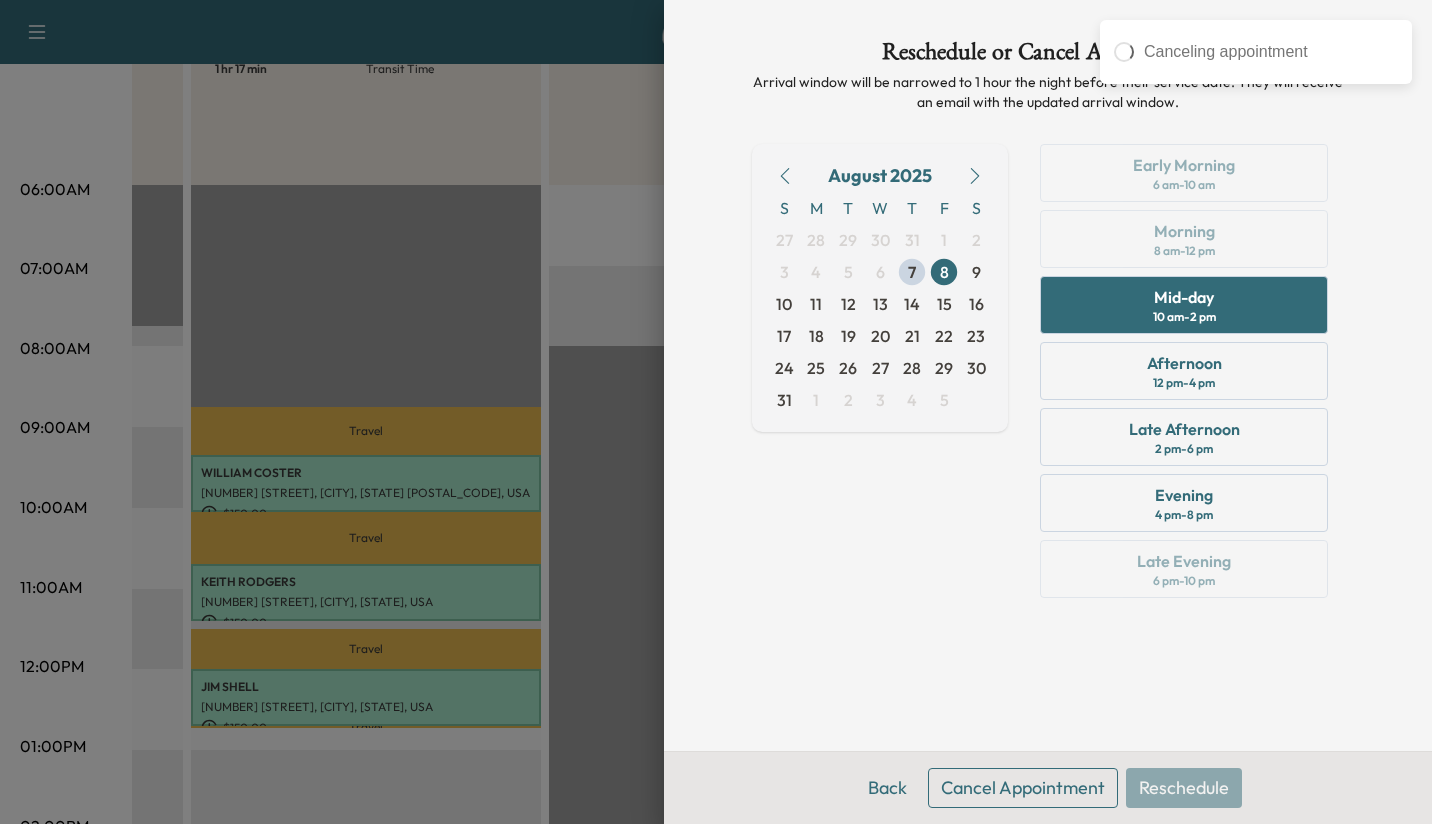 click on "Cancel Appointment" at bounding box center (1023, 788) 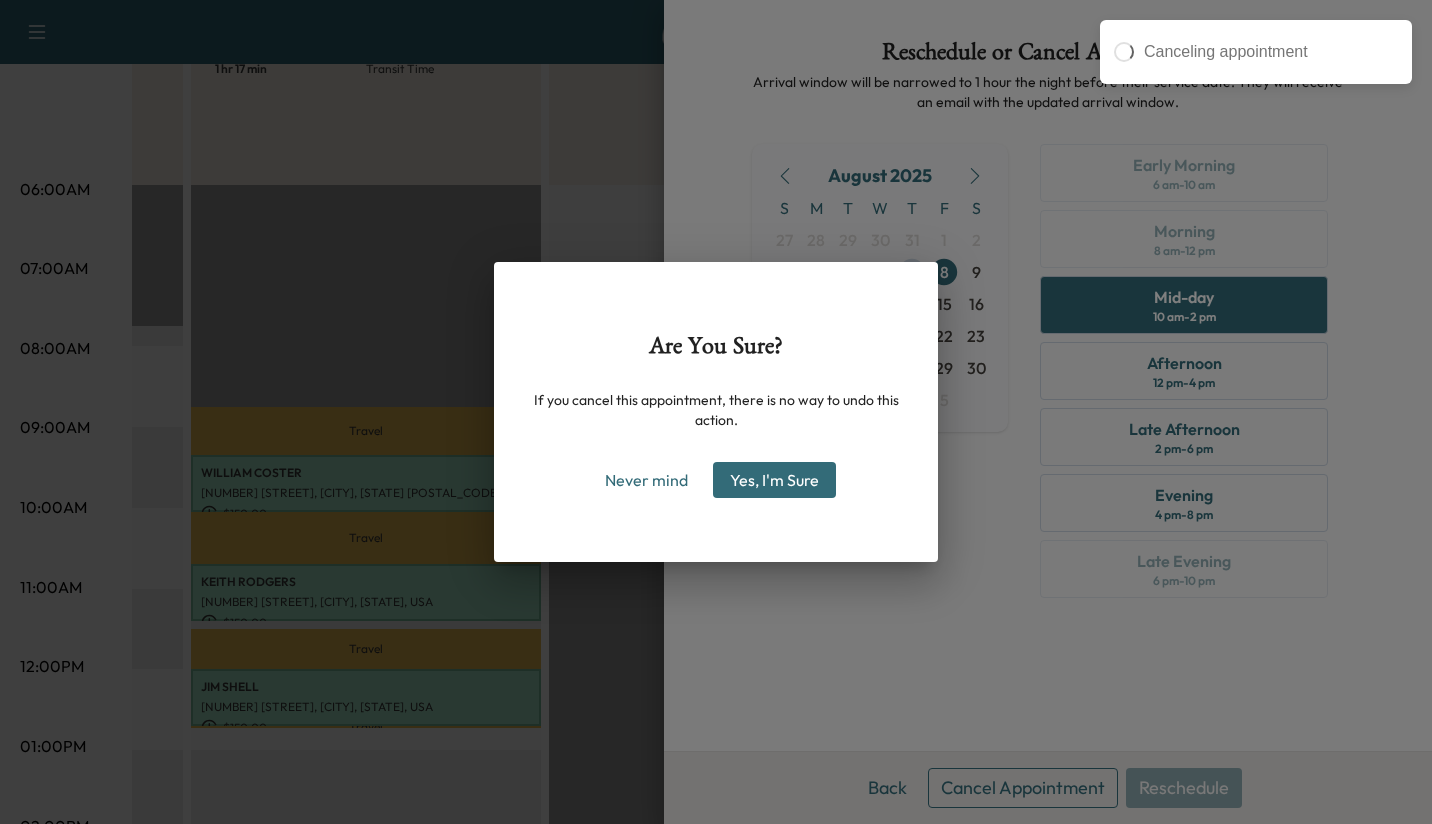click on "Yes, I'm Sure" at bounding box center (774, 480) 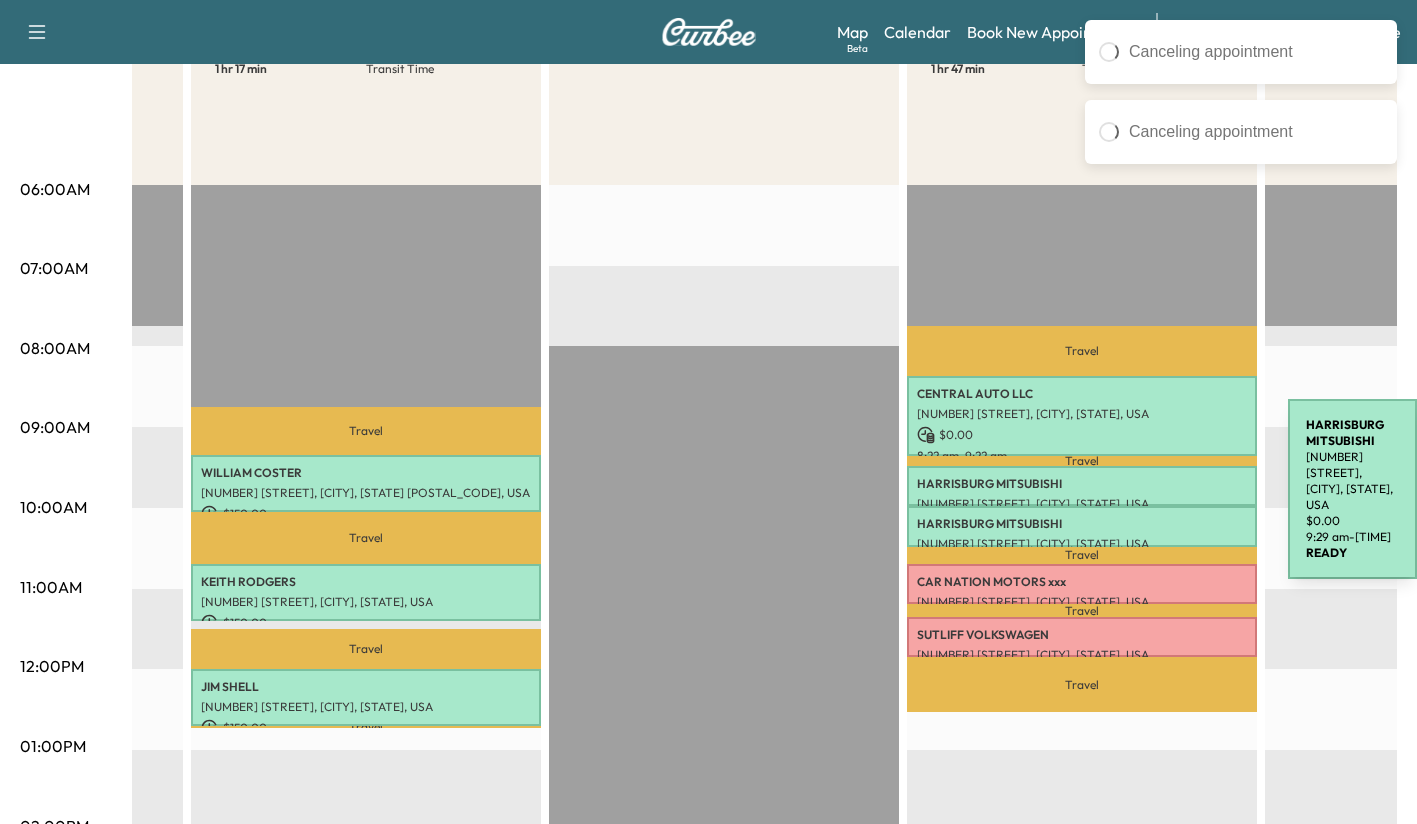 click on "[CITY]   [ORGANIZATION] [NUMBER] [STREET], [CITY], [STATE], USA   $ 0.00 [TIME]  -  [TIME]" at bounding box center (1082, 486) 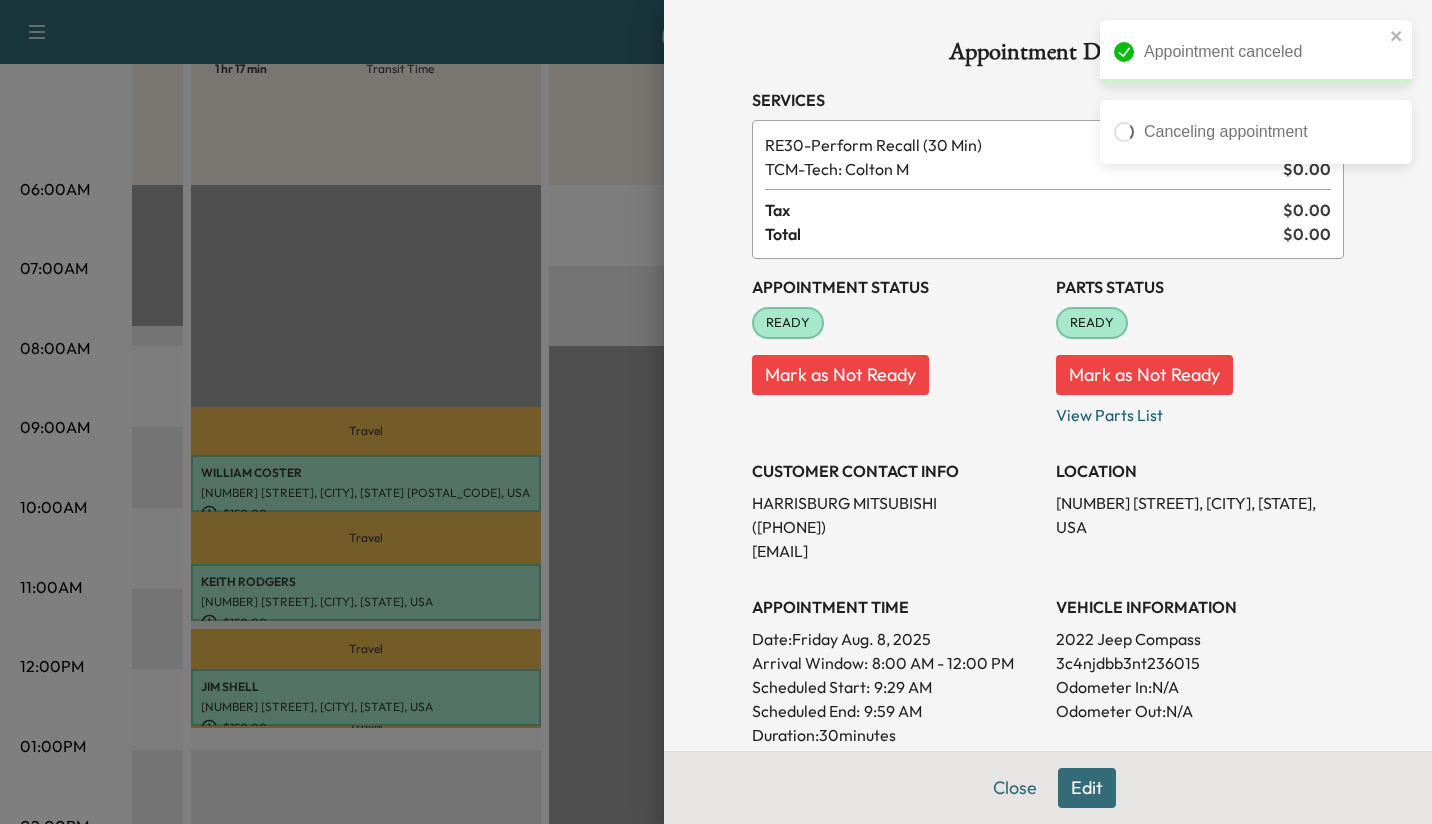 click on "Edit" at bounding box center [1087, 788] 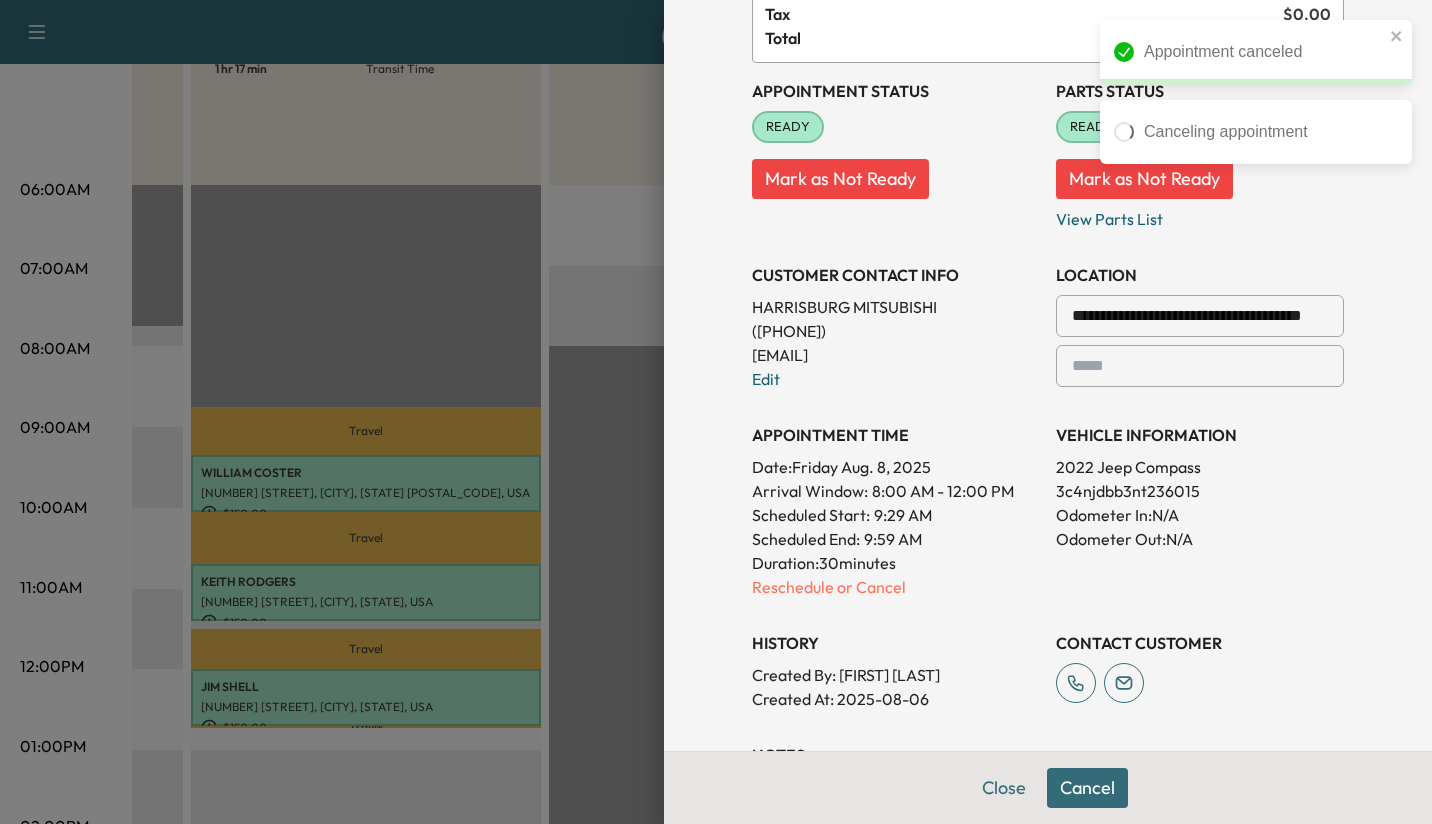 scroll, scrollTop: 239, scrollLeft: 0, axis: vertical 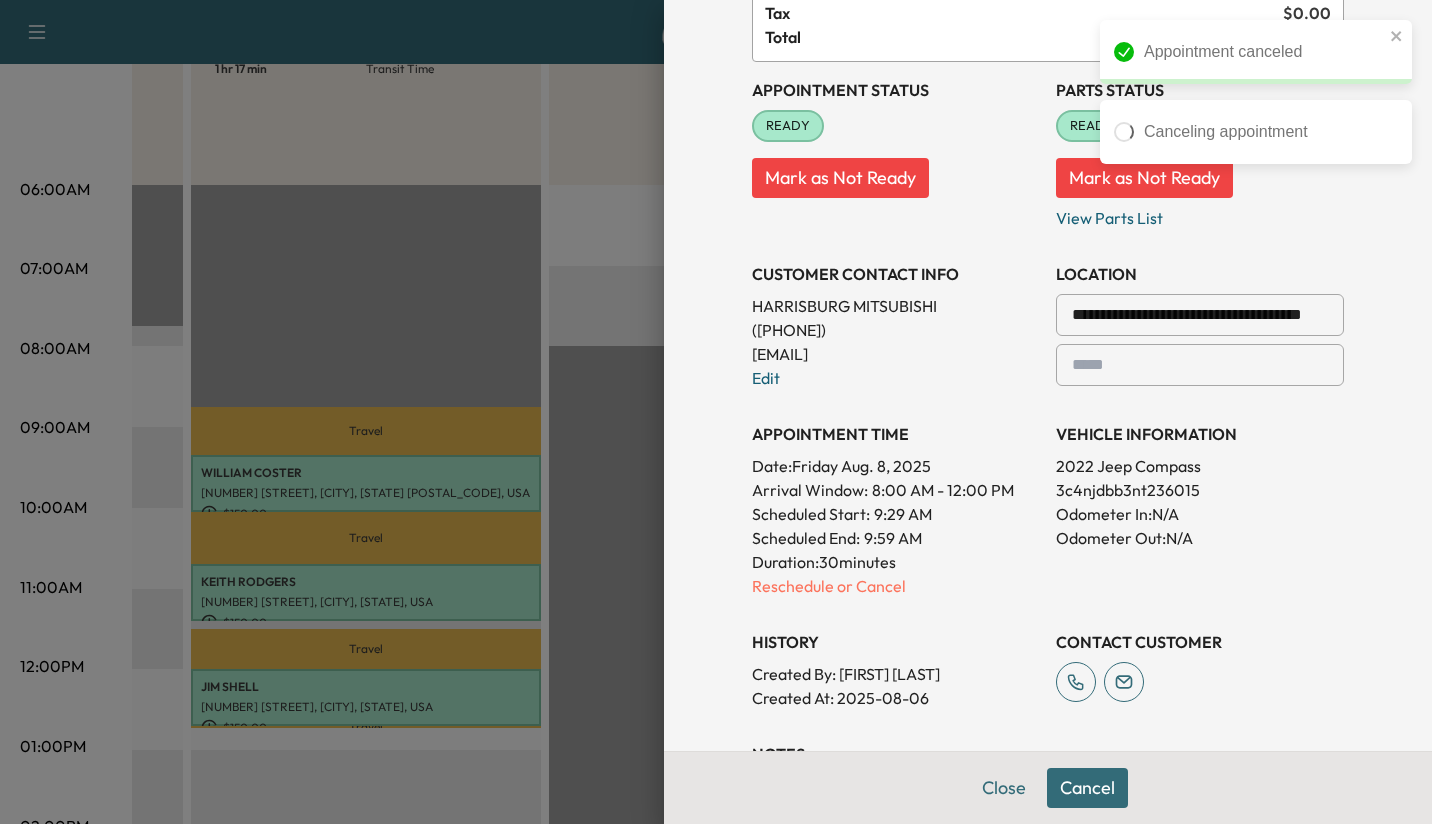 click on "Reschedule or Cancel" at bounding box center [896, 586] 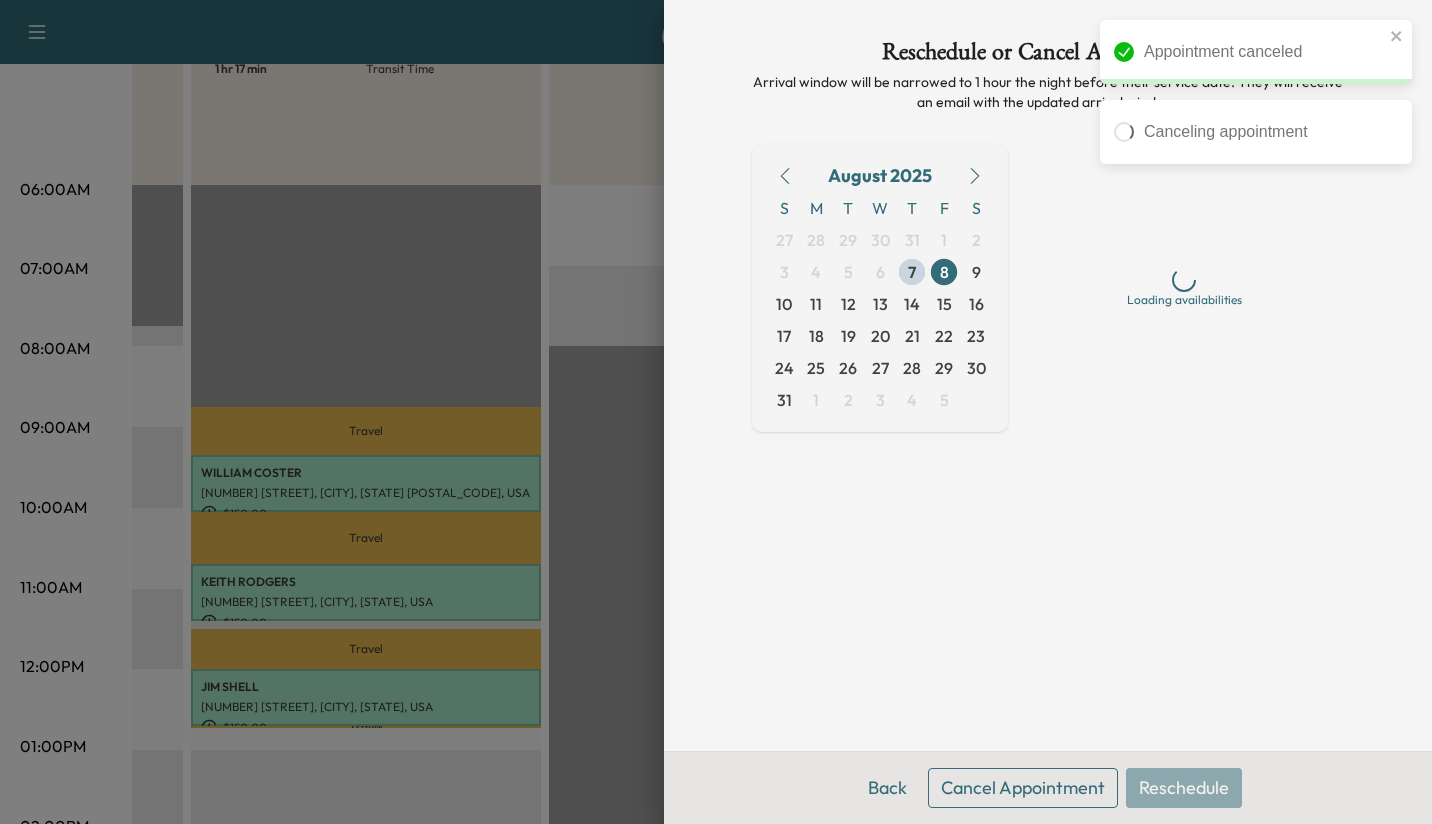 scroll, scrollTop: 0, scrollLeft: 0, axis: both 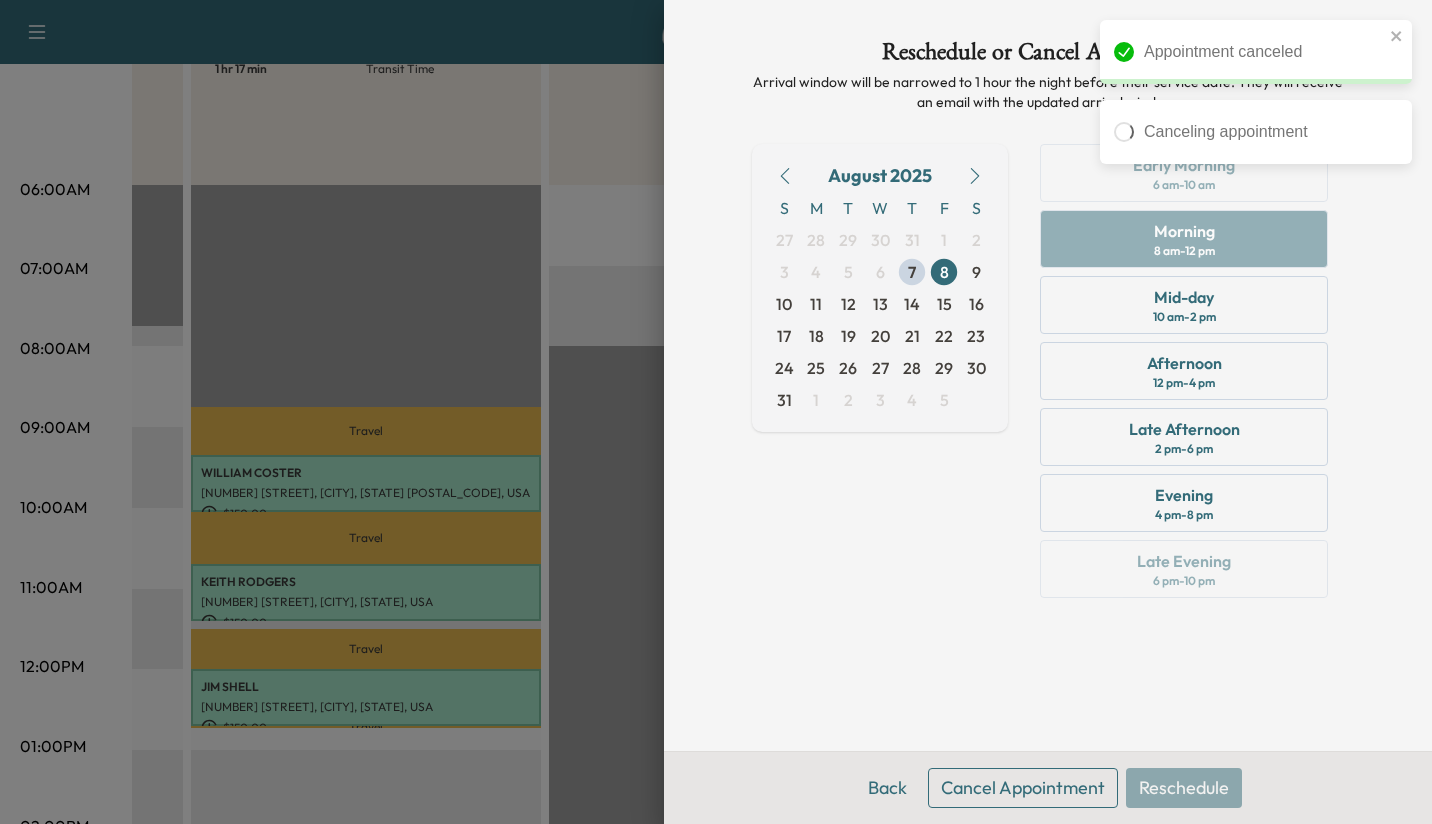 click on "7" at bounding box center (912, 272) 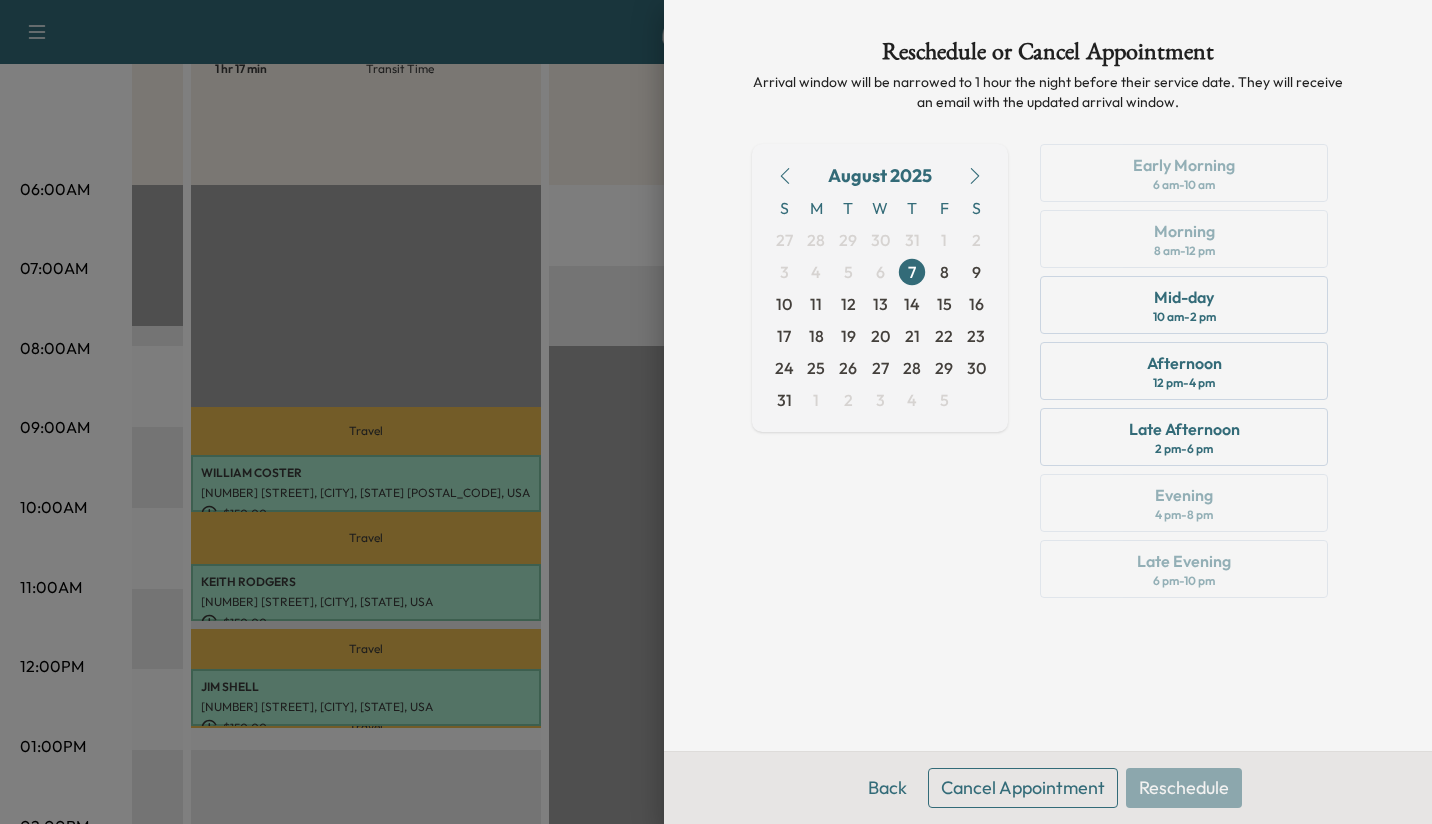 click on "Mid-day [TIME]  -  [TIME]" at bounding box center (1184, 305) 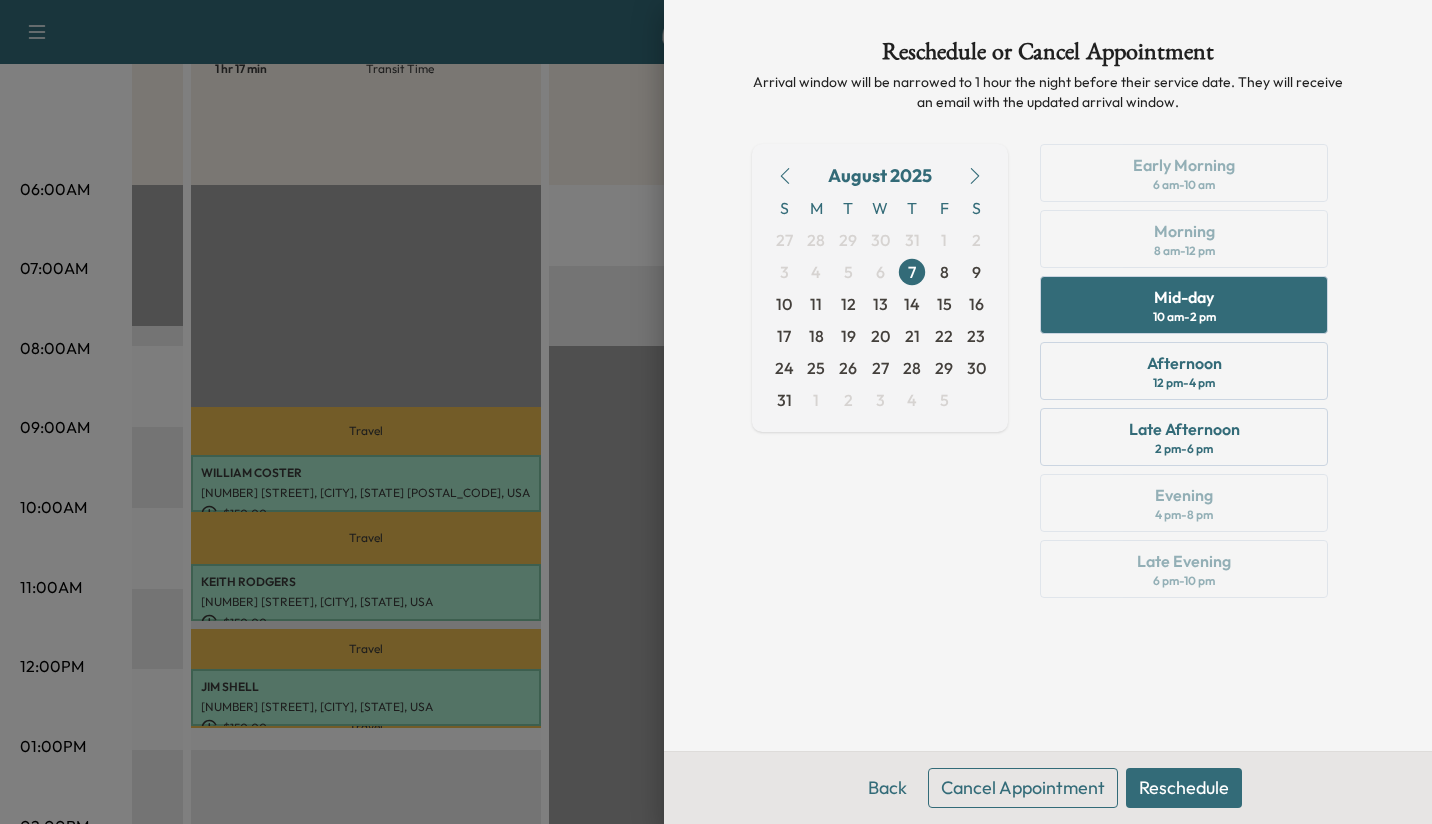 click on "Reschedule" at bounding box center (1184, 788) 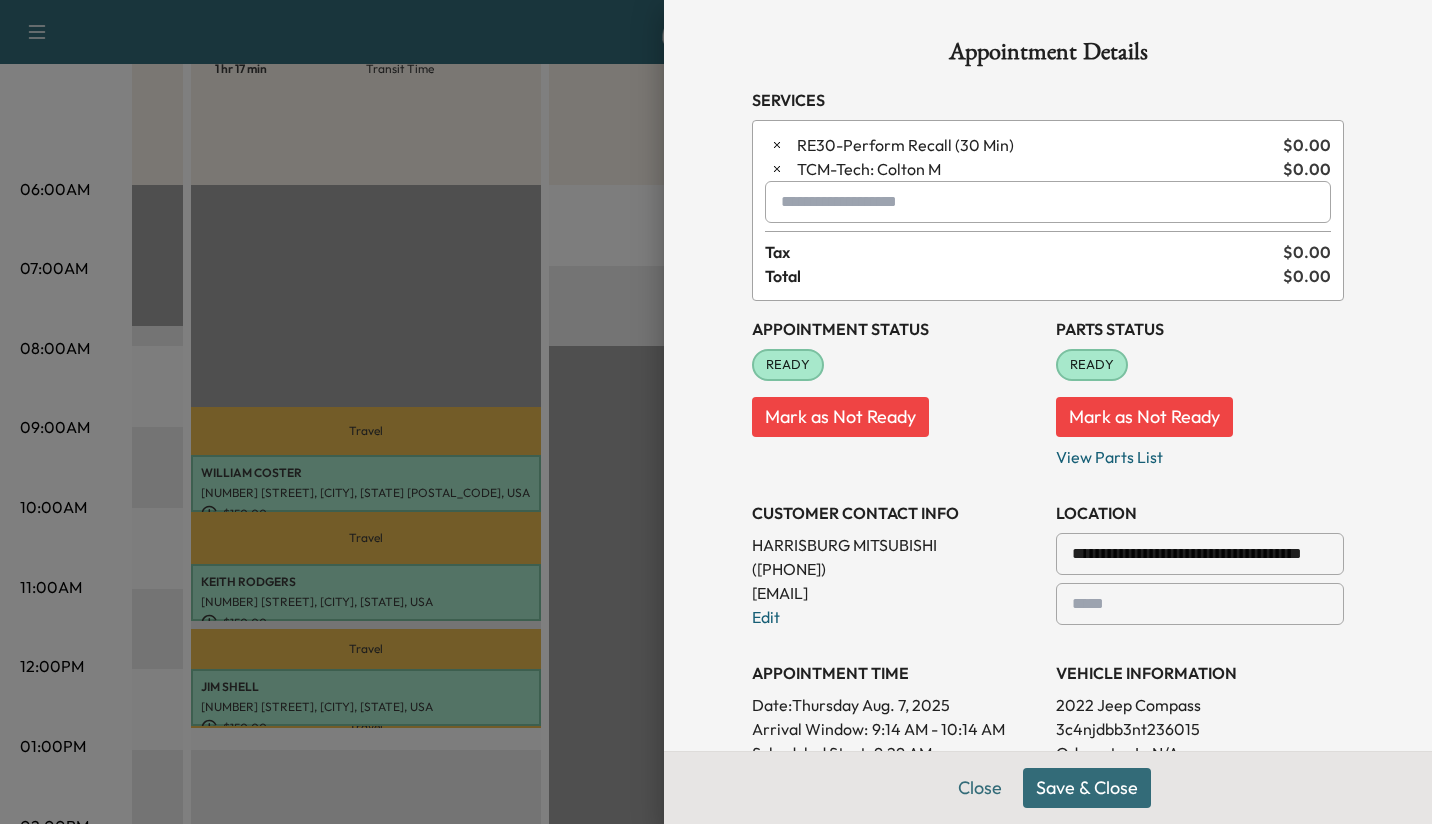 click on "Save & Close" at bounding box center (1087, 788) 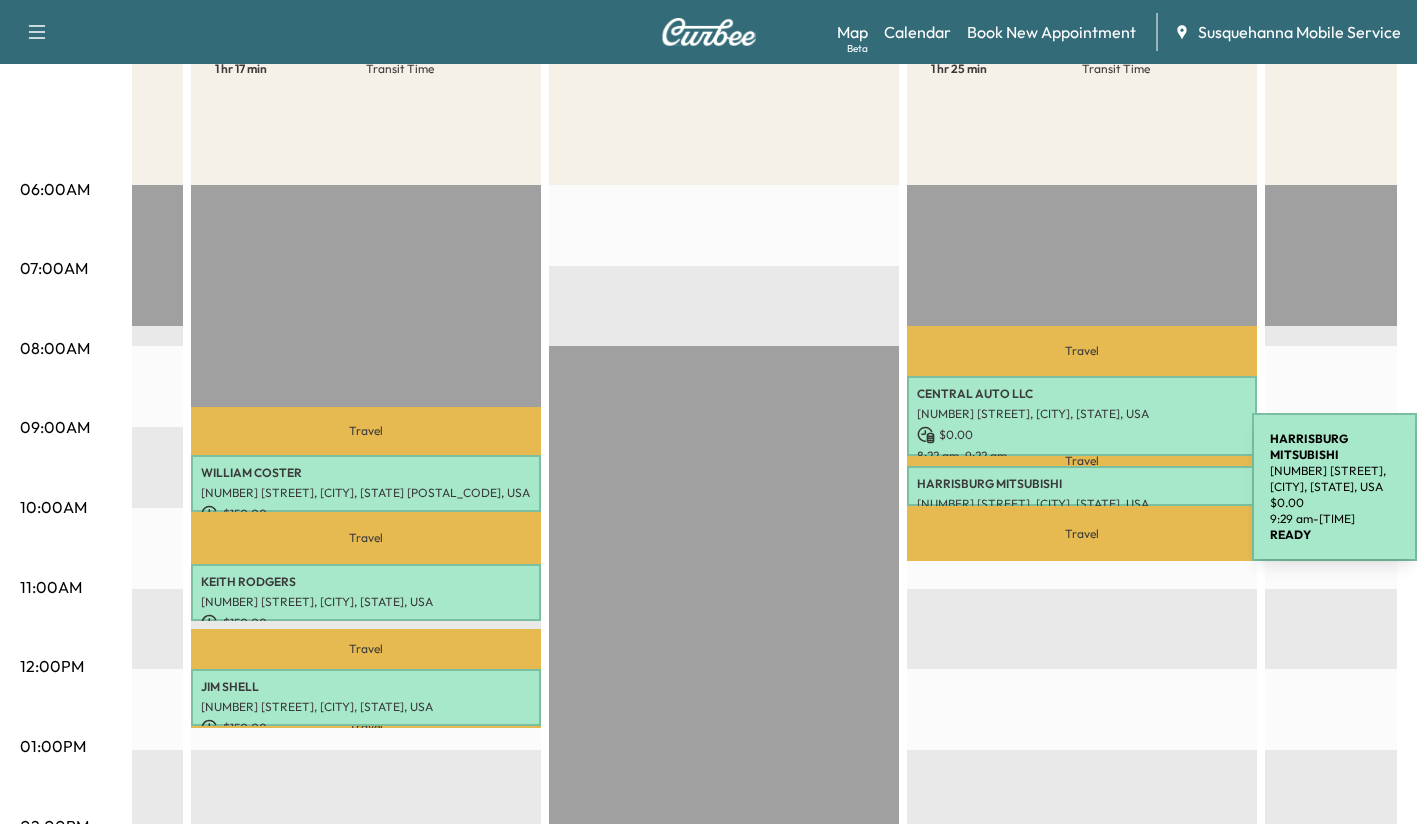 click on "HARRISBURG   MITSUBISHI" at bounding box center [1082, 484] 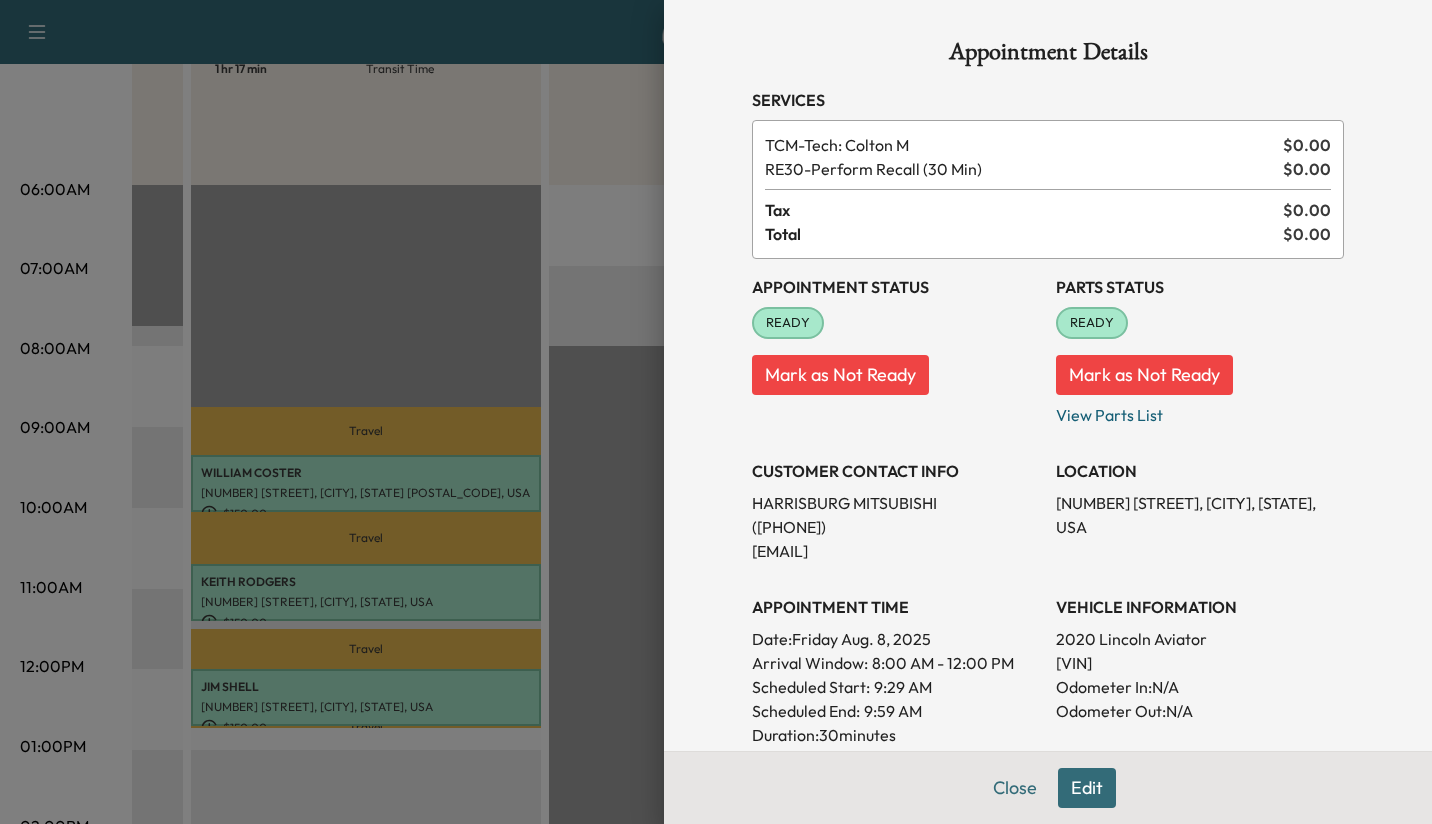 click on "Edit" at bounding box center [1087, 788] 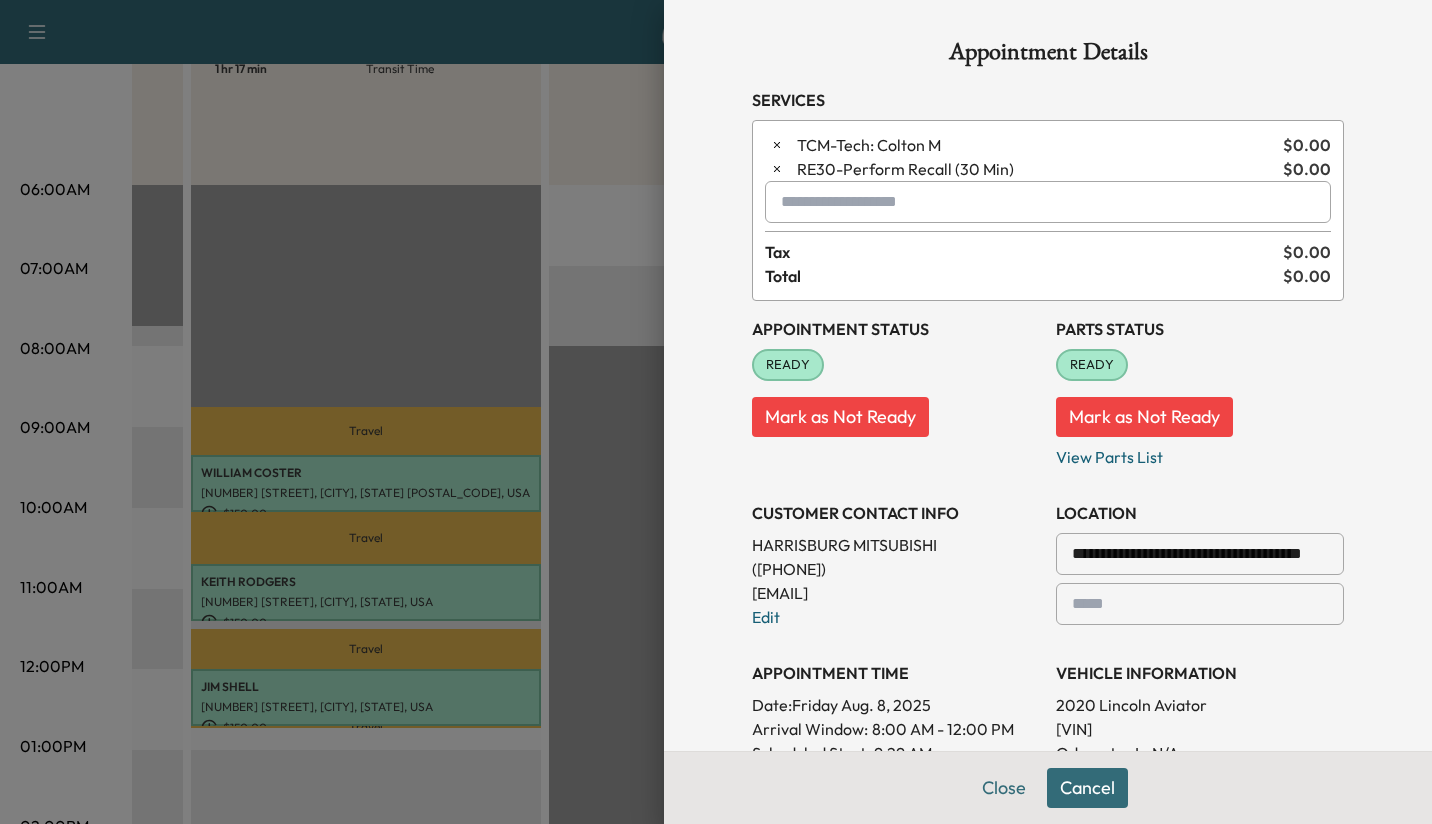 scroll, scrollTop: 259, scrollLeft: 0, axis: vertical 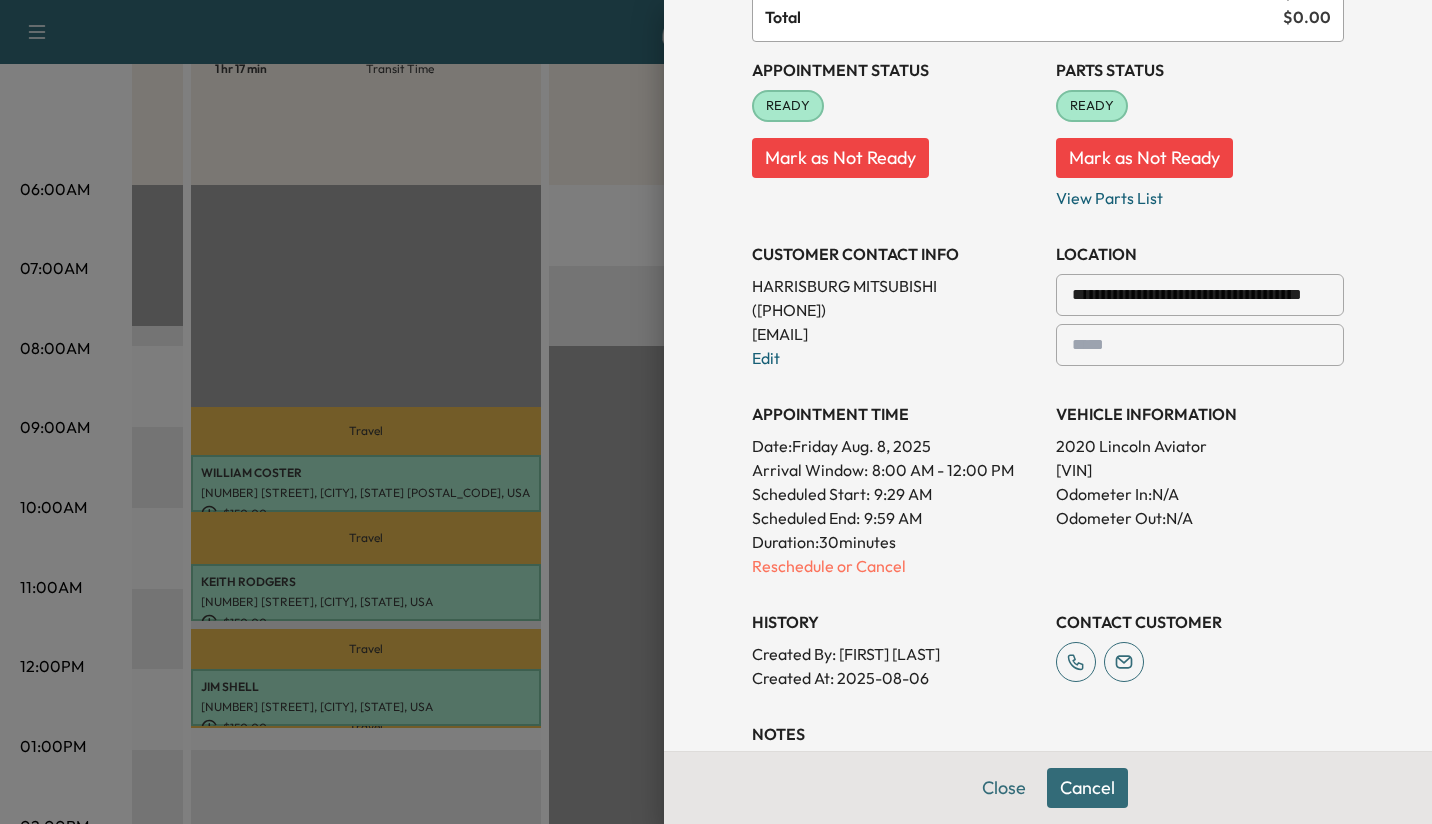 click on "Reschedule or Cancel" at bounding box center (896, 566) 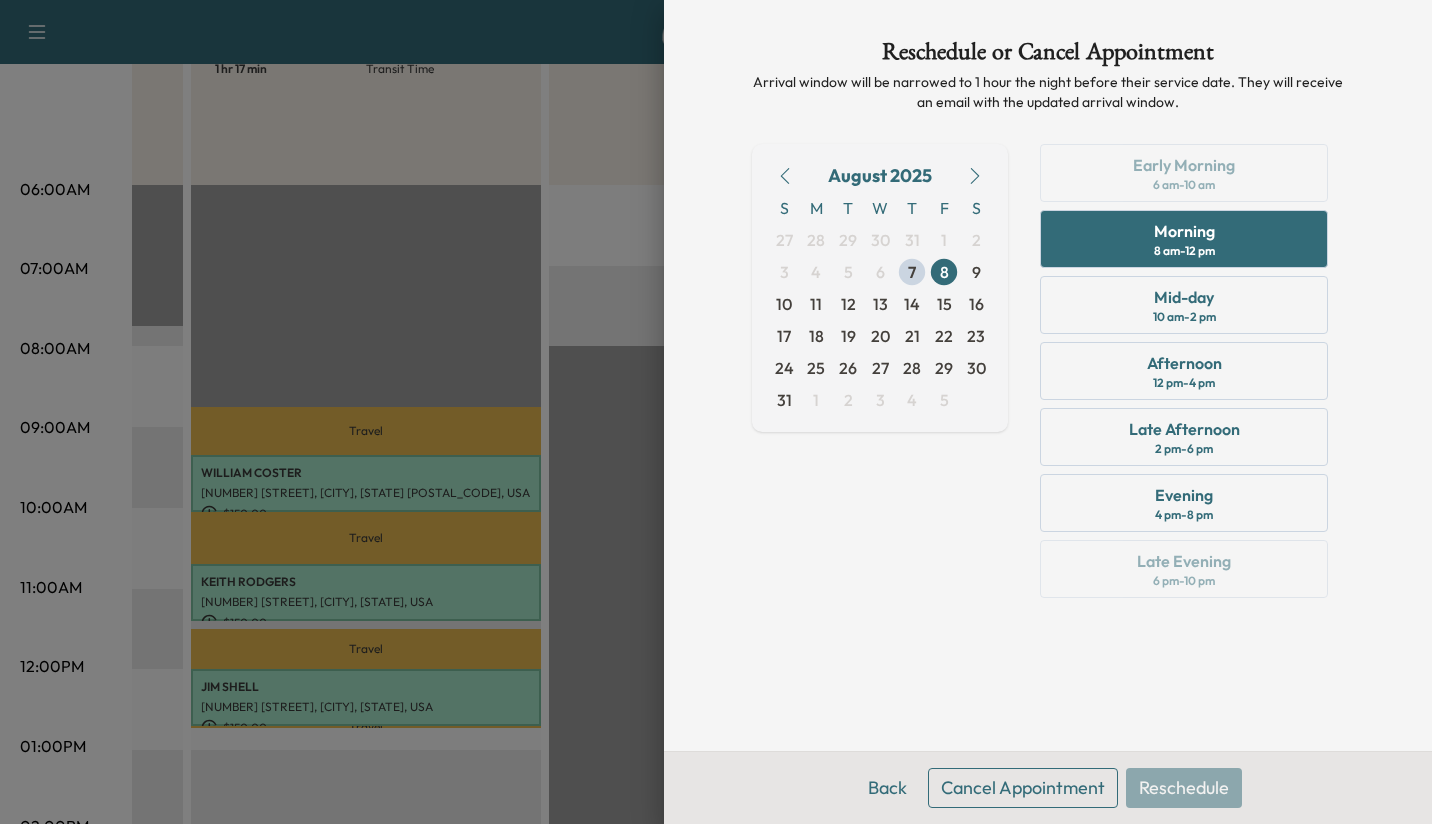 click on "7" at bounding box center (912, 272) 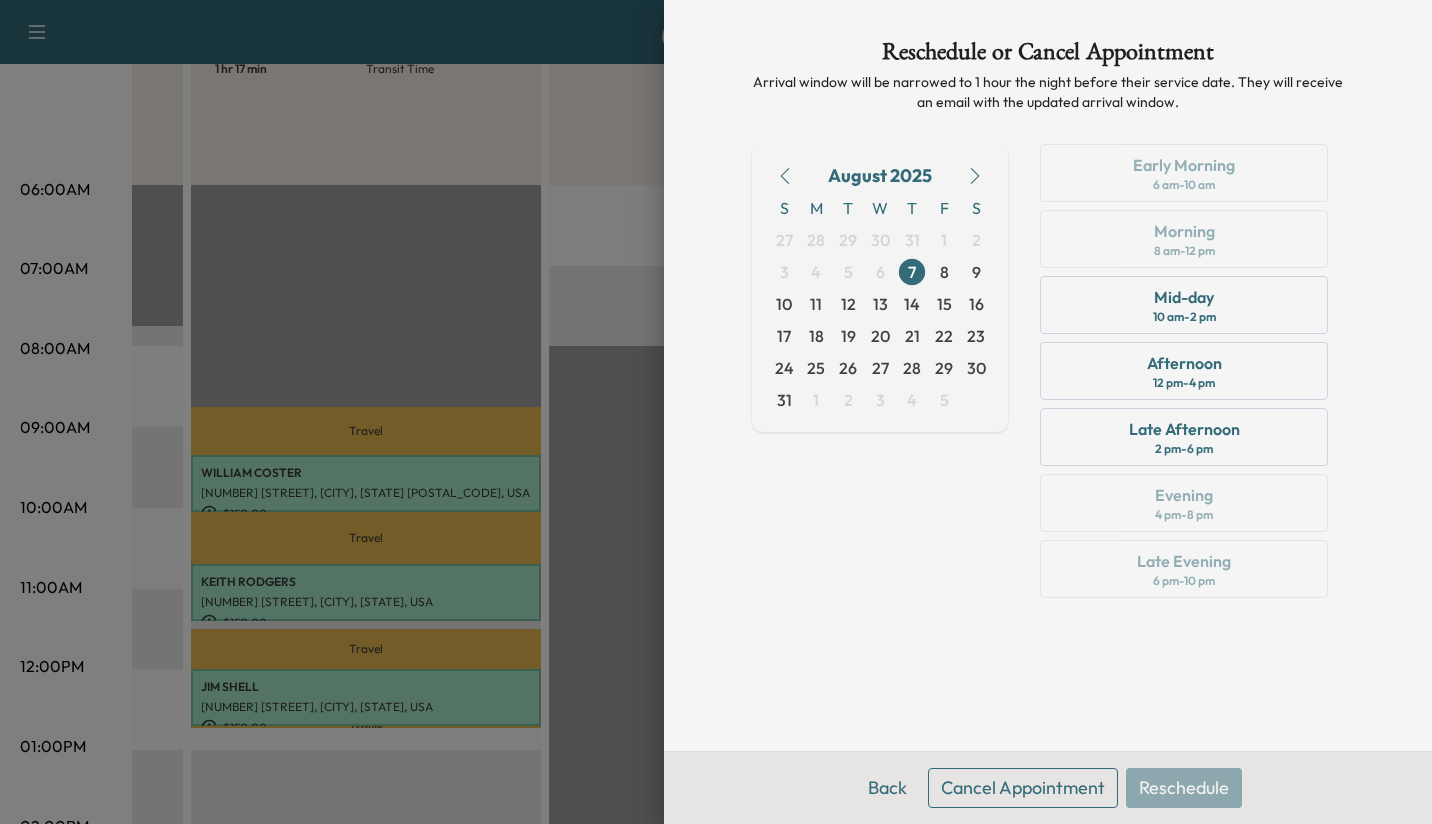click on "Mid-day [TIME]  -  [TIME]" at bounding box center (1184, 305) 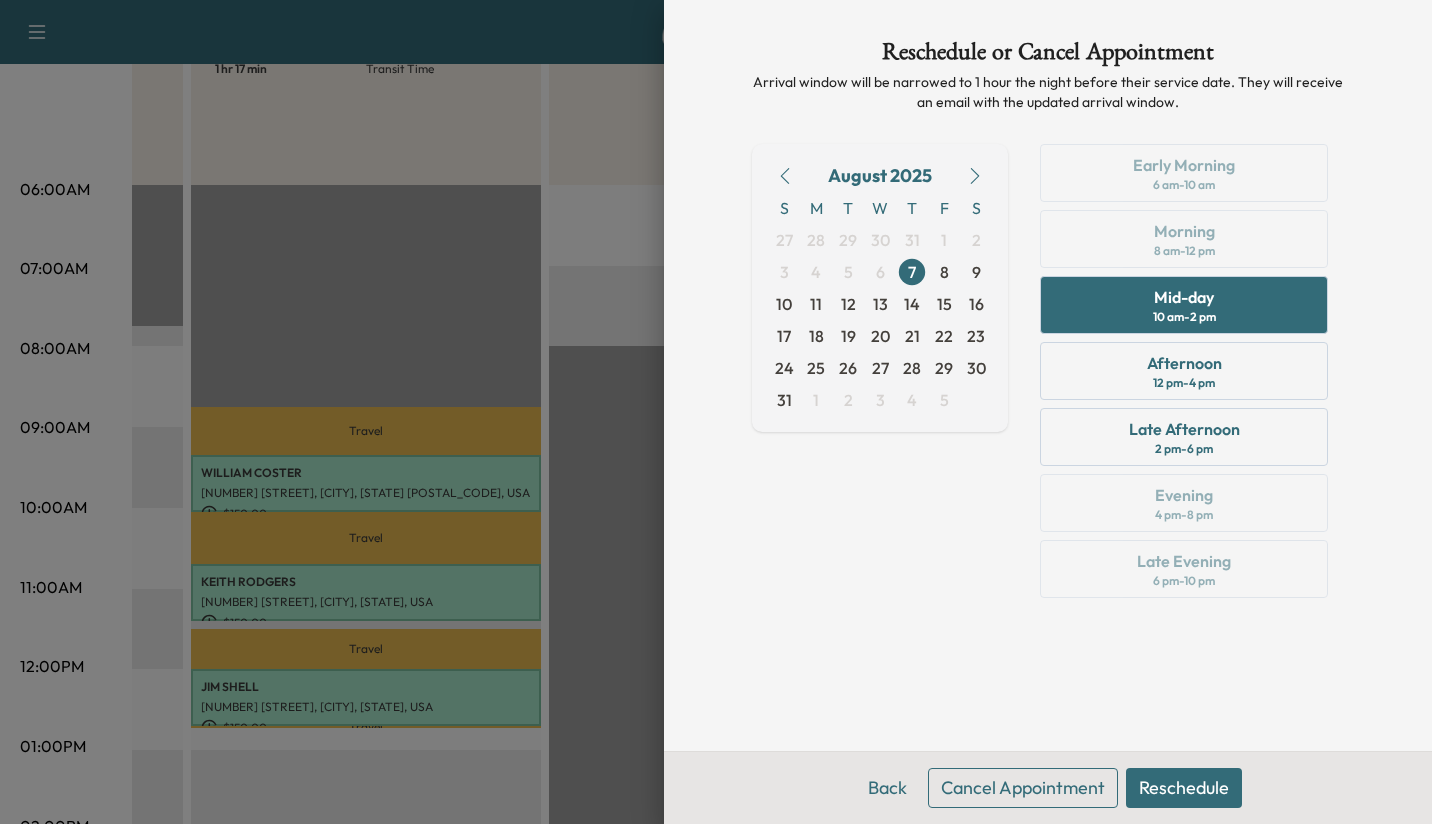 click on "Reschedule" at bounding box center [1184, 788] 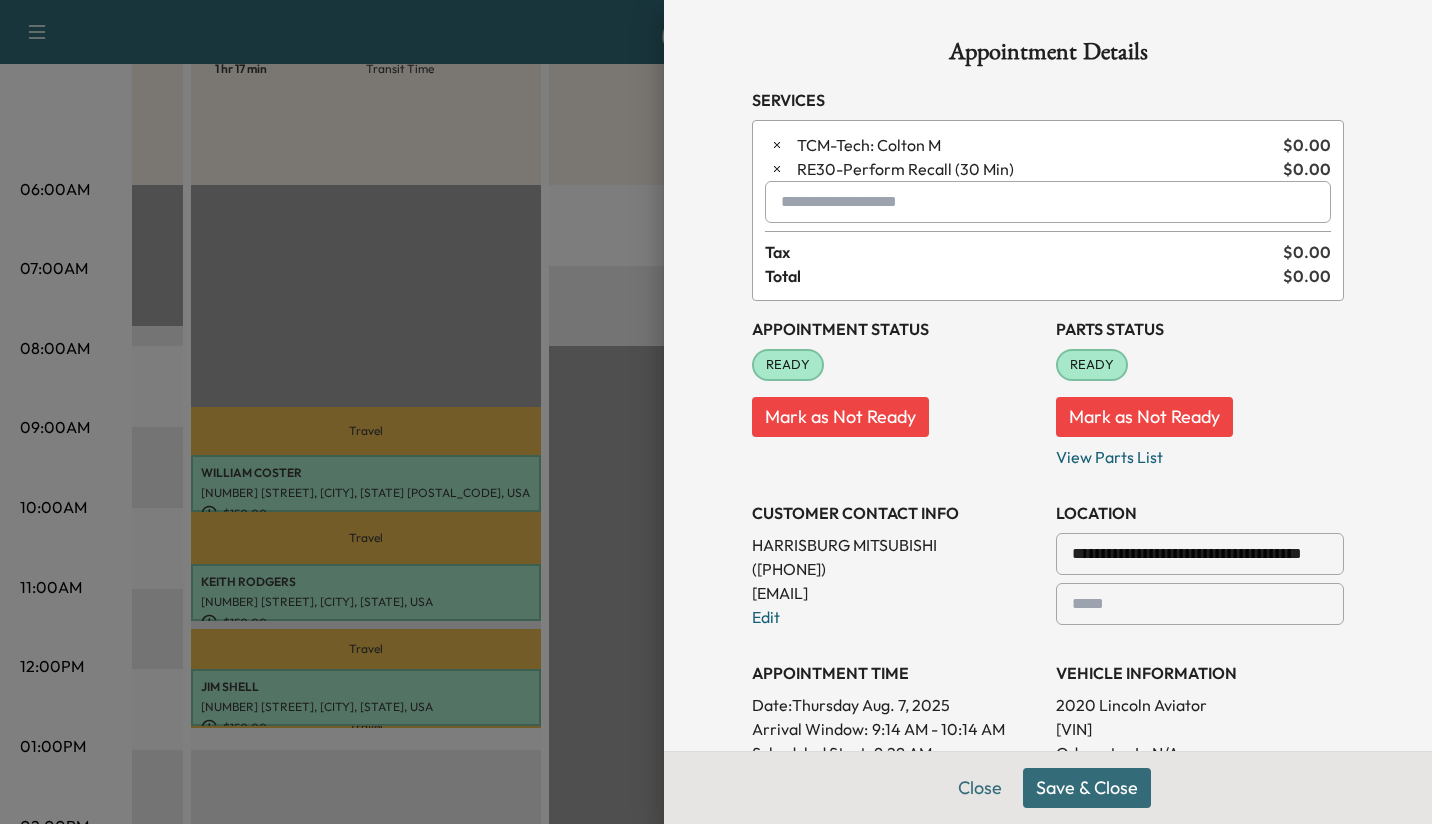 click on "Save & Close" at bounding box center (1087, 788) 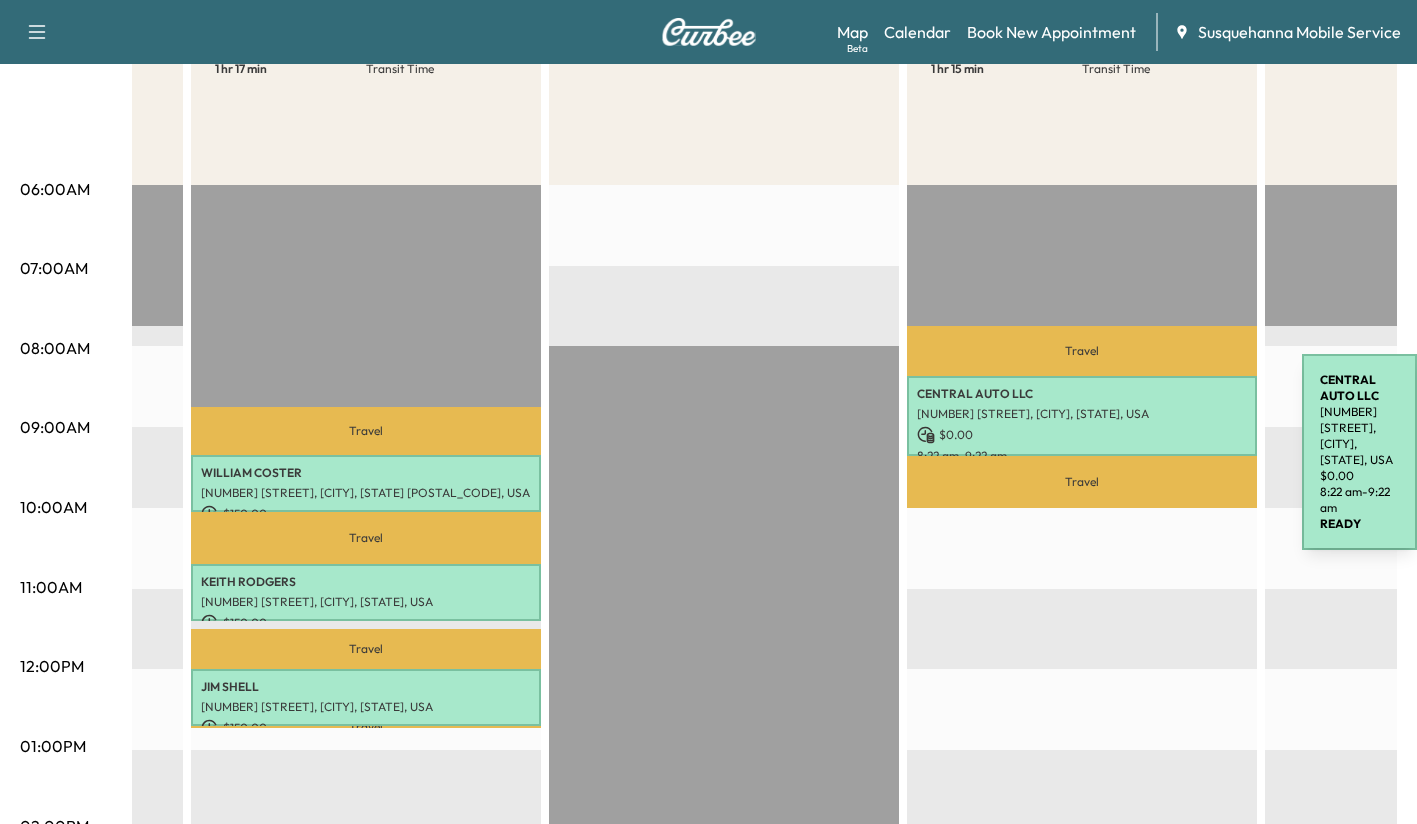 click on "$ 0.00" at bounding box center [1082, 435] 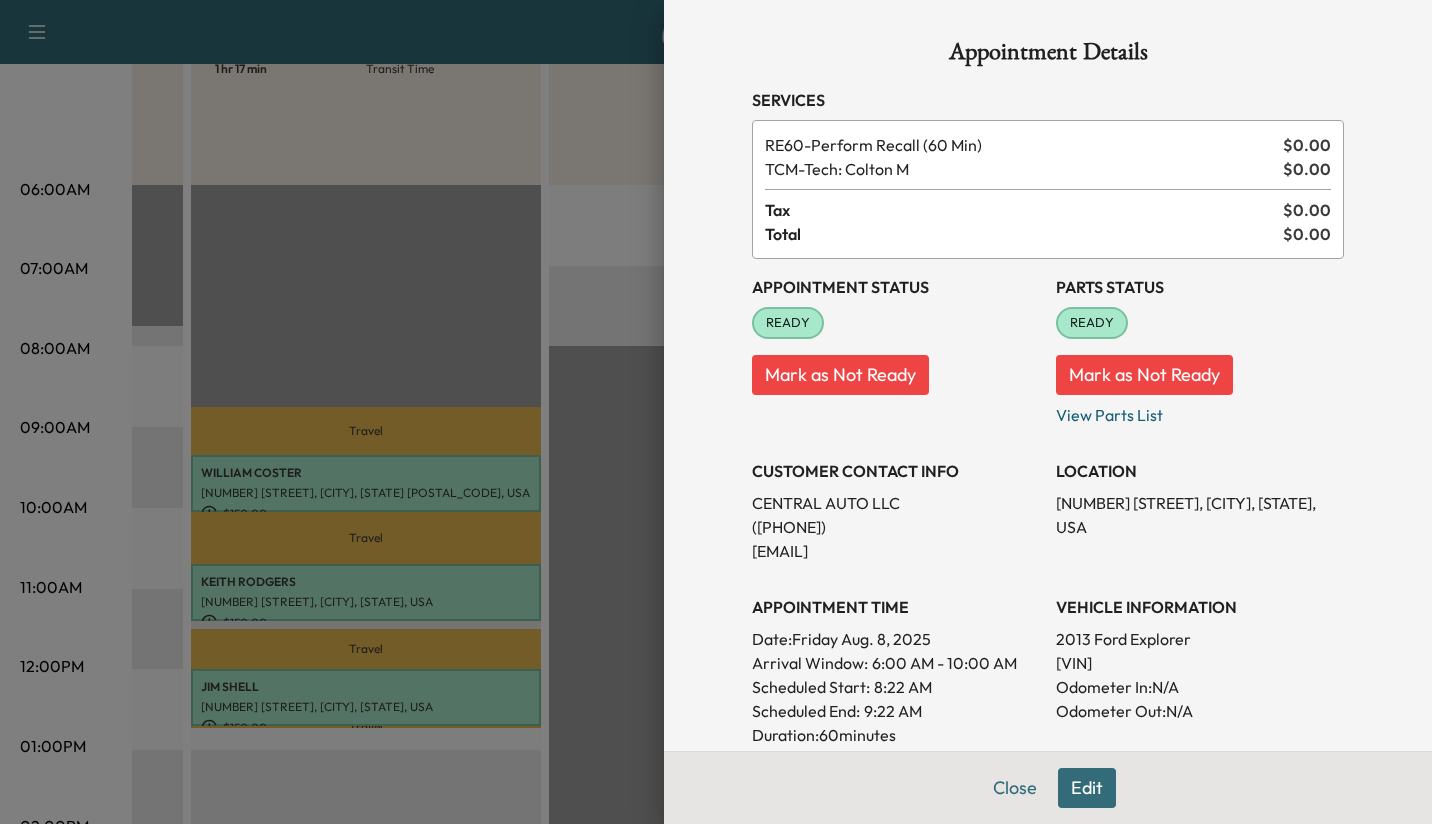 click on "Close Edit" at bounding box center (1048, 787) 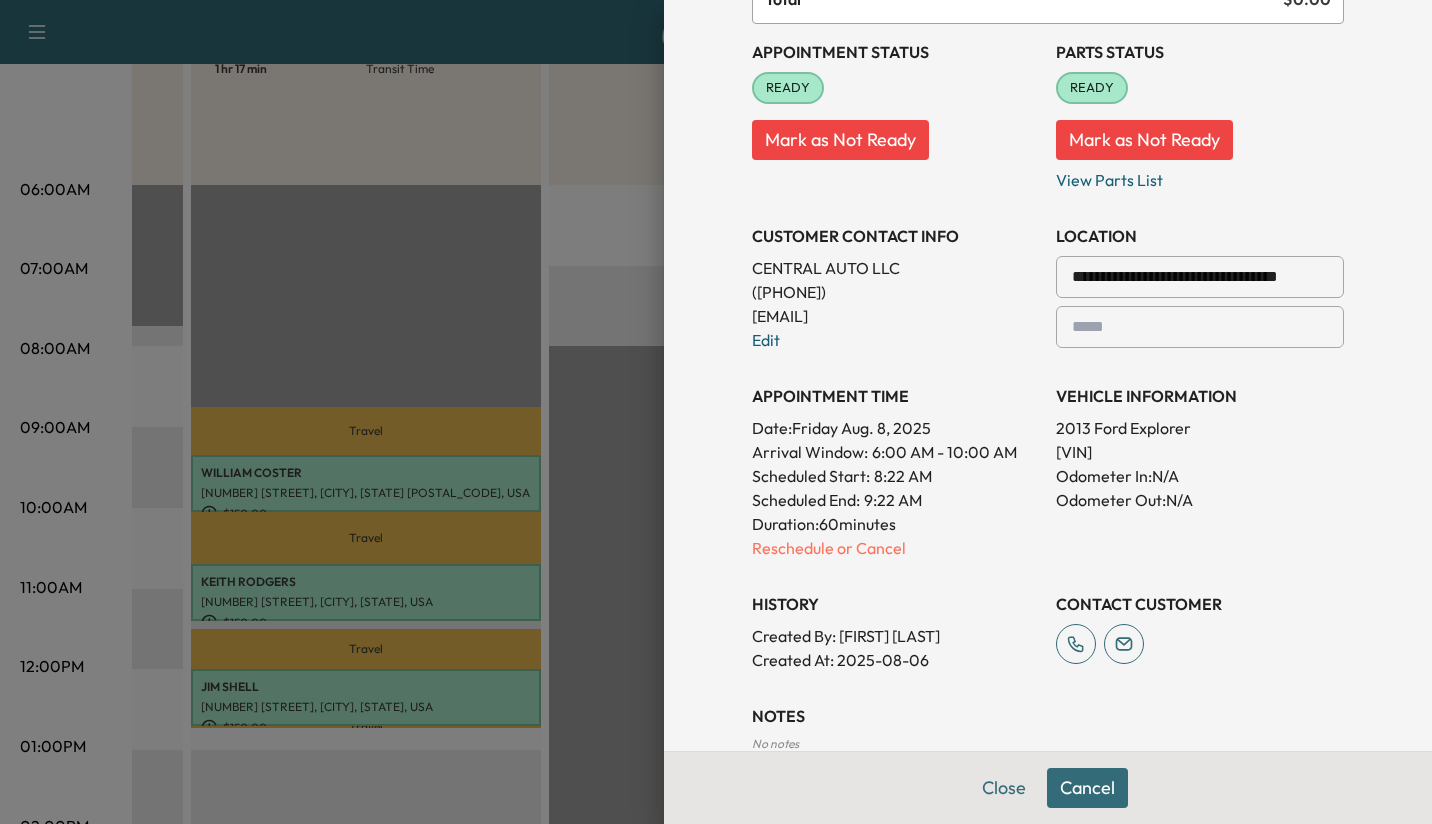 scroll, scrollTop: 281, scrollLeft: 0, axis: vertical 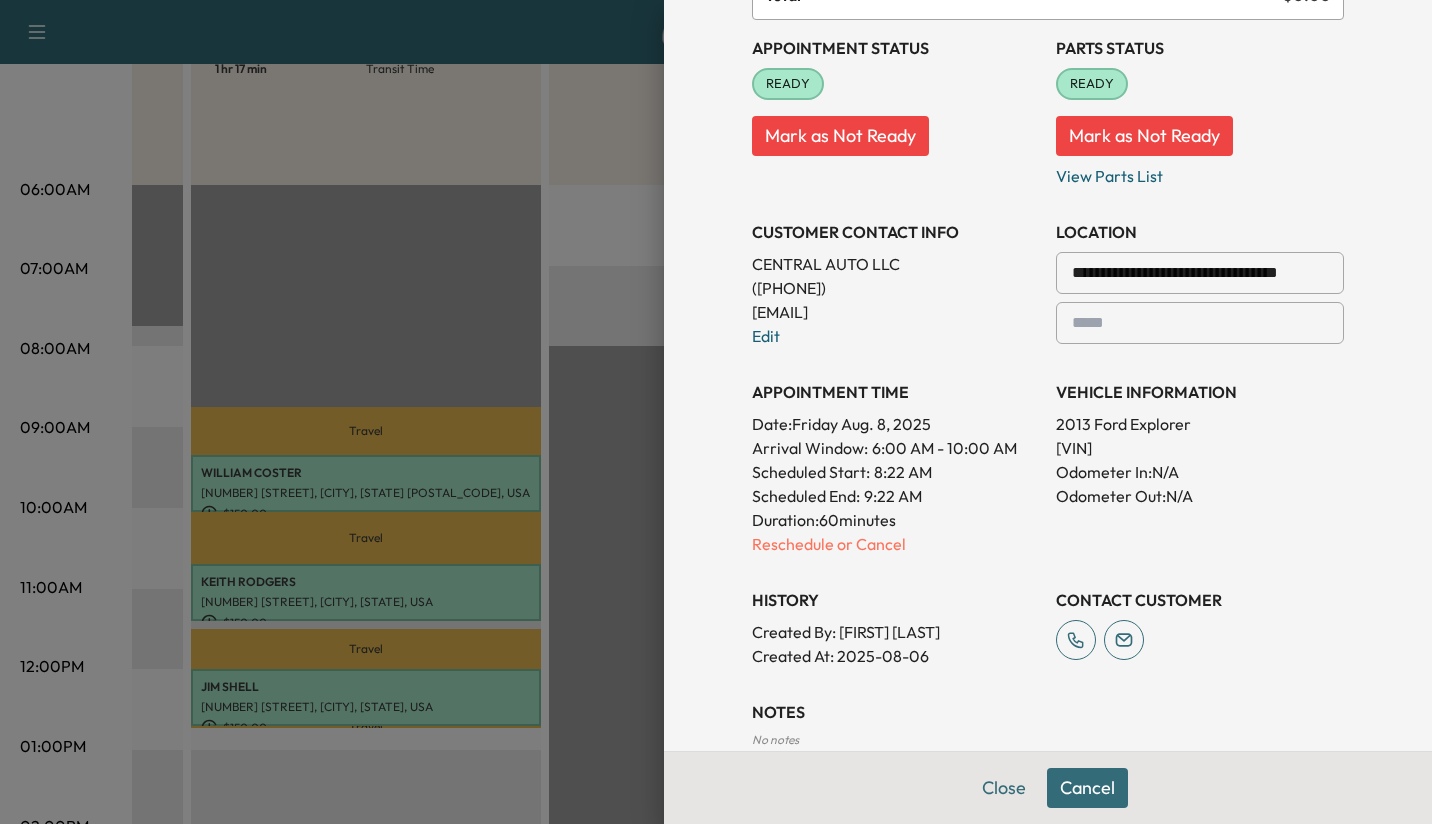 click on "Reschedule or Cancel" at bounding box center (896, 544) 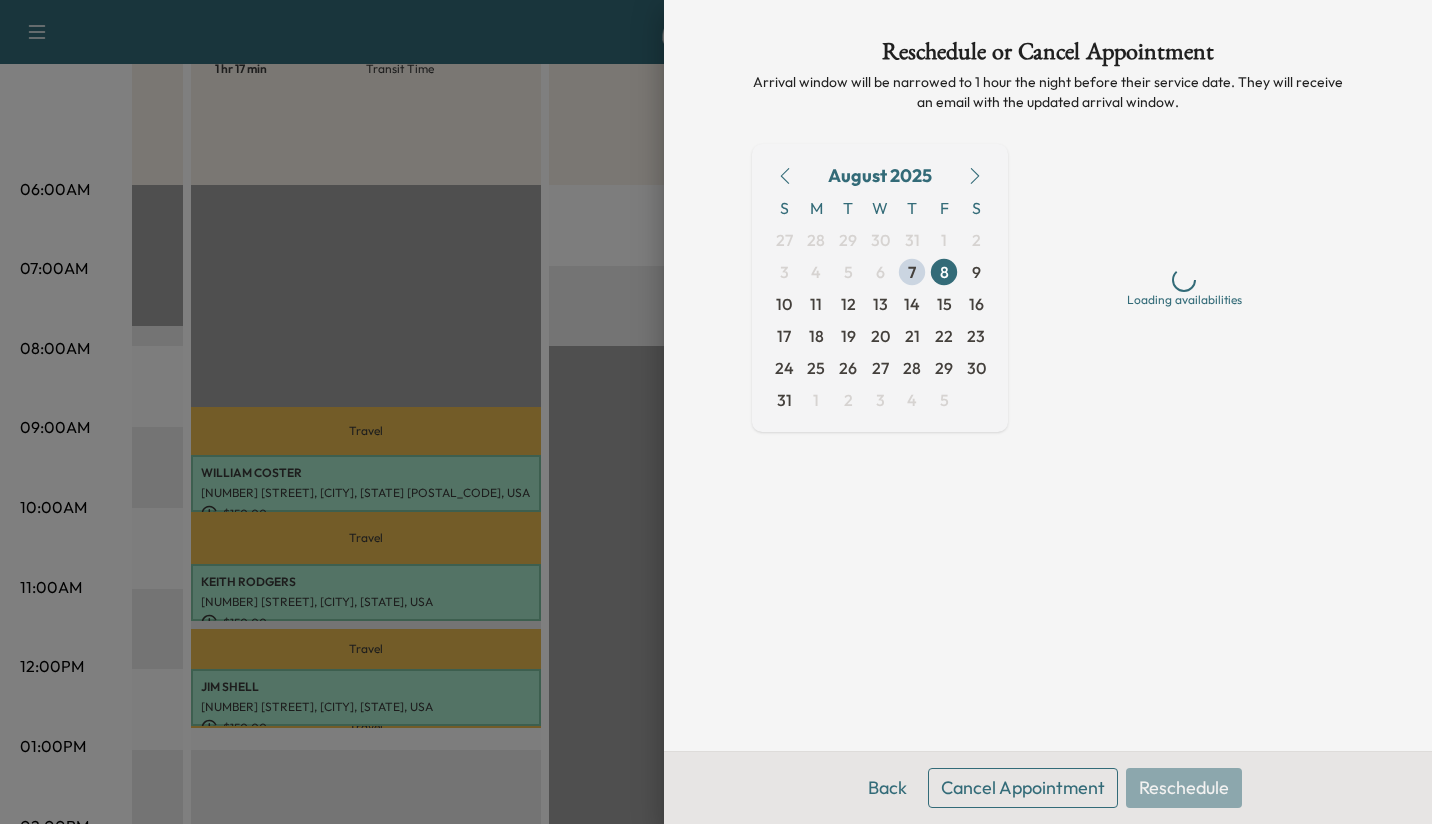 scroll, scrollTop: 0, scrollLeft: 0, axis: both 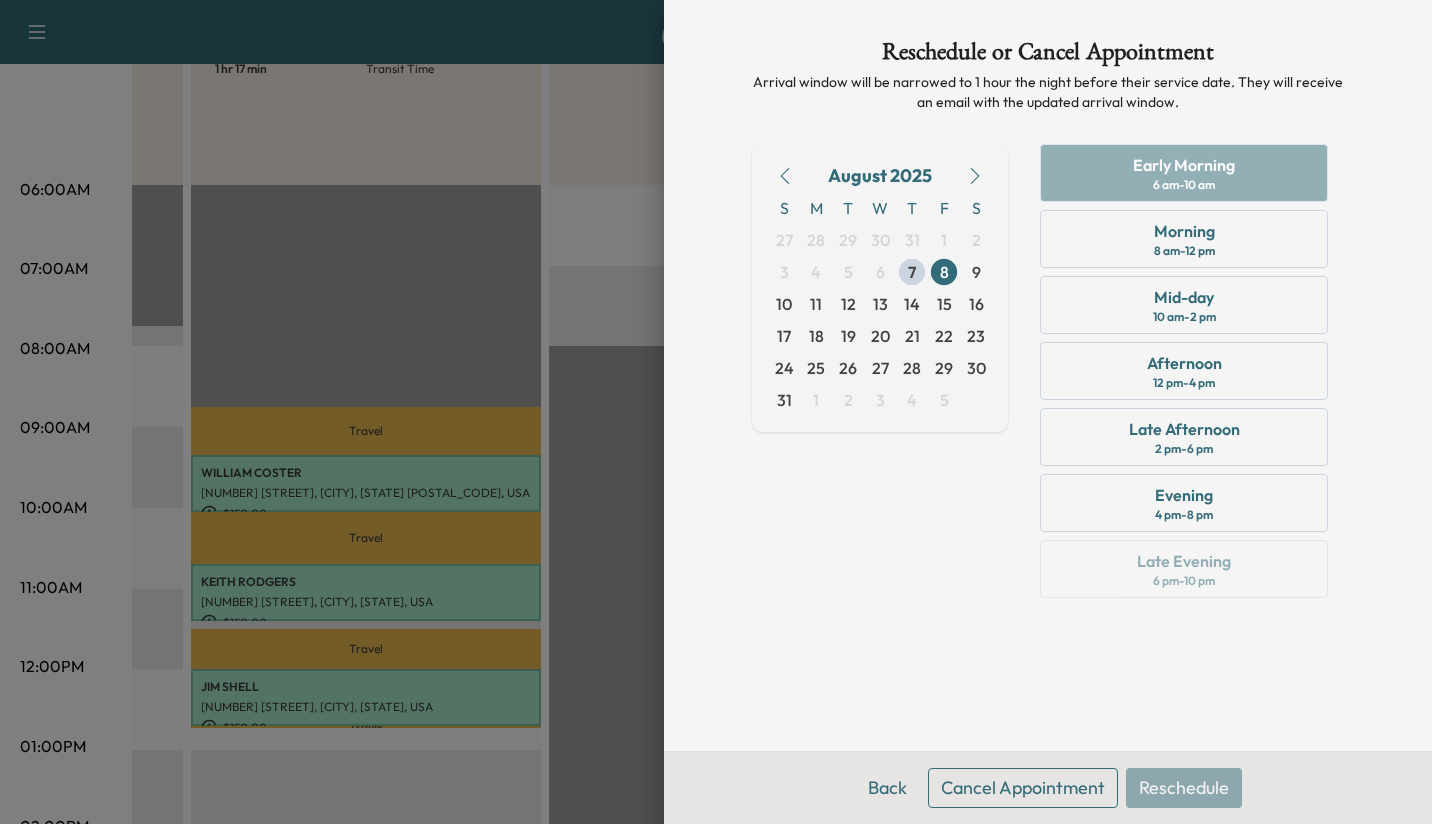 click on "7" at bounding box center (912, 272) 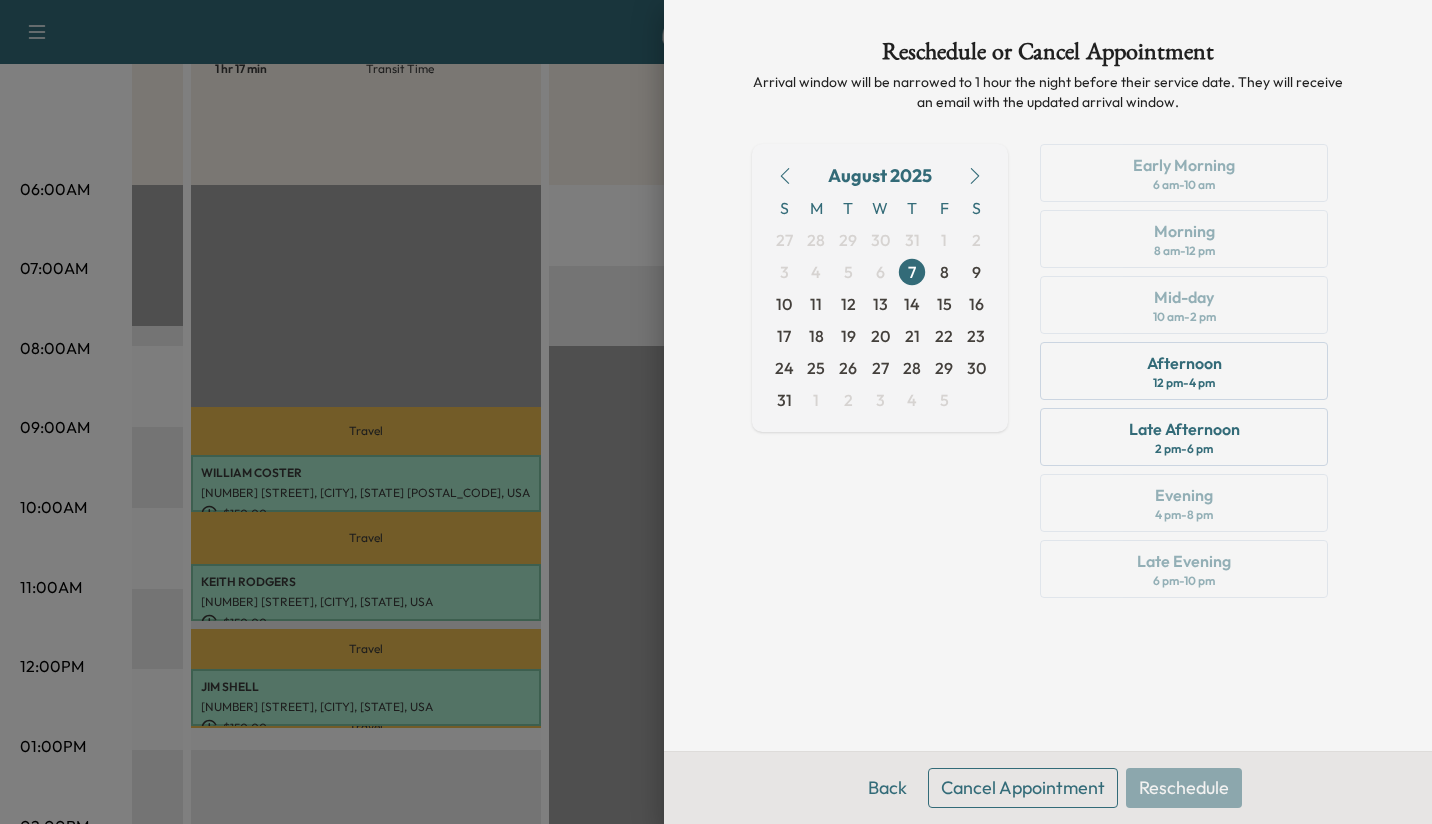 click on "Late Afternoon" at bounding box center [1184, 429] 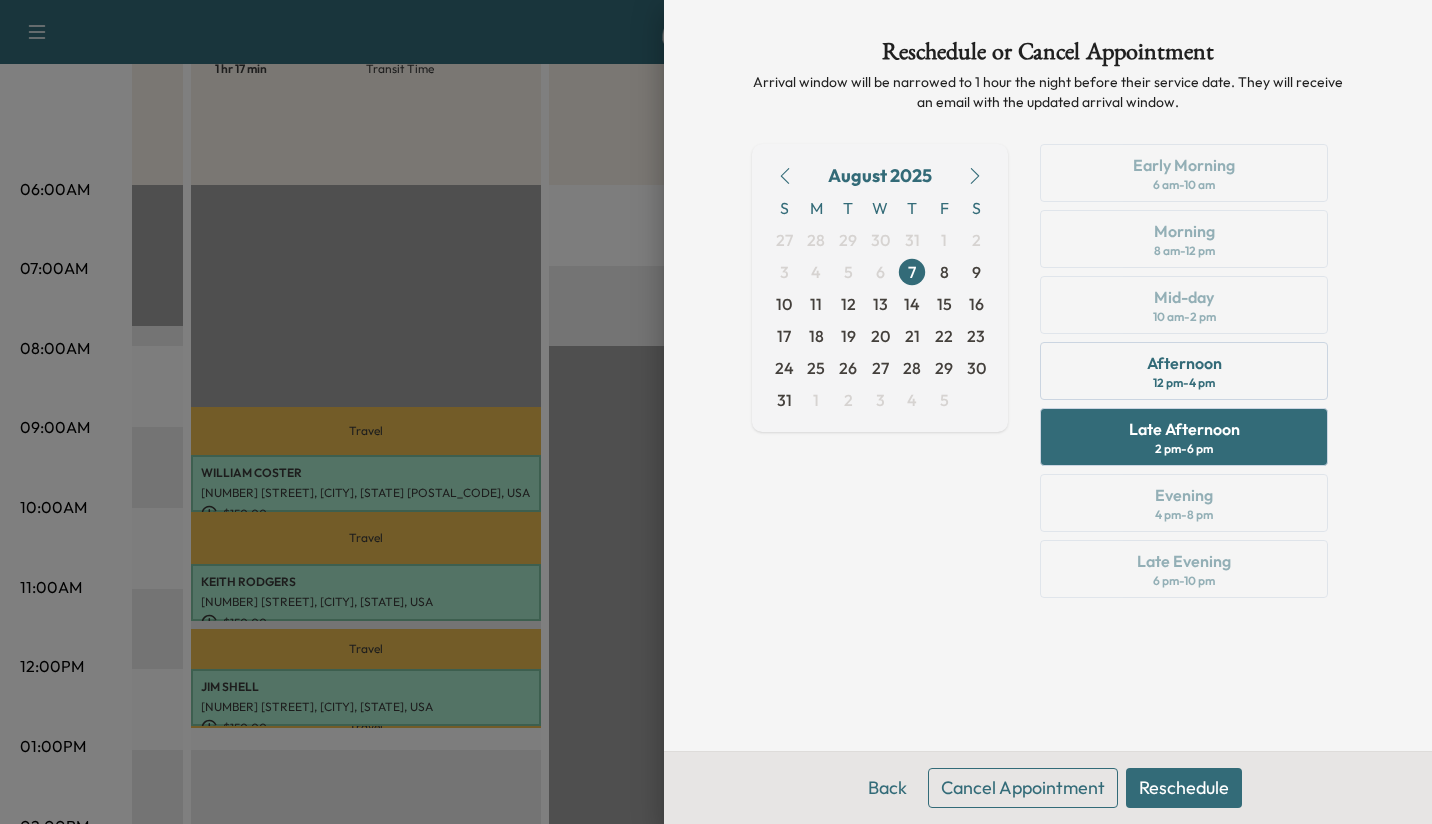 click on "12 pm  -  4 pm" at bounding box center (1184, 383) 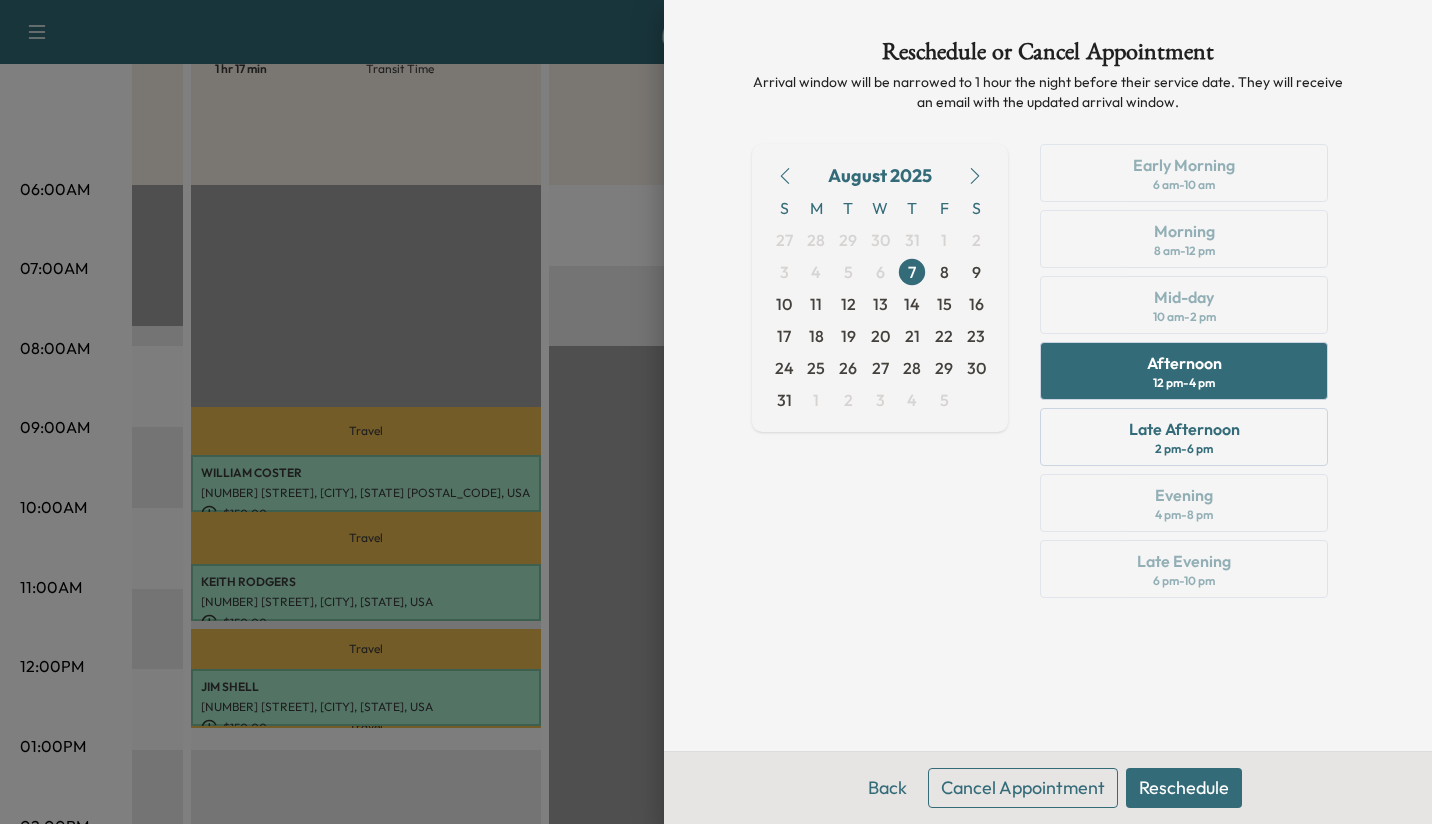 click on "Reschedule" at bounding box center (1184, 788) 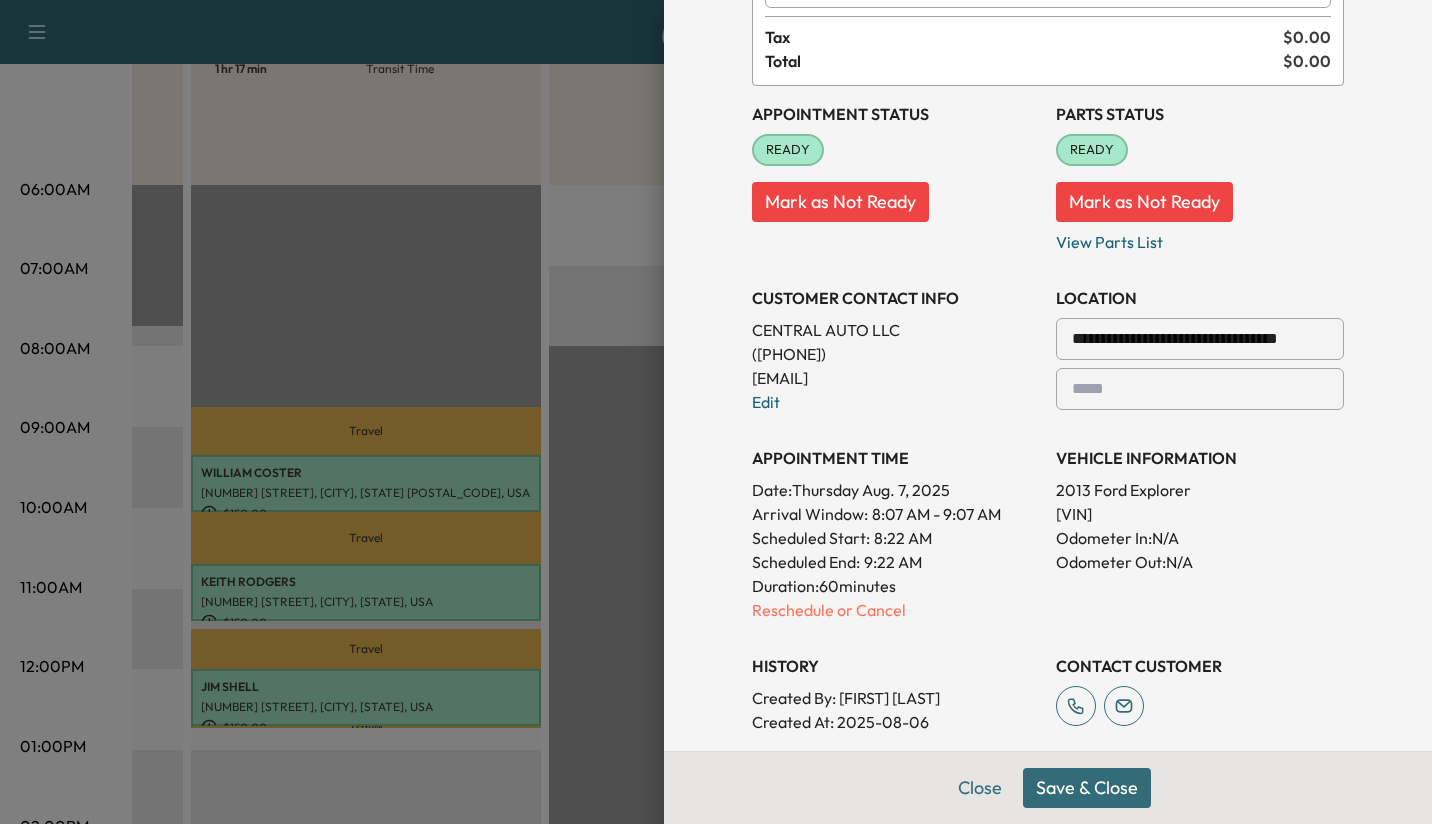 scroll, scrollTop: 216, scrollLeft: 0, axis: vertical 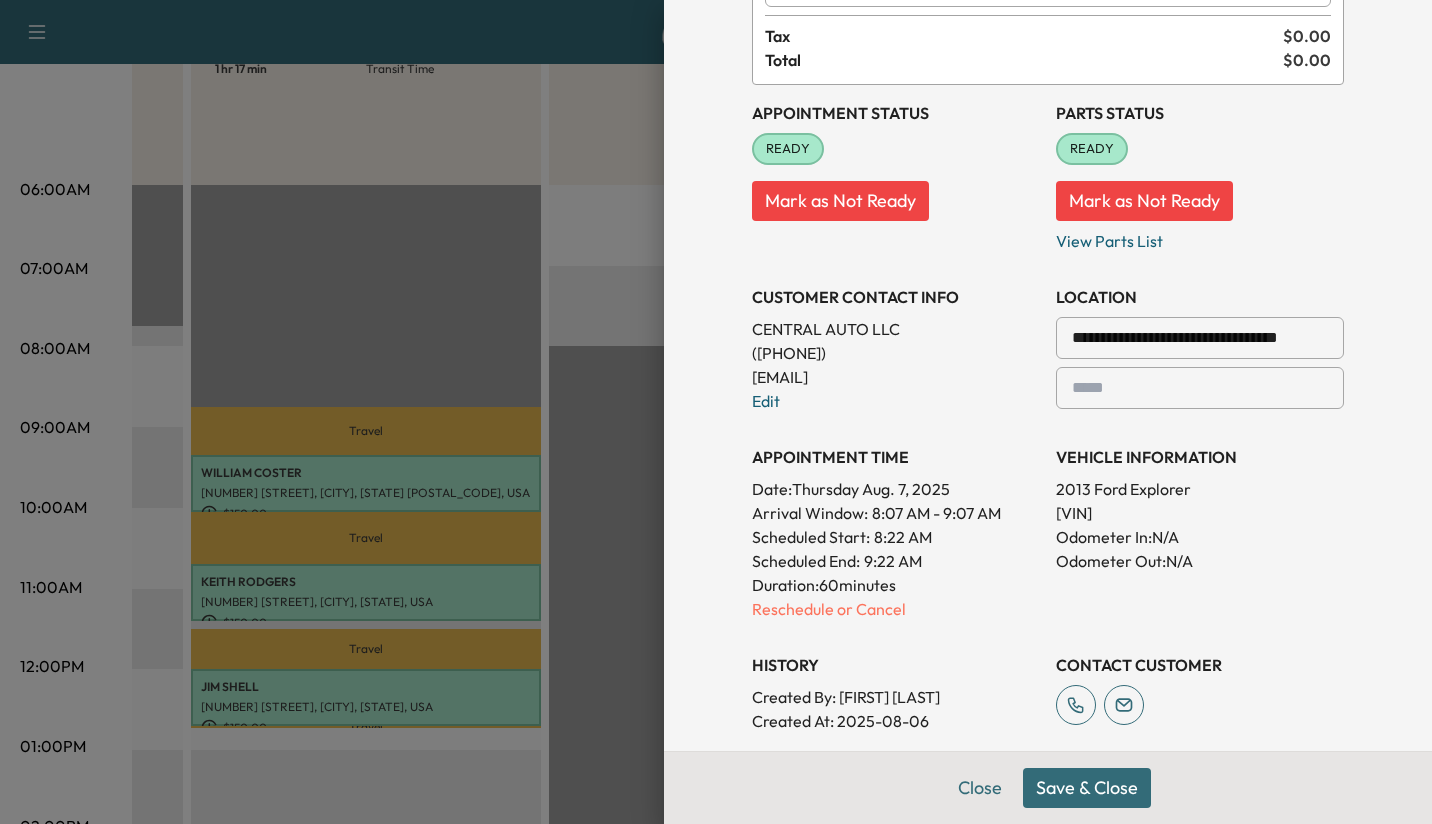 click on "Close" at bounding box center [980, 788] 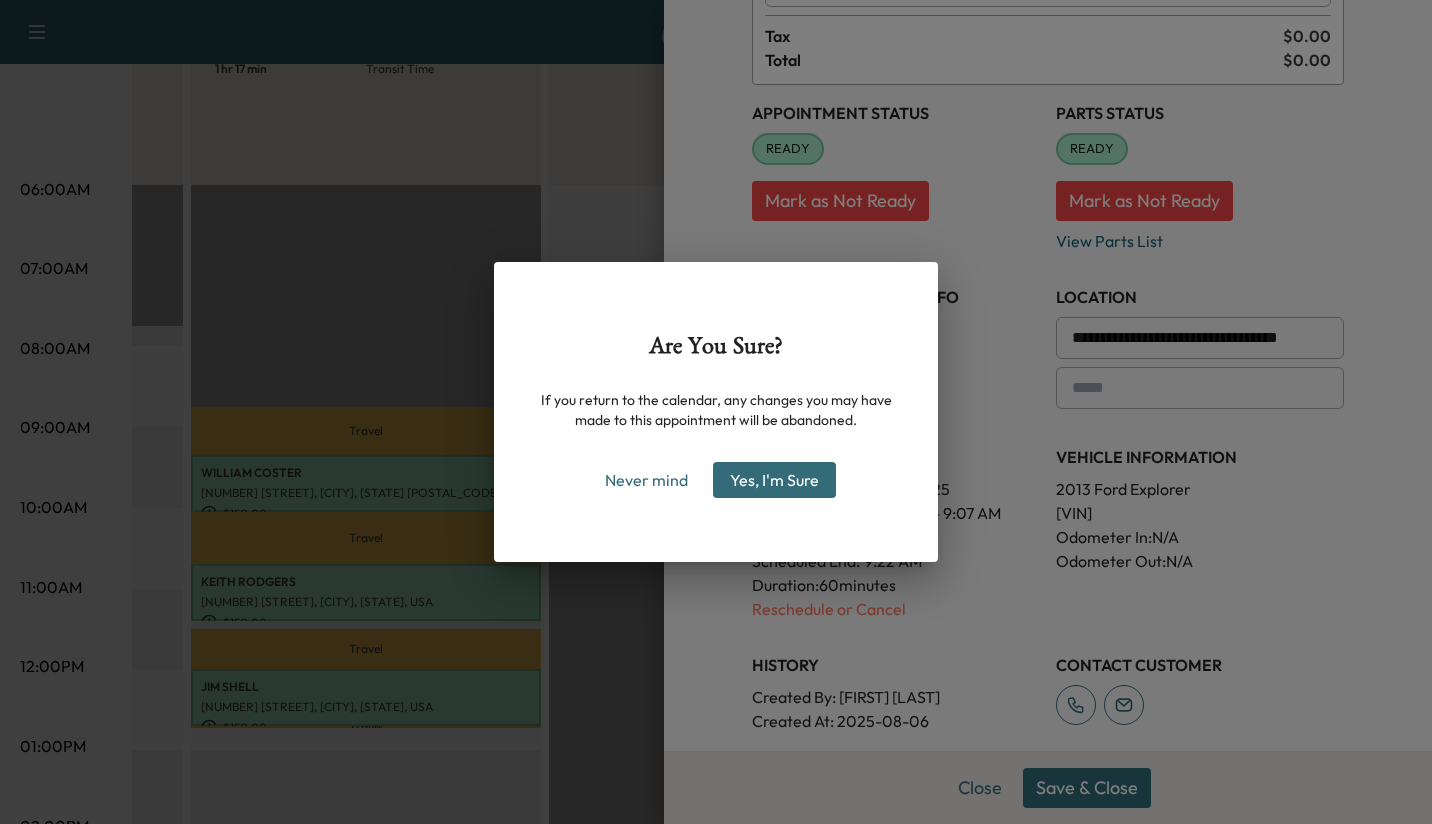 click on "Yes, I'm Sure" at bounding box center (774, 480) 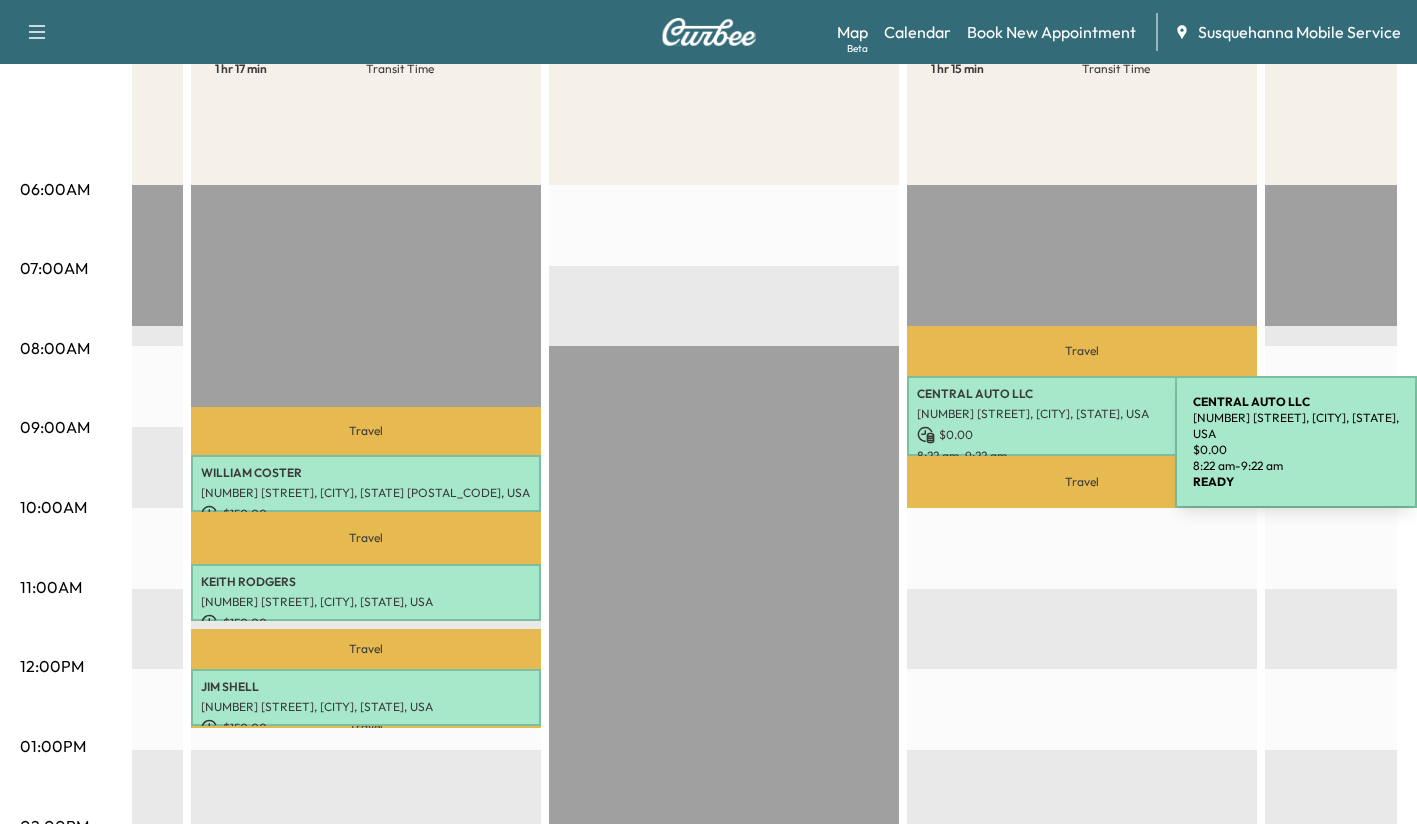 click on "8:22 am  -  9:22 am" at bounding box center (1082, 456) 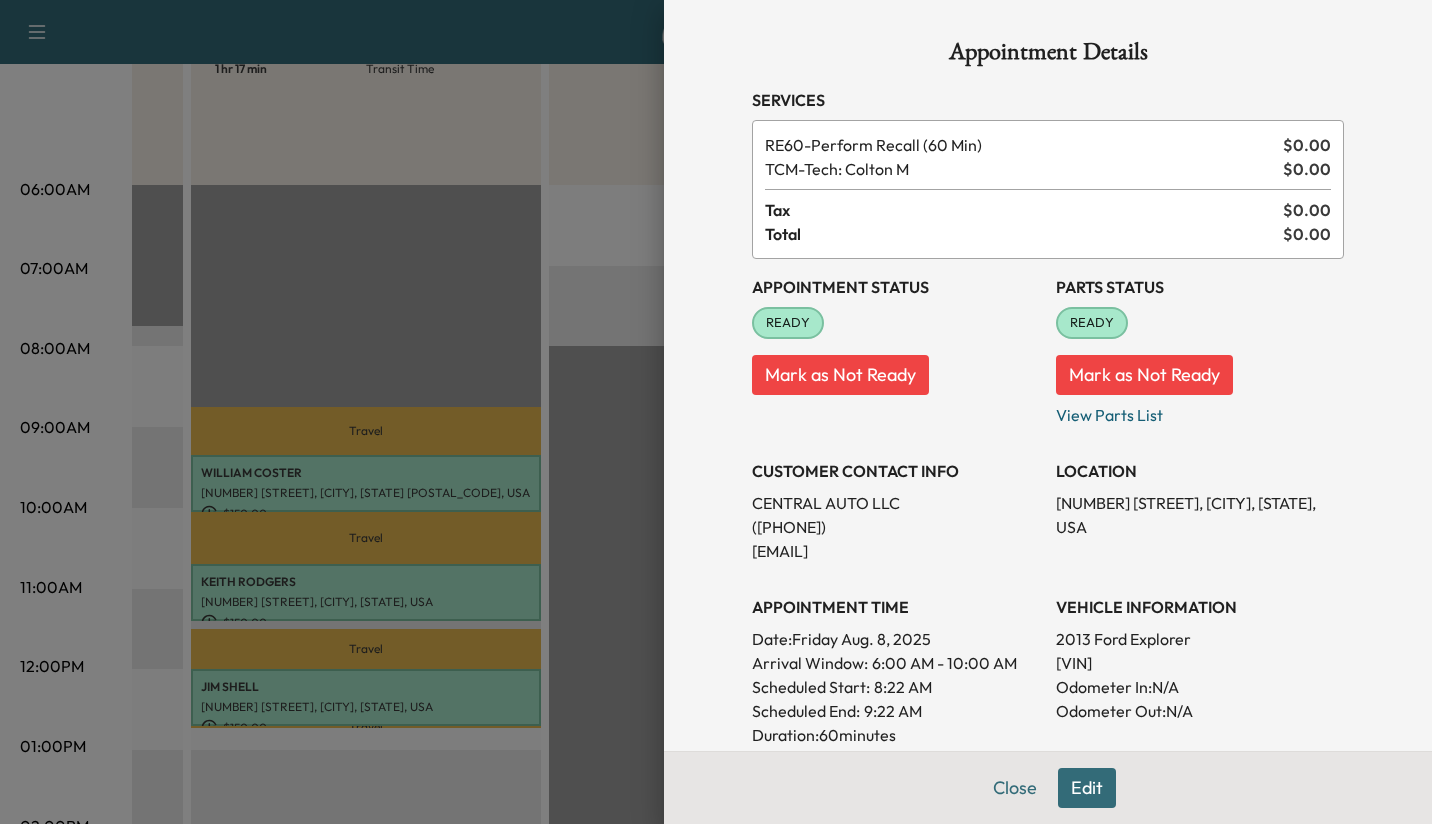 click on "Edit" at bounding box center (1087, 788) 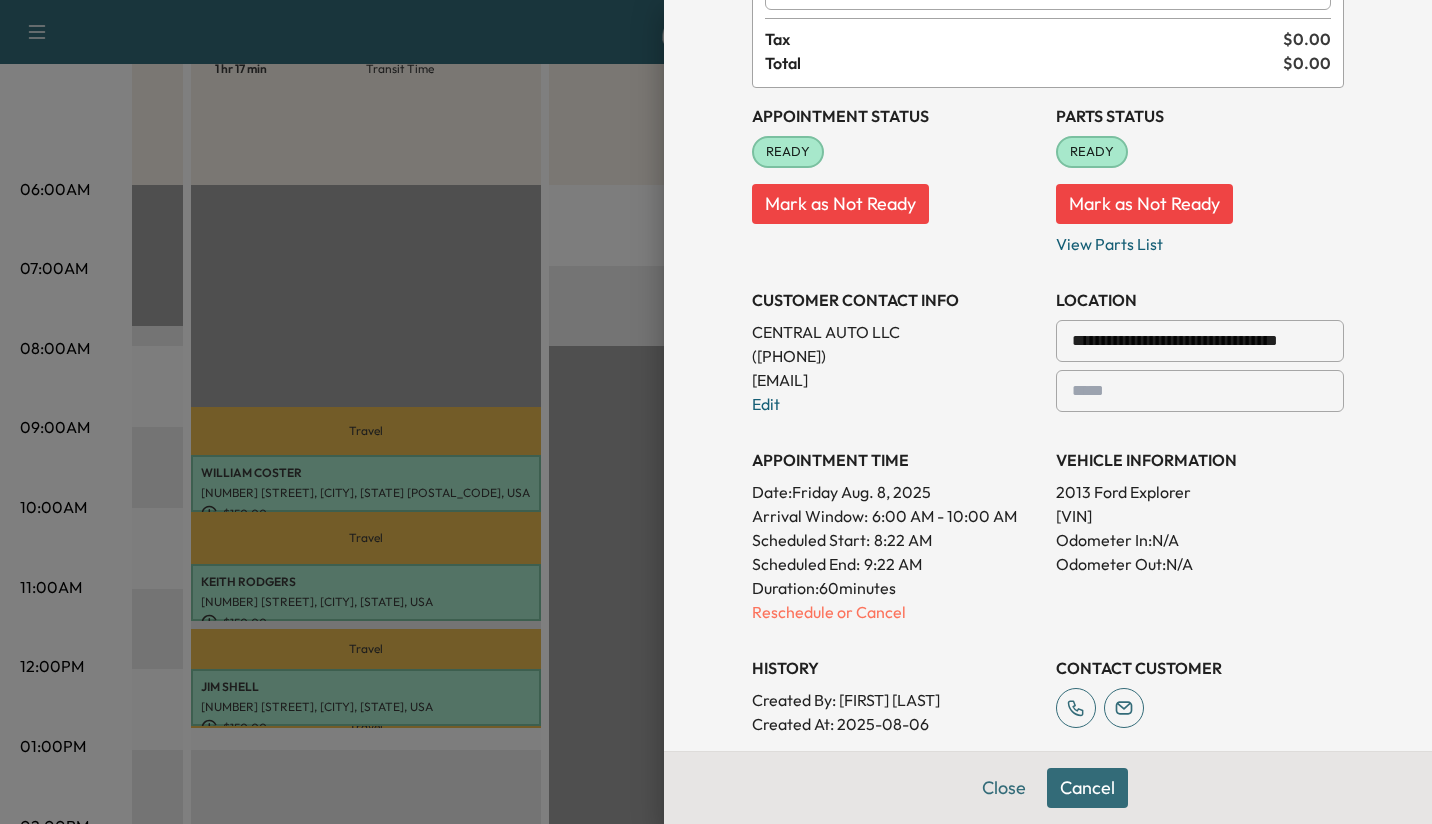 scroll, scrollTop: 218, scrollLeft: 0, axis: vertical 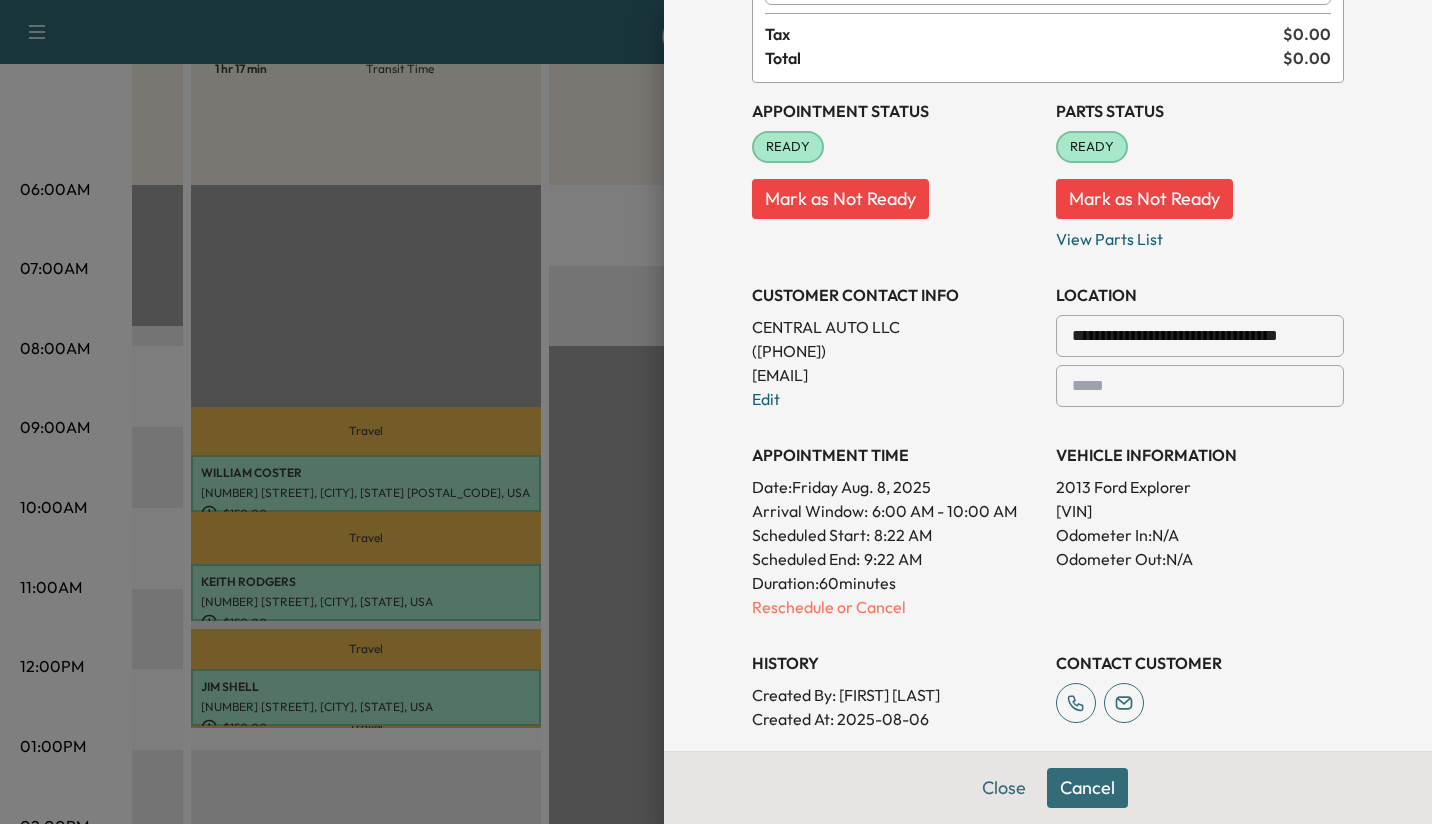 click on "Reschedule or Cancel" at bounding box center [896, 607] 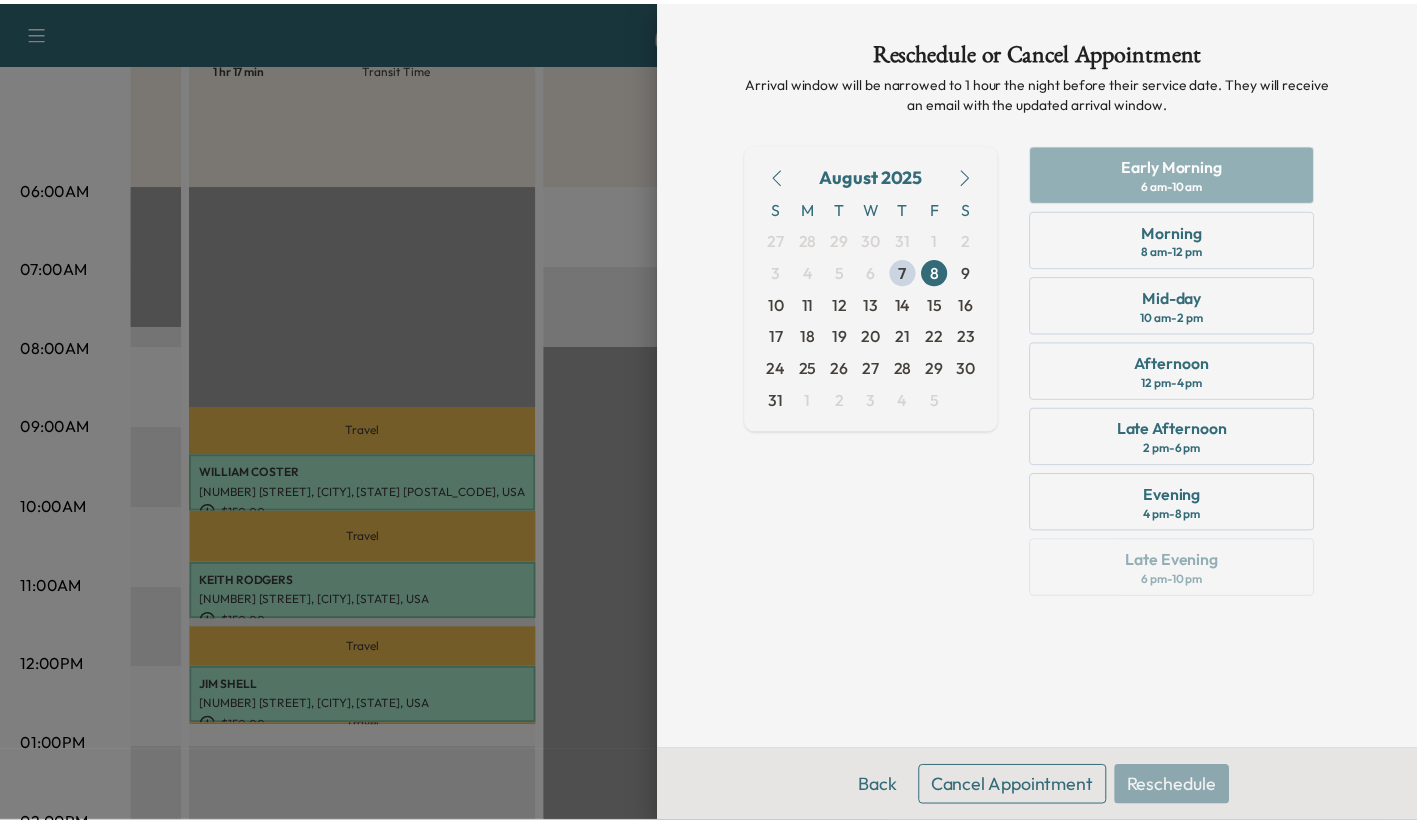scroll, scrollTop: 0, scrollLeft: 0, axis: both 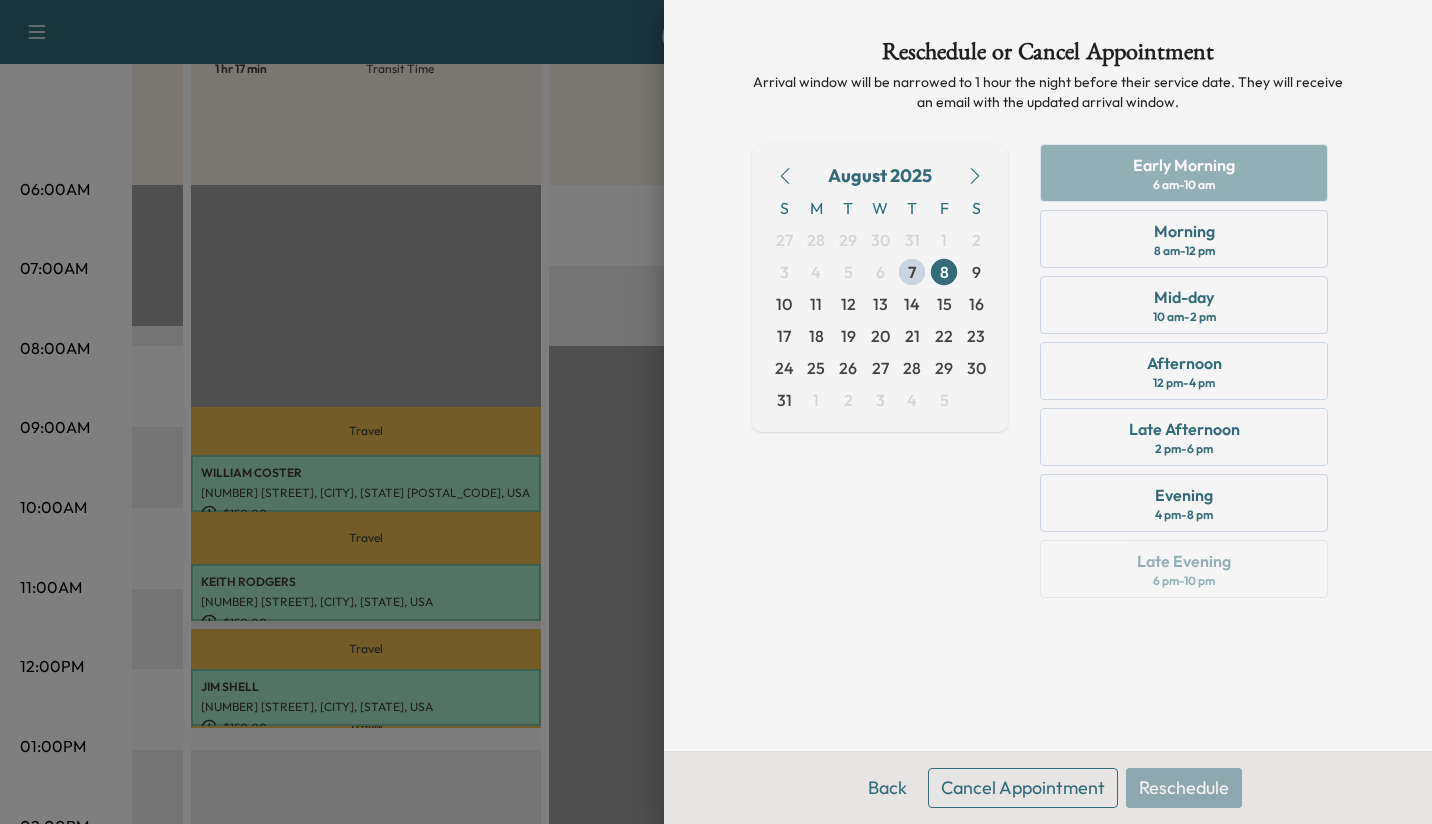 click on "7" at bounding box center [912, 272] 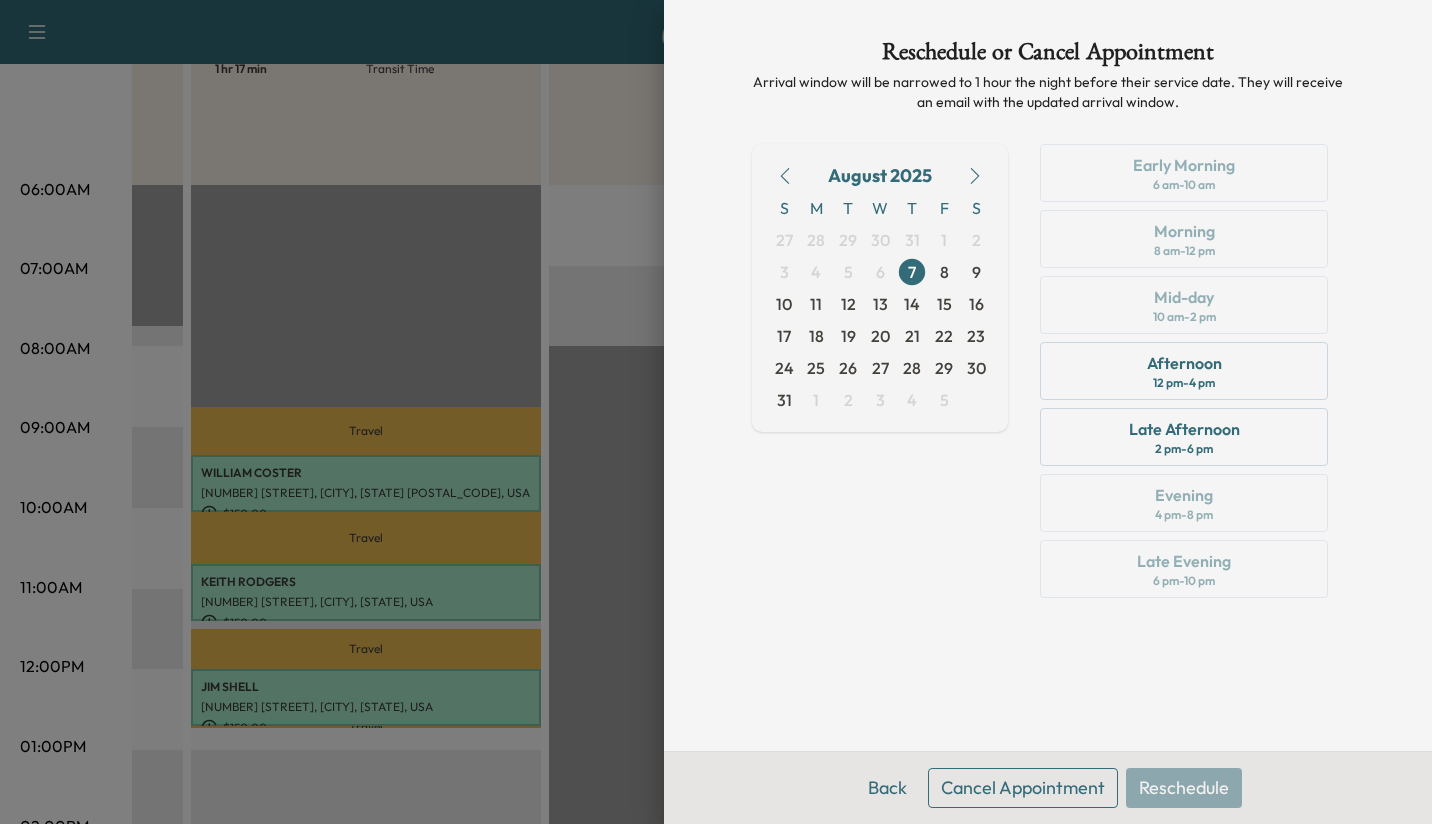 click on "Afternoon 12 pm  -  4 pm" at bounding box center (1184, 371) 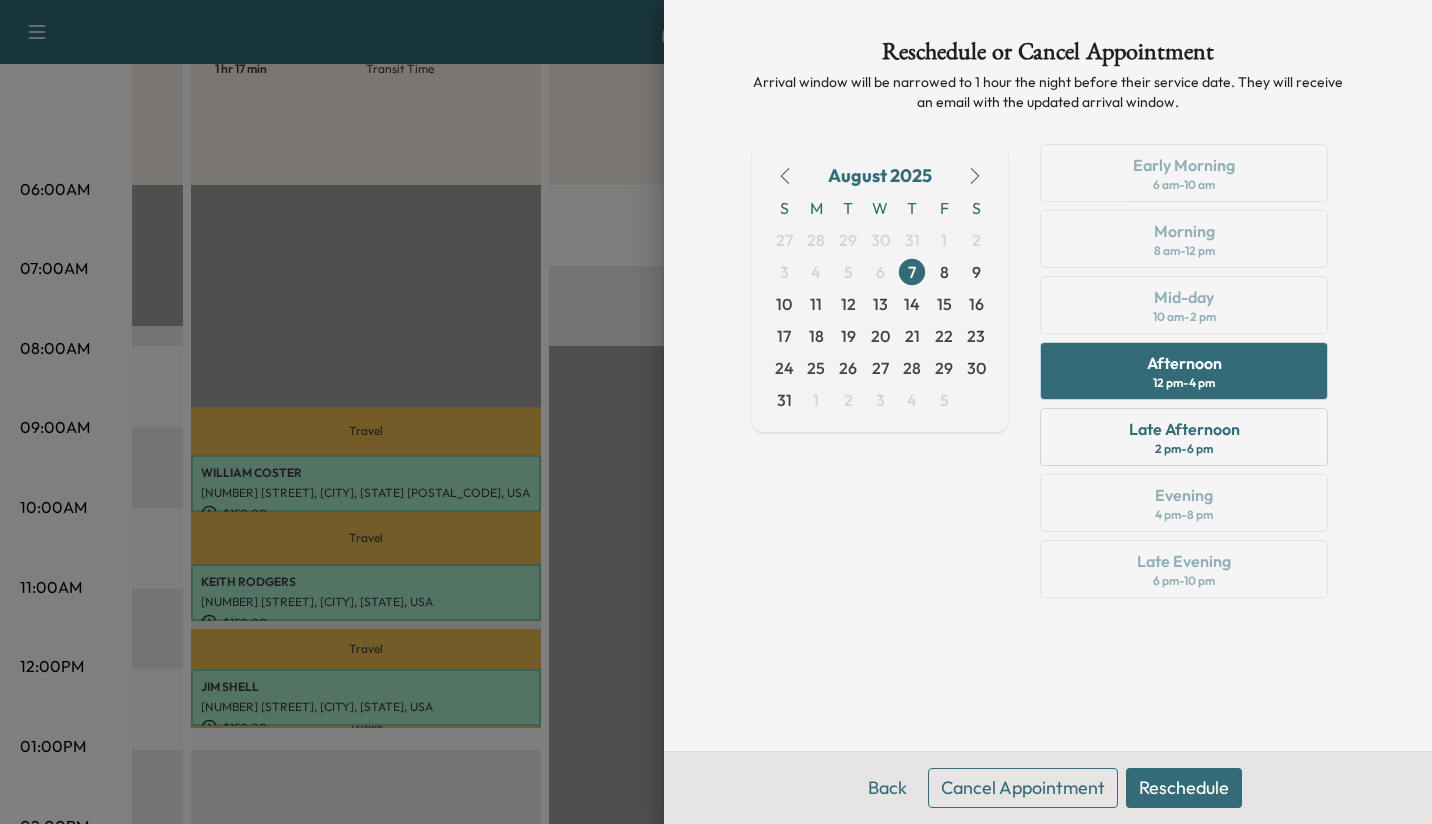 click on "Reschedule" at bounding box center (1184, 788) 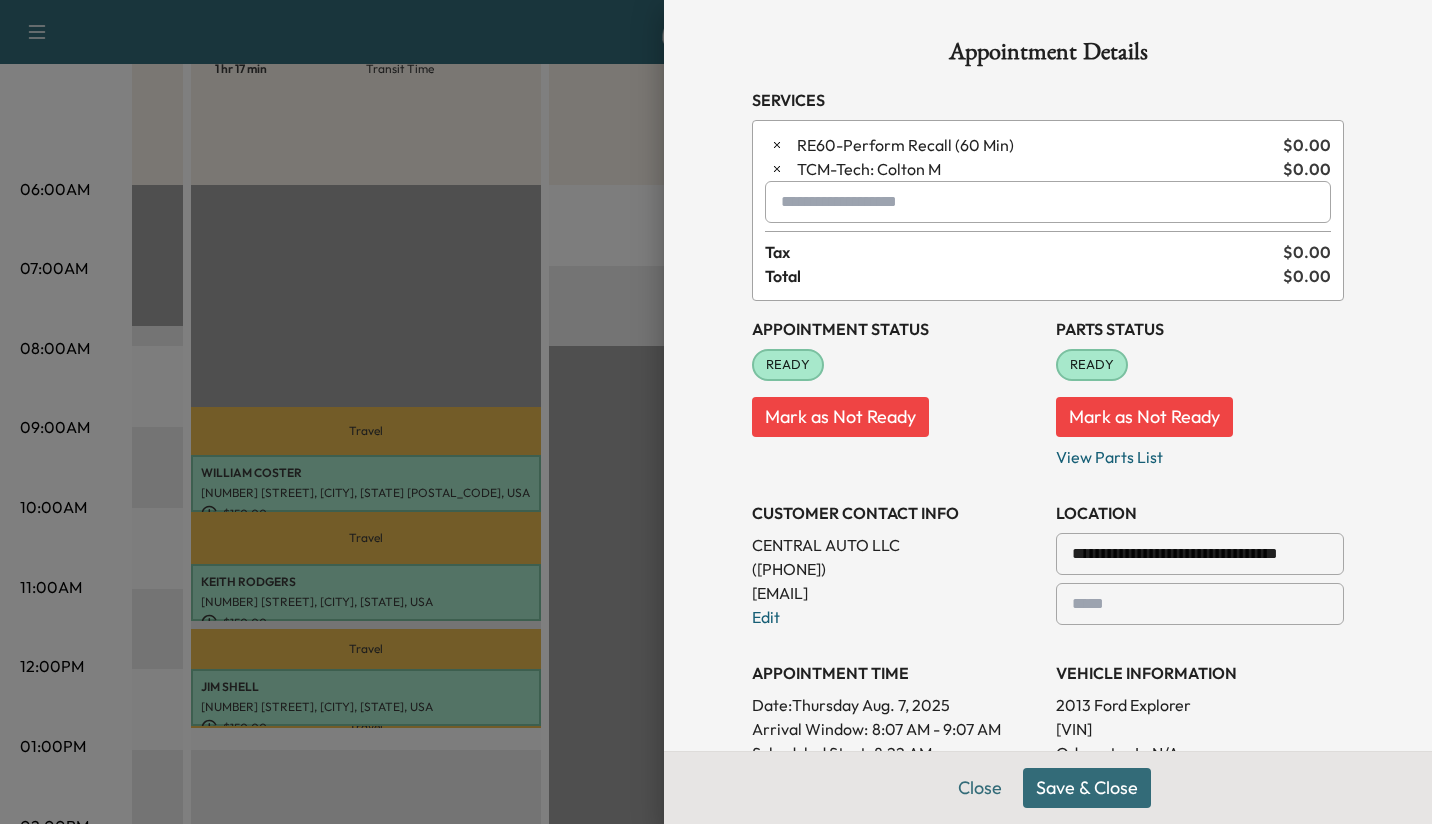click on "Save & Close" at bounding box center [1087, 788] 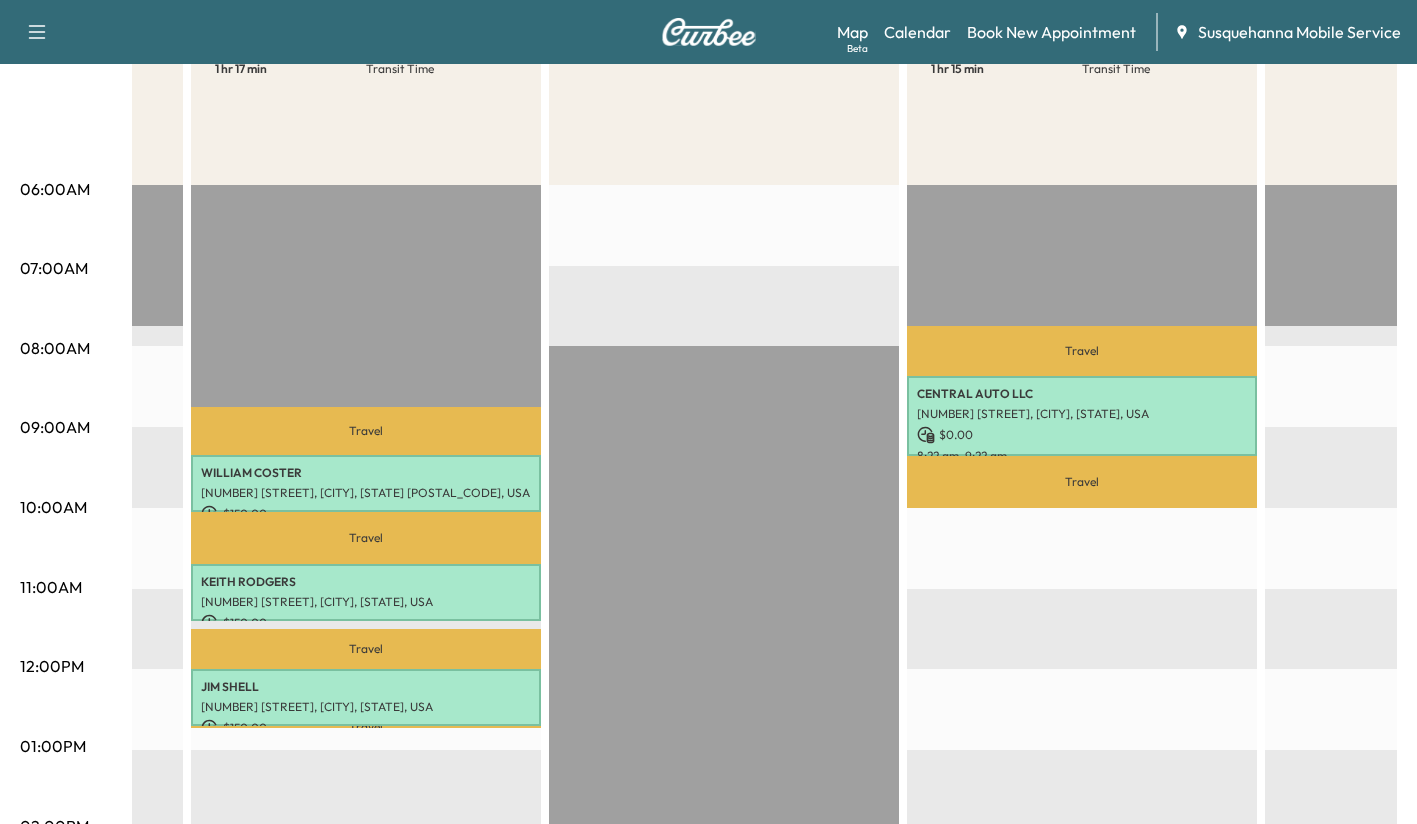 scroll, scrollTop: 0, scrollLeft: 0, axis: both 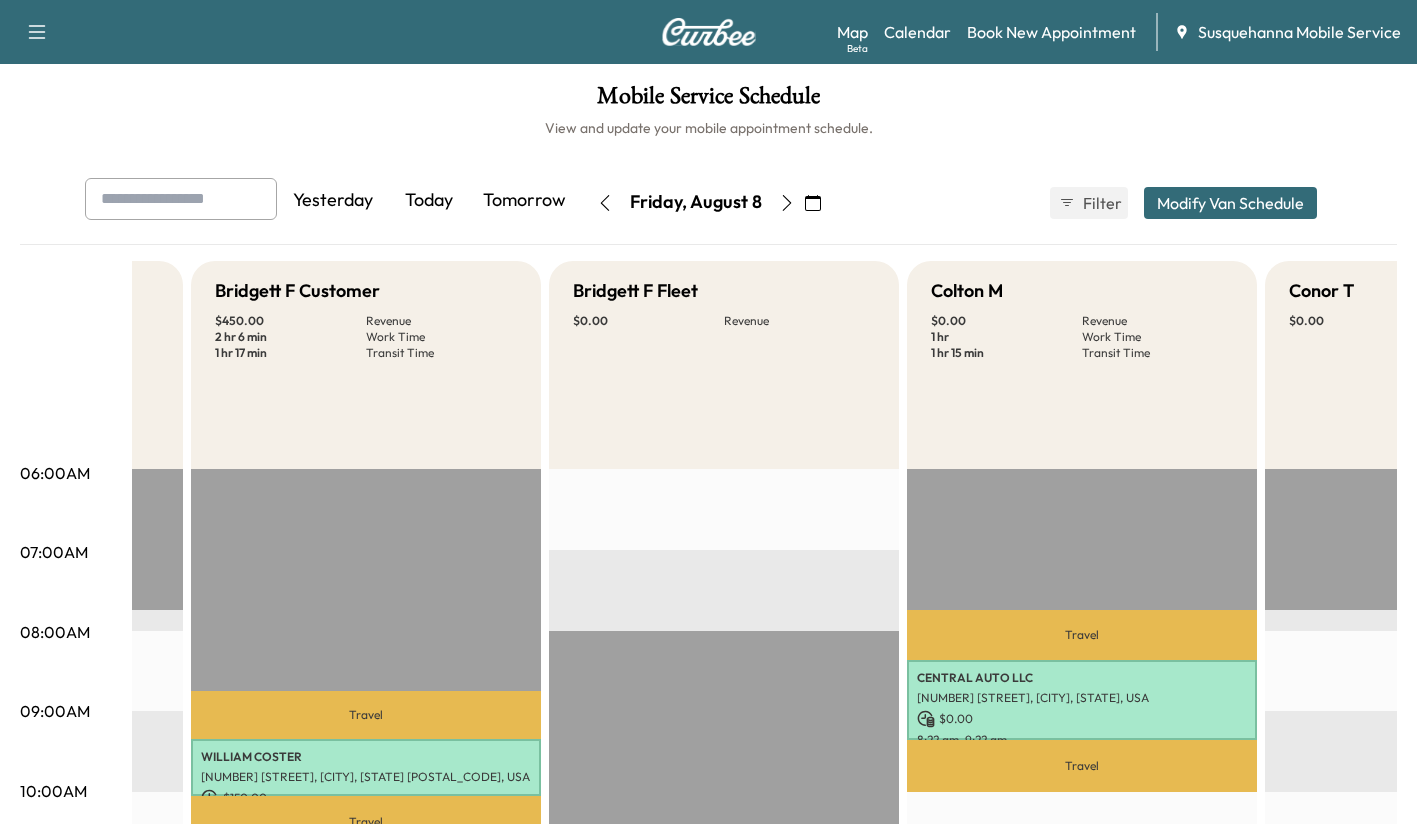 click 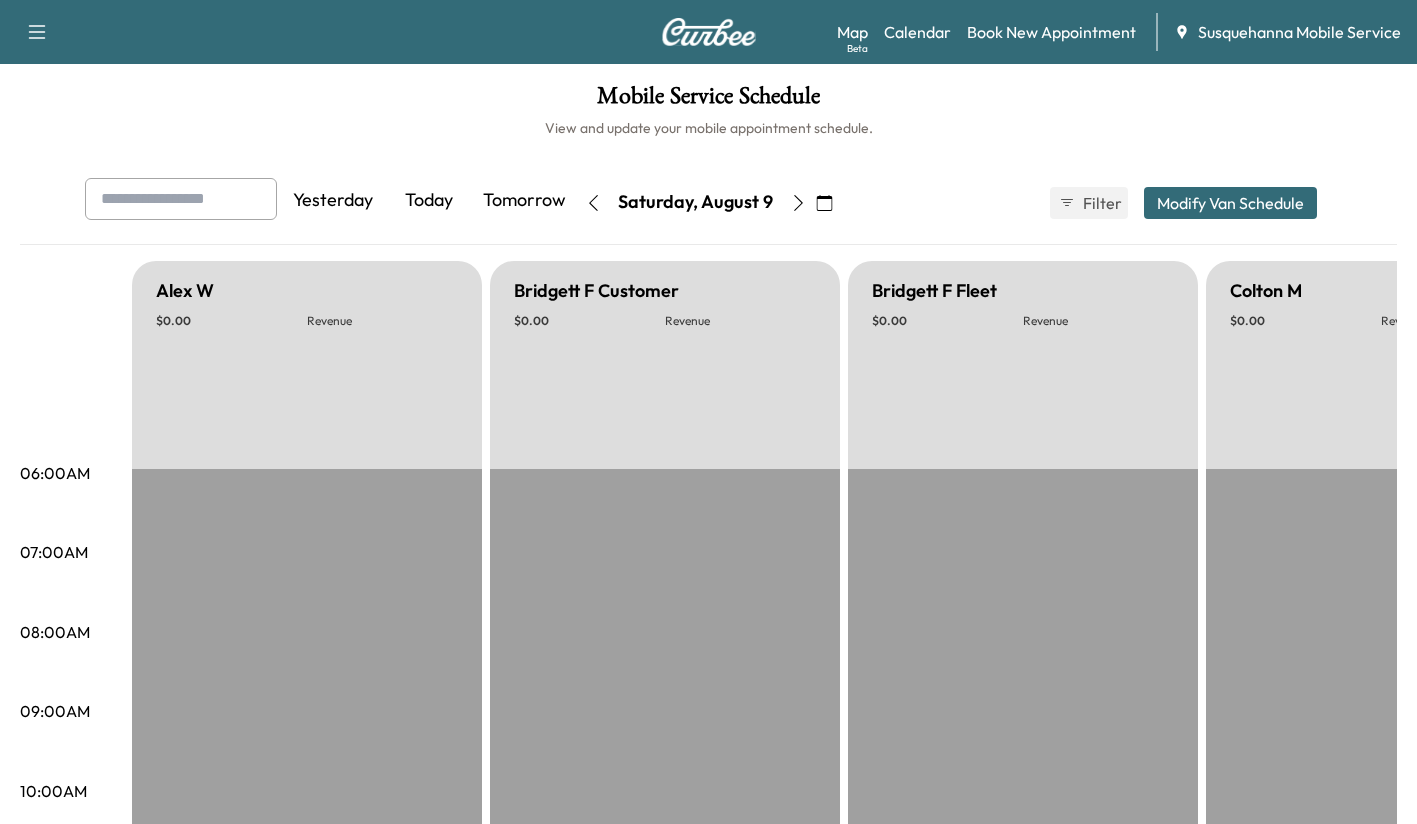 click 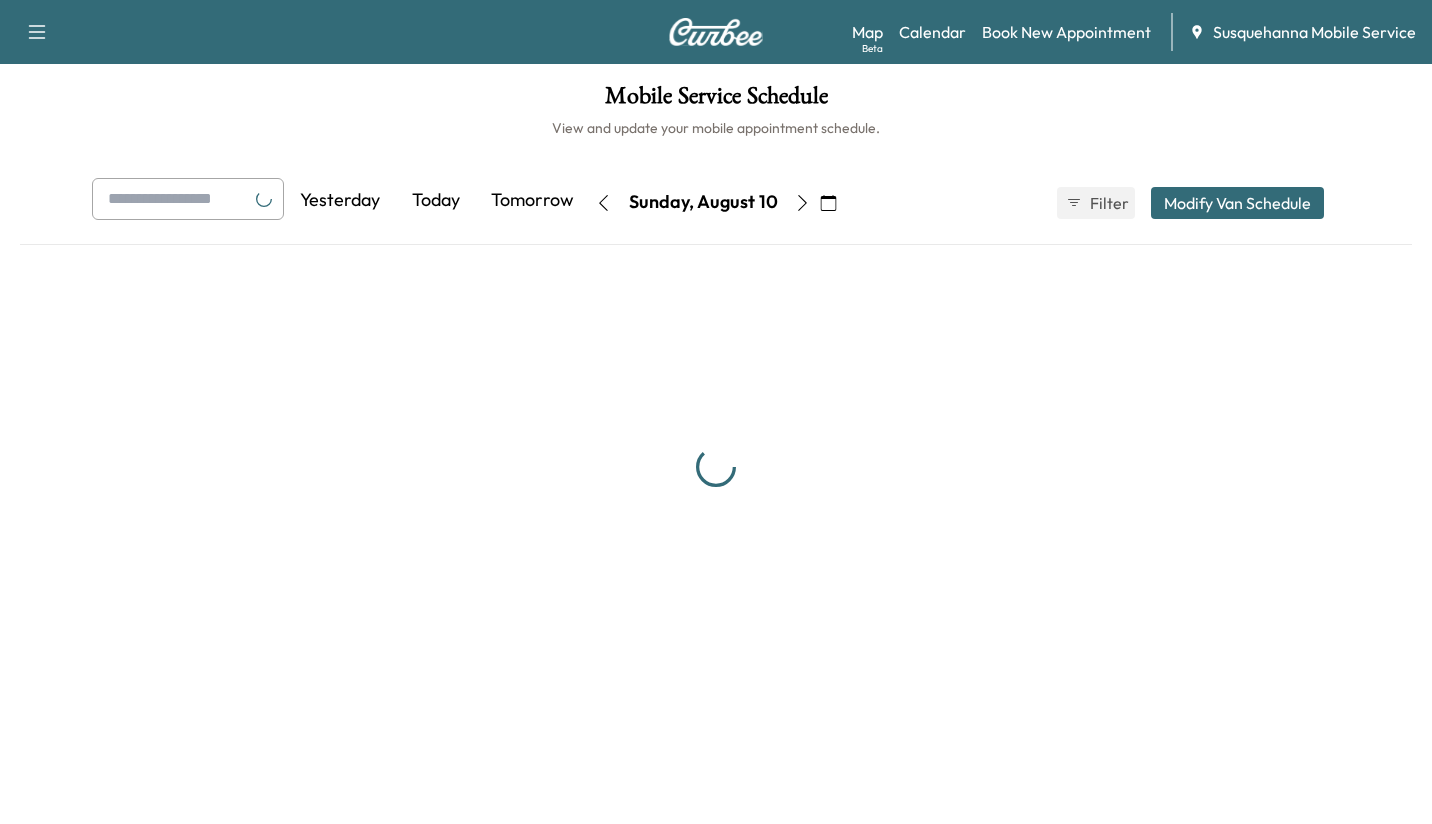 click at bounding box center (803, 203) 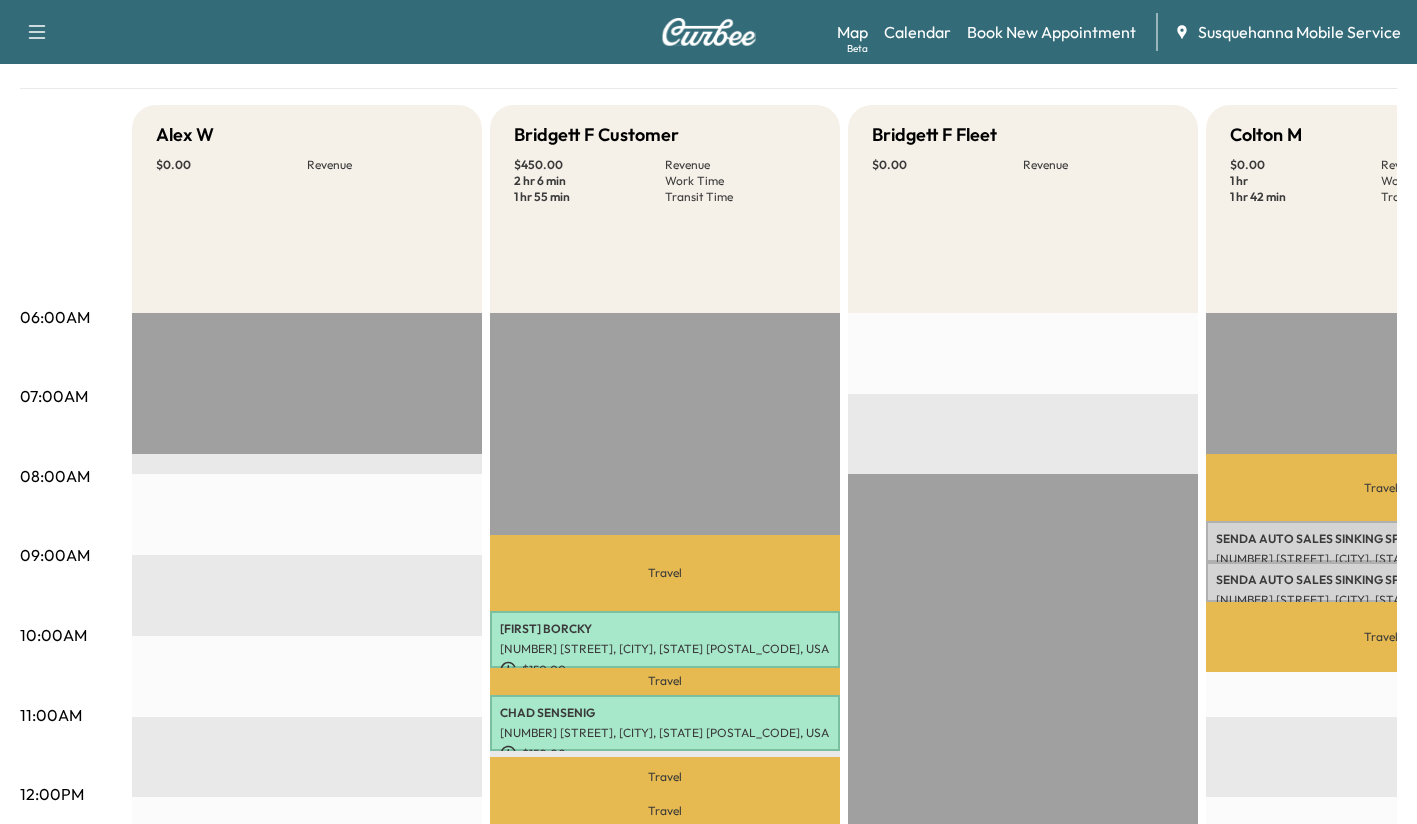scroll, scrollTop: 165, scrollLeft: 0, axis: vertical 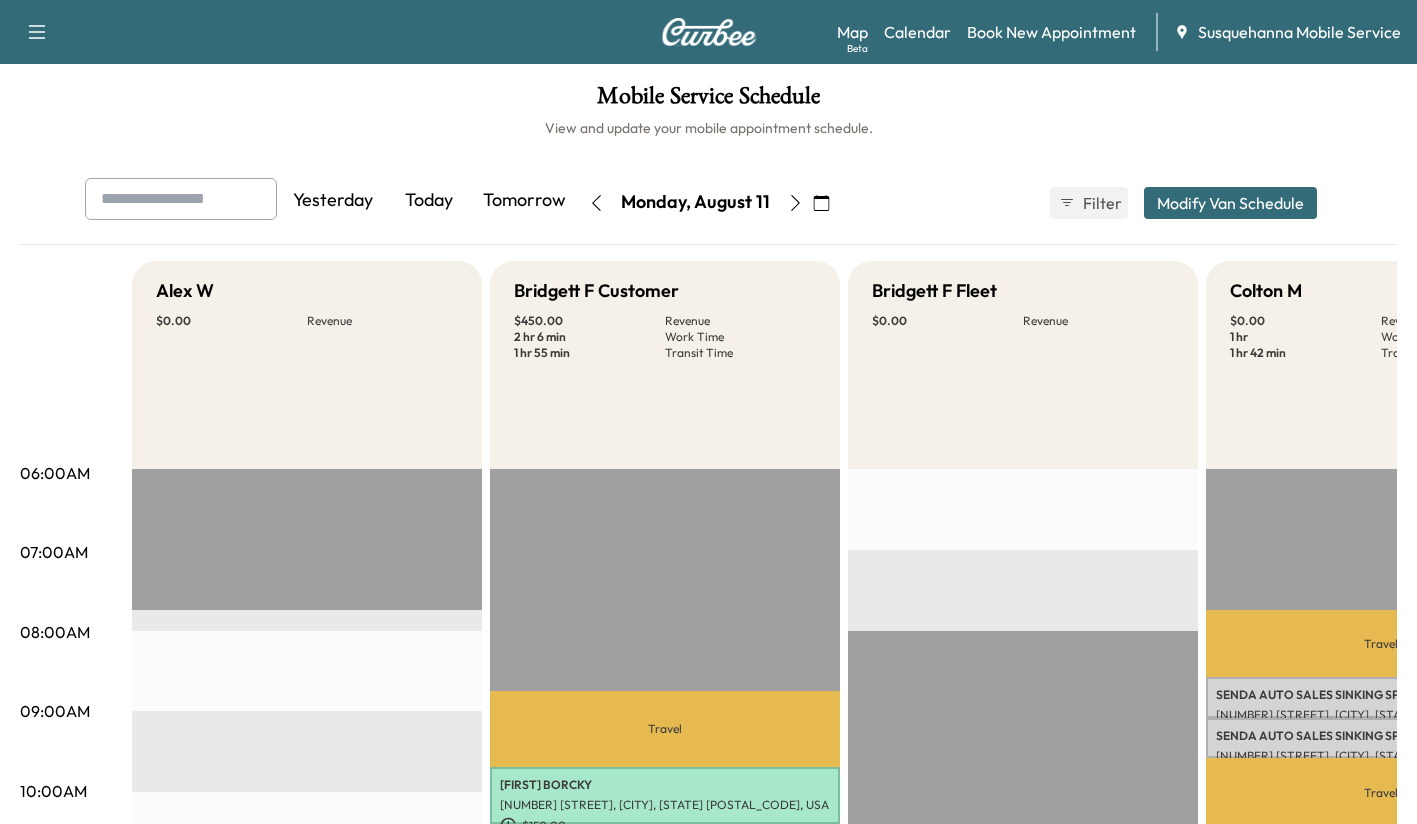 click on "Today" at bounding box center (429, 201) 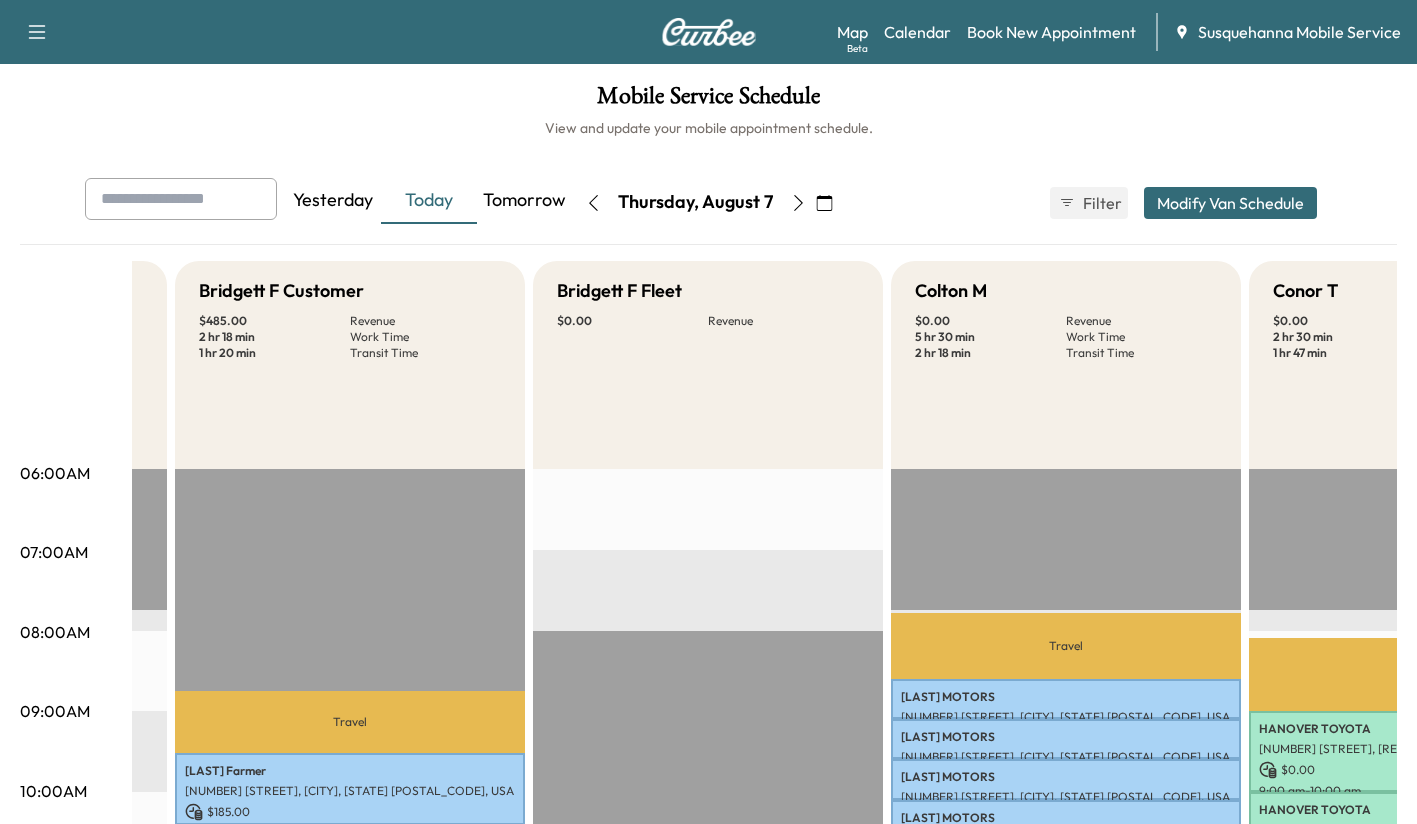 scroll, scrollTop: 0, scrollLeft: 319, axis: horizontal 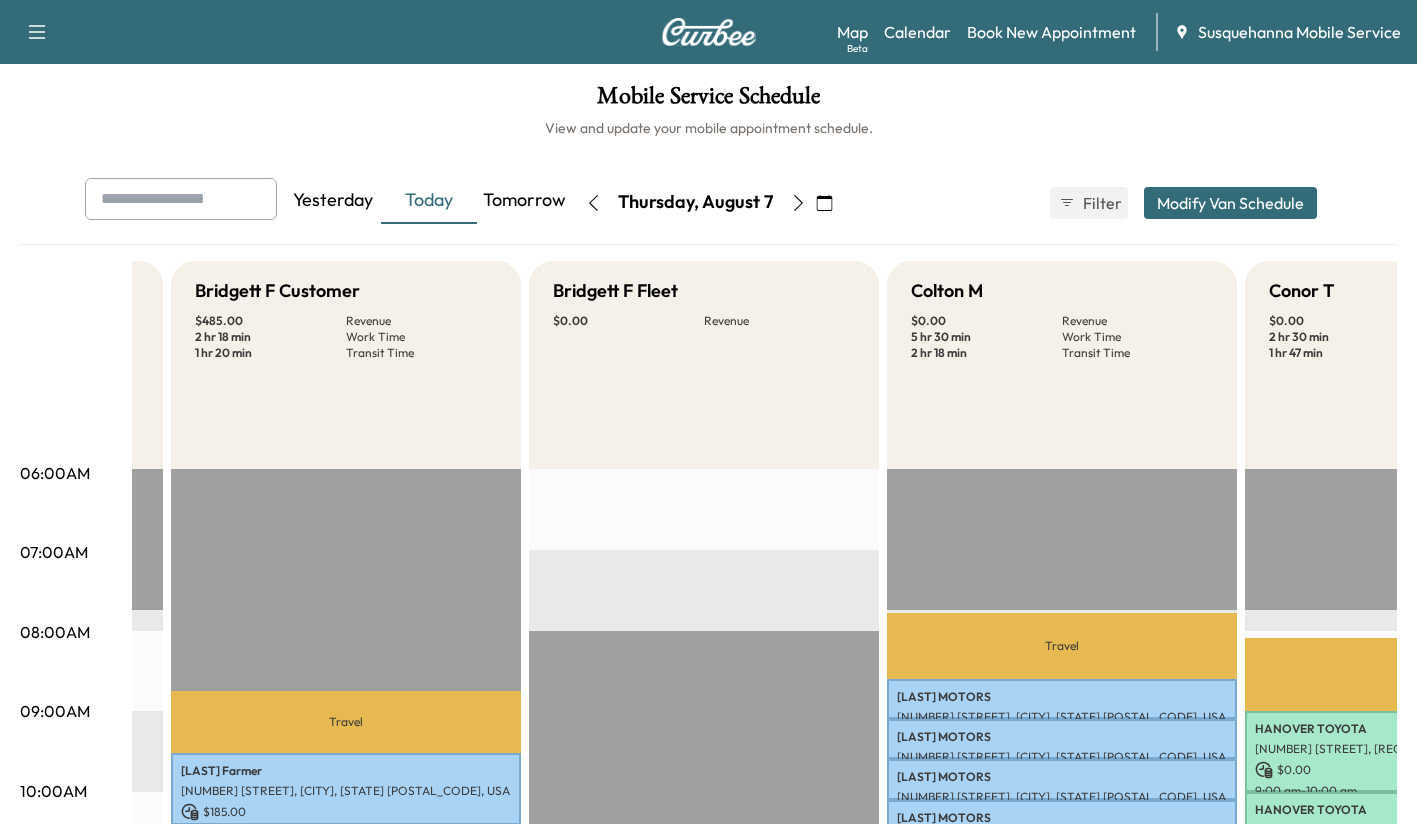 click at bounding box center (798, 203) 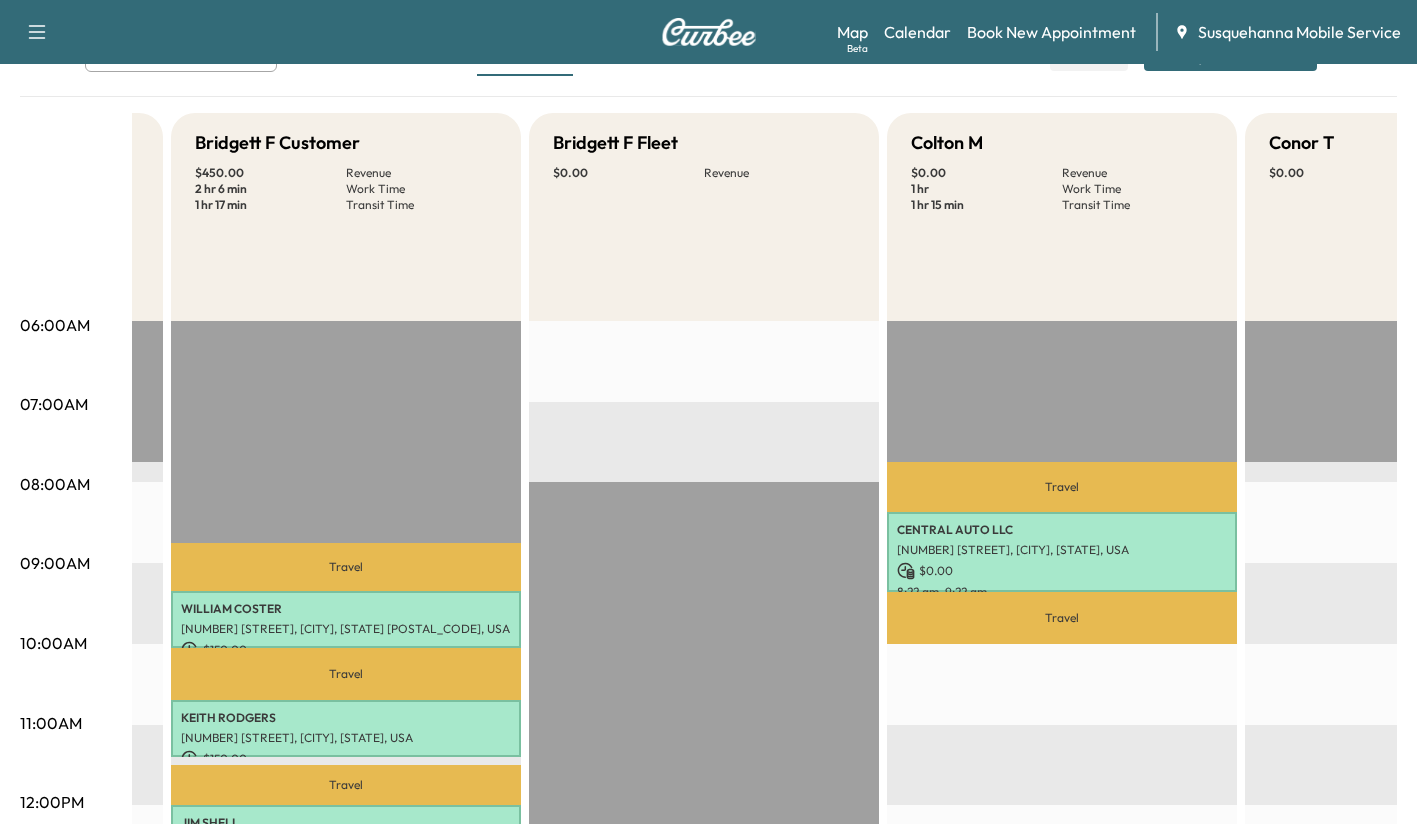 scroll, scrollTop: 0, scrollLeft: 0, axis: both 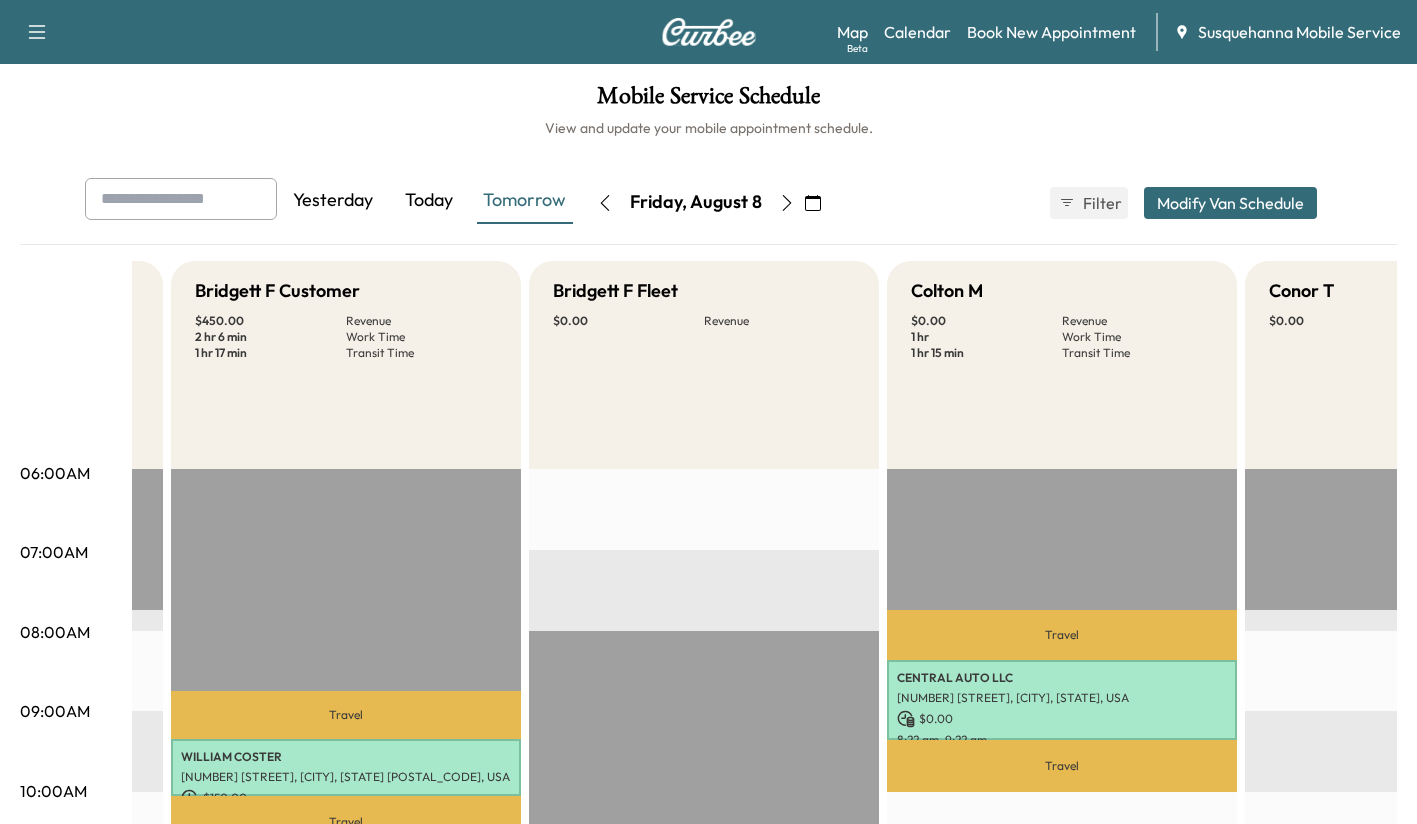 click 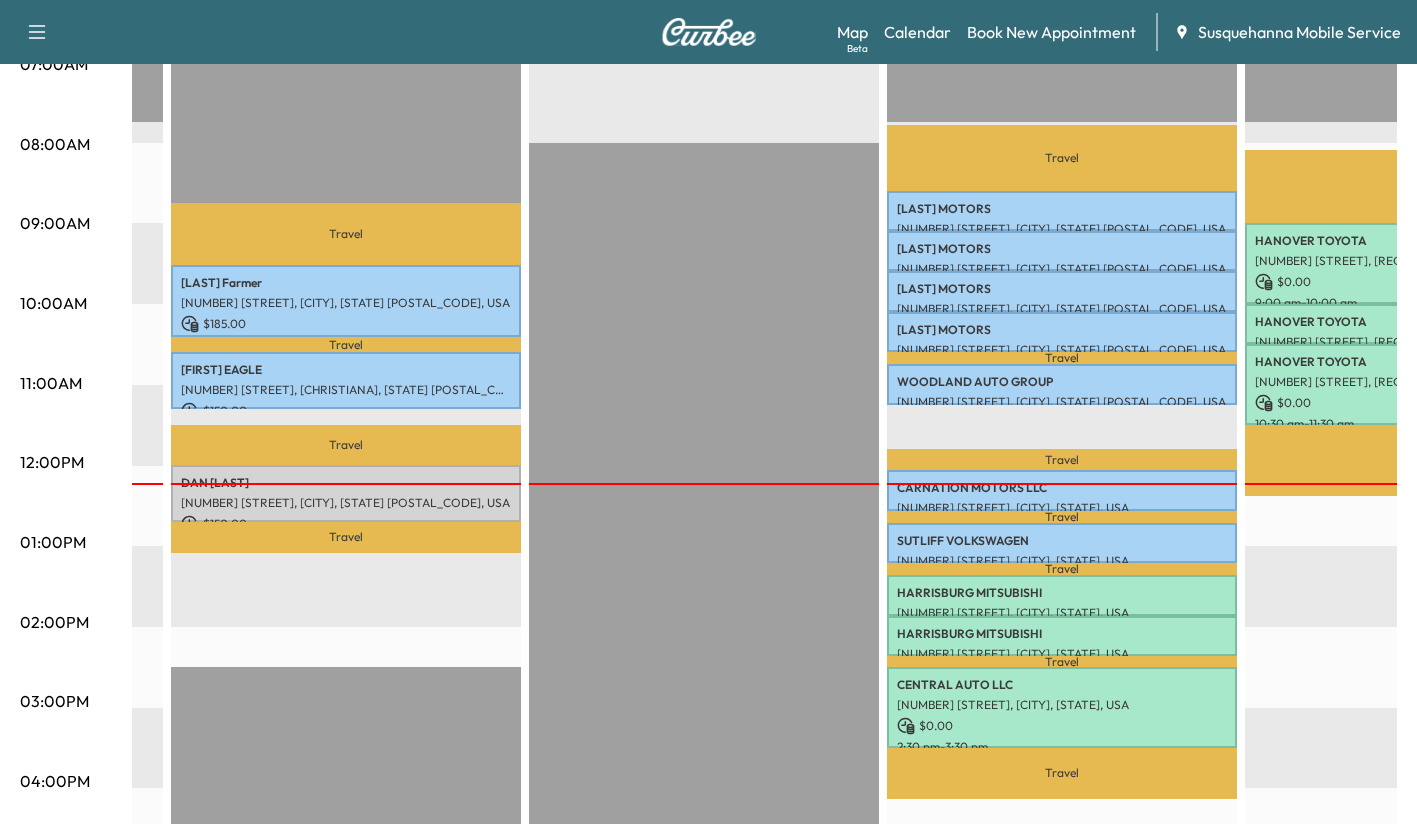 scroll, scrollTop: 487, scrollLeft: 0, axis: vertical 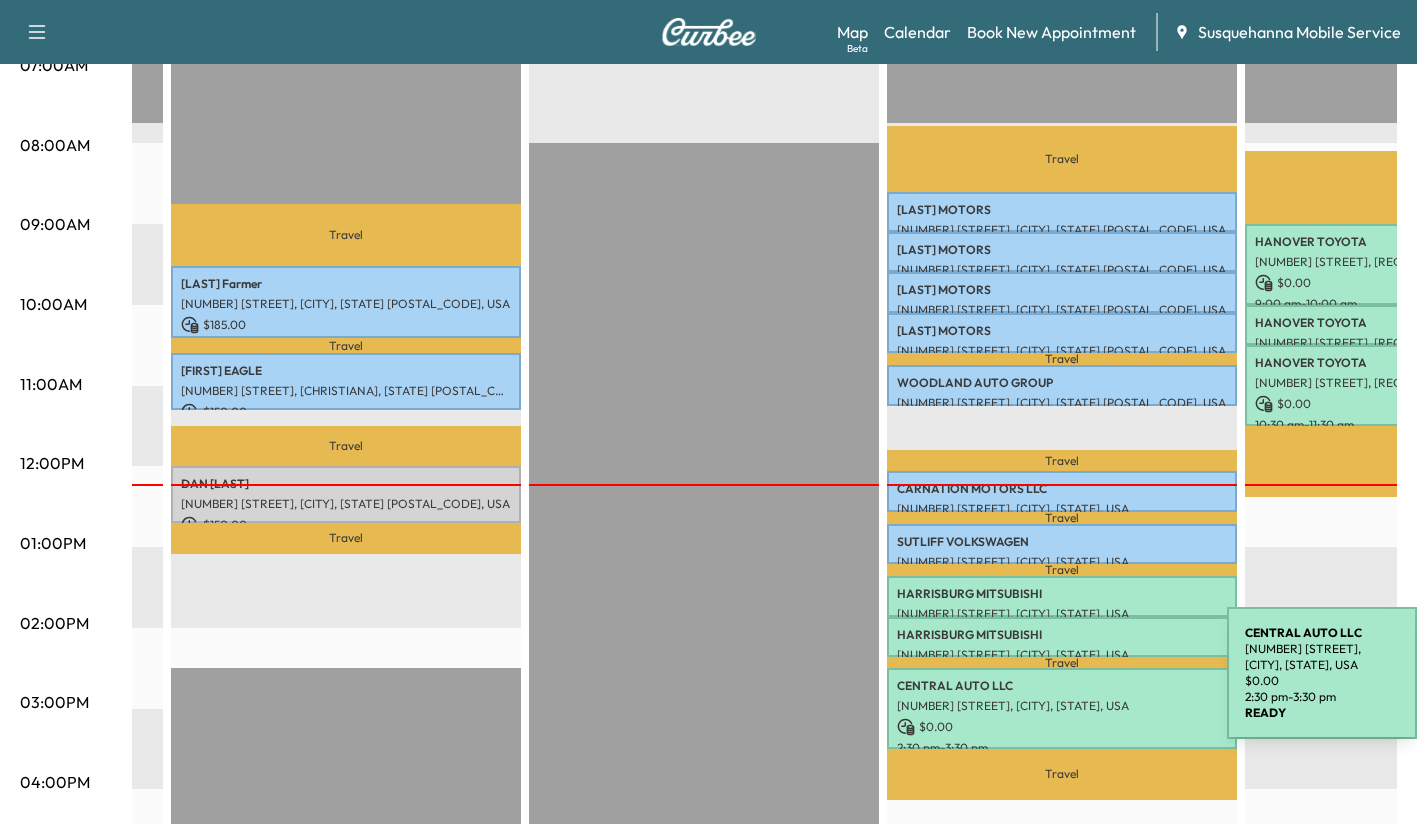 click on "[ORGANIZATION]" at bounding box center (1062, 686) 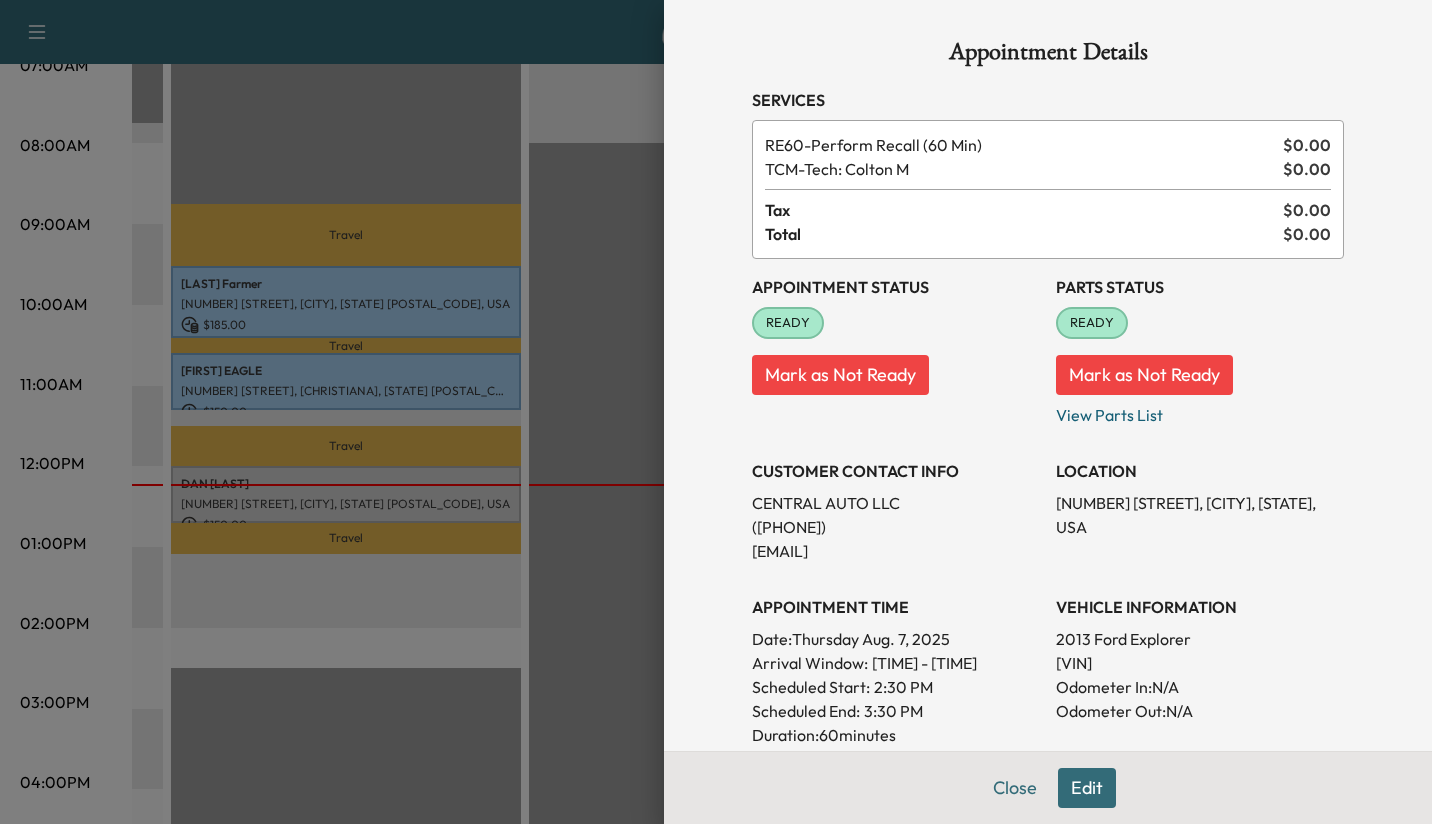 click on "Close" at bounding box center [1015, 788] 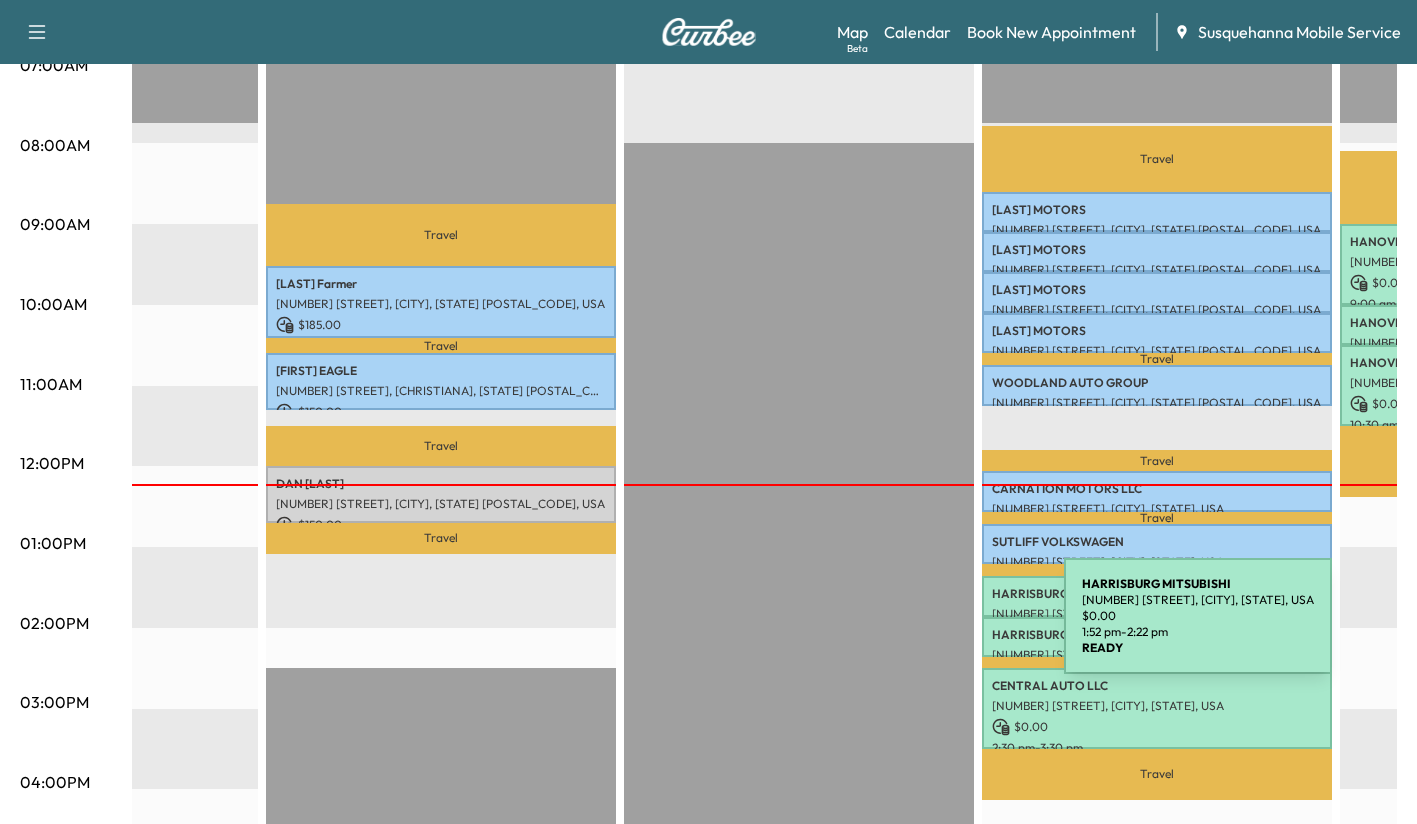 scroll, scrollTop: 0, scrollLeft: 205, axis: horizontal 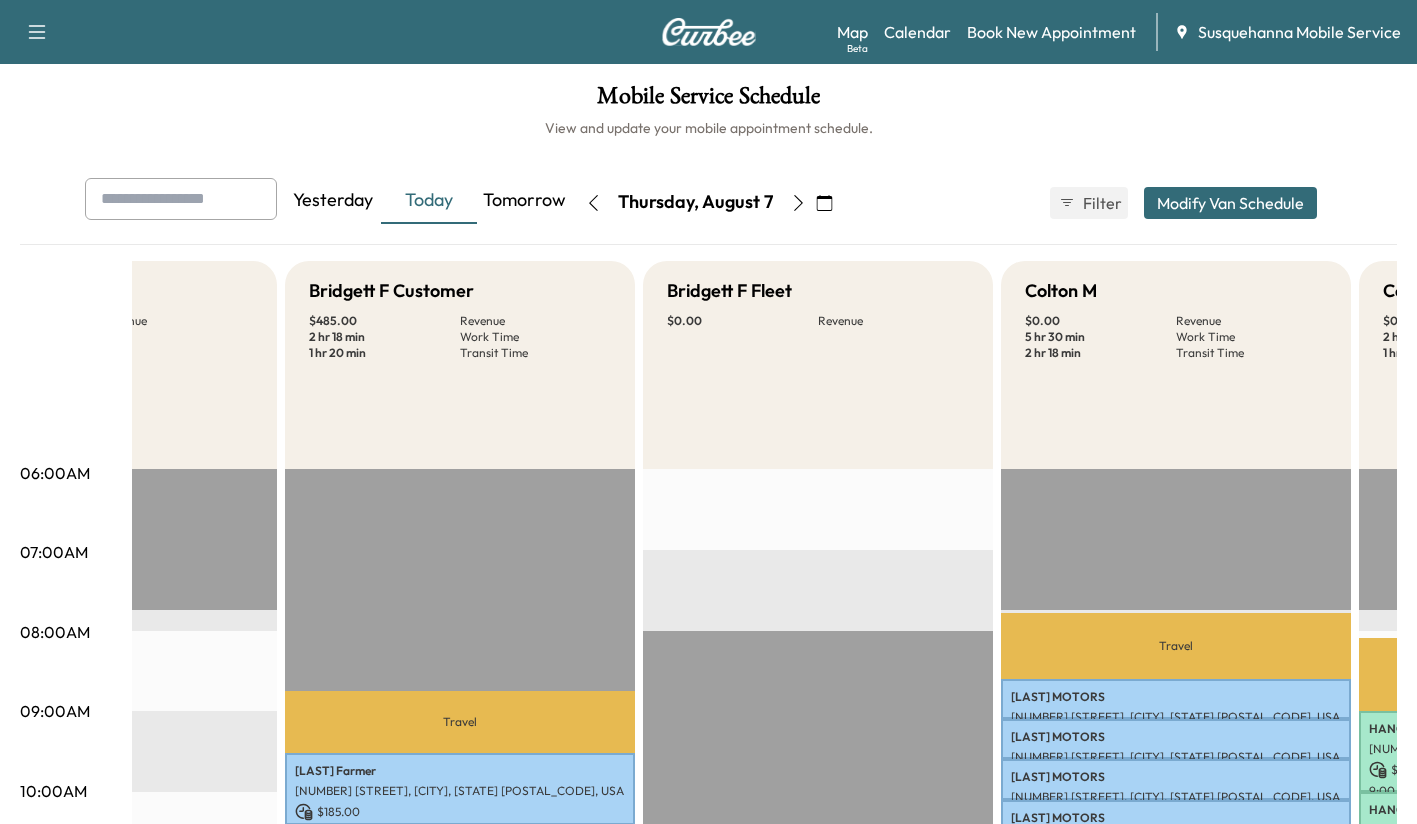 click 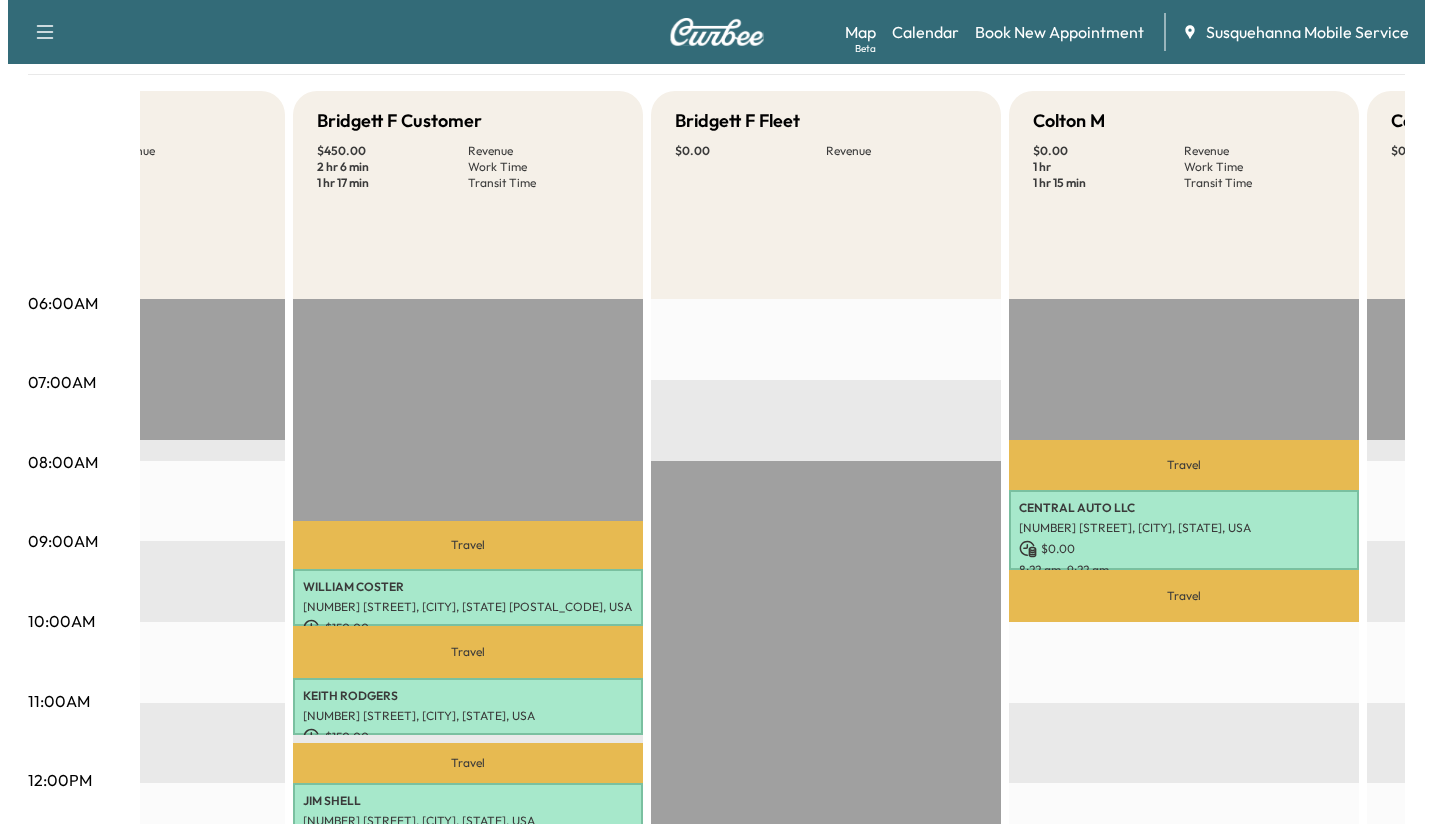 scroll, scrollTop: 171, scrollLeft: 0, axis: vertical 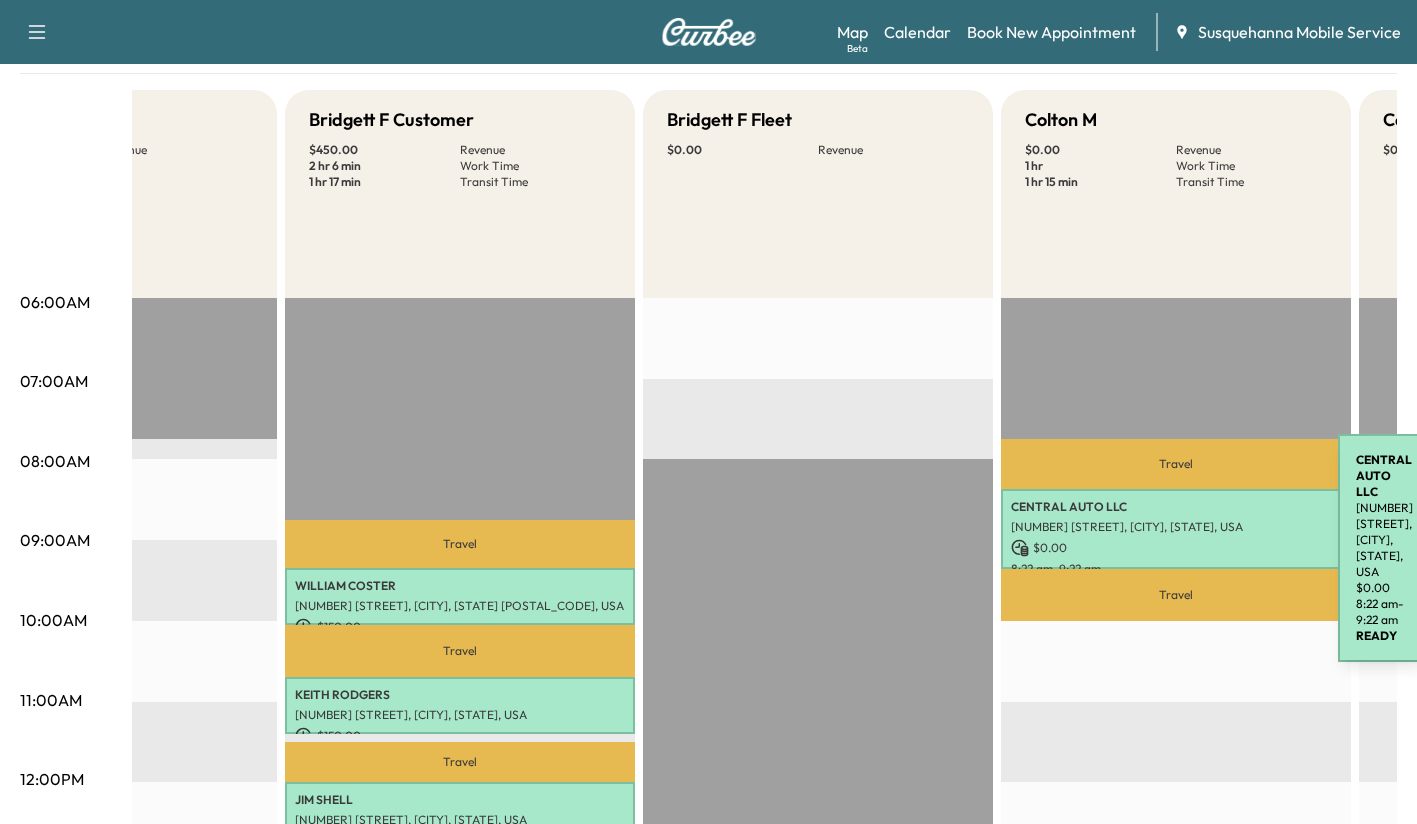 click on "[ORGANIZATION]" at bounding box center (1176, 507) 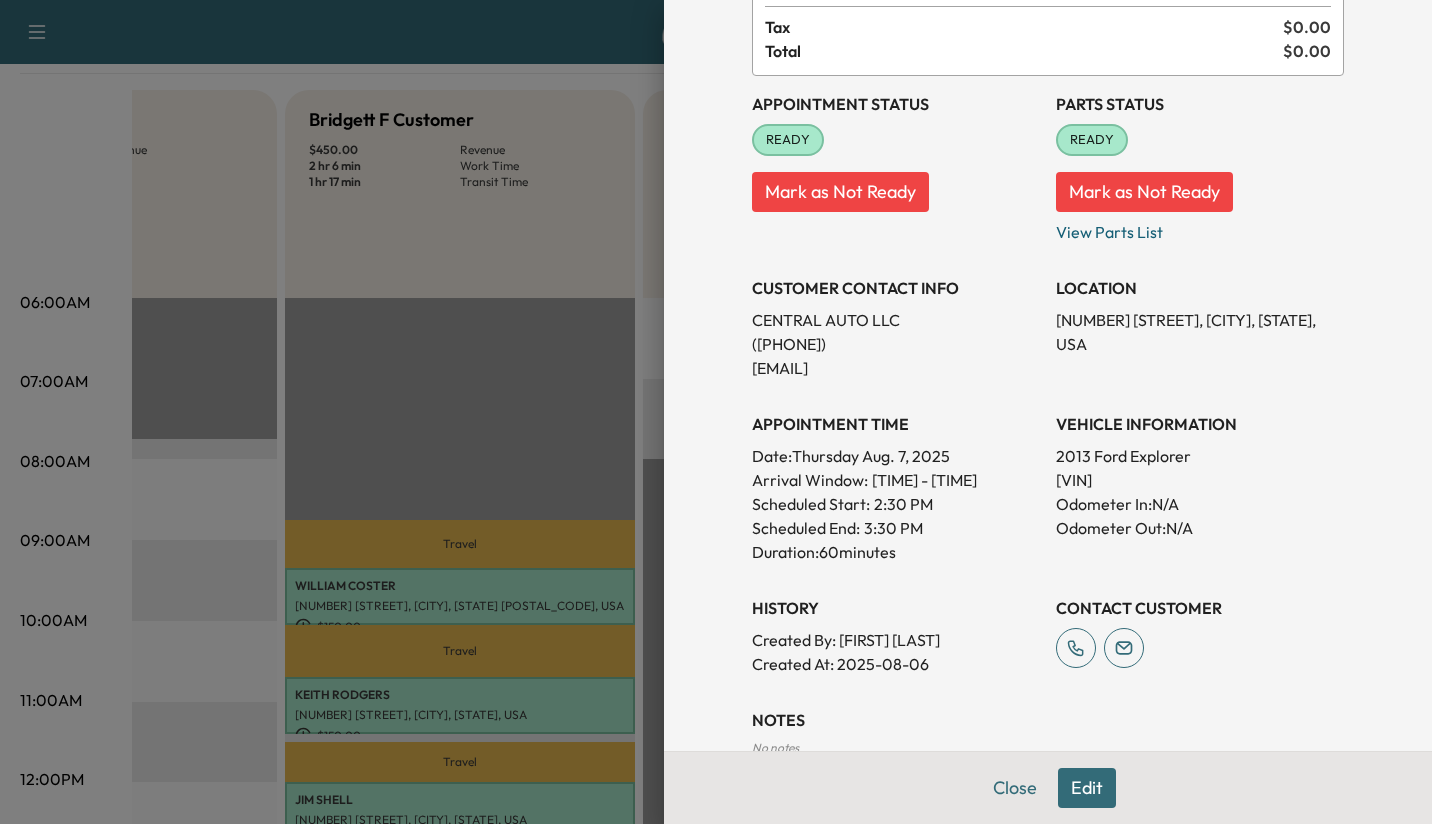 scroll, scrollTop: 308, scrollLeft: 0, axis: vertical 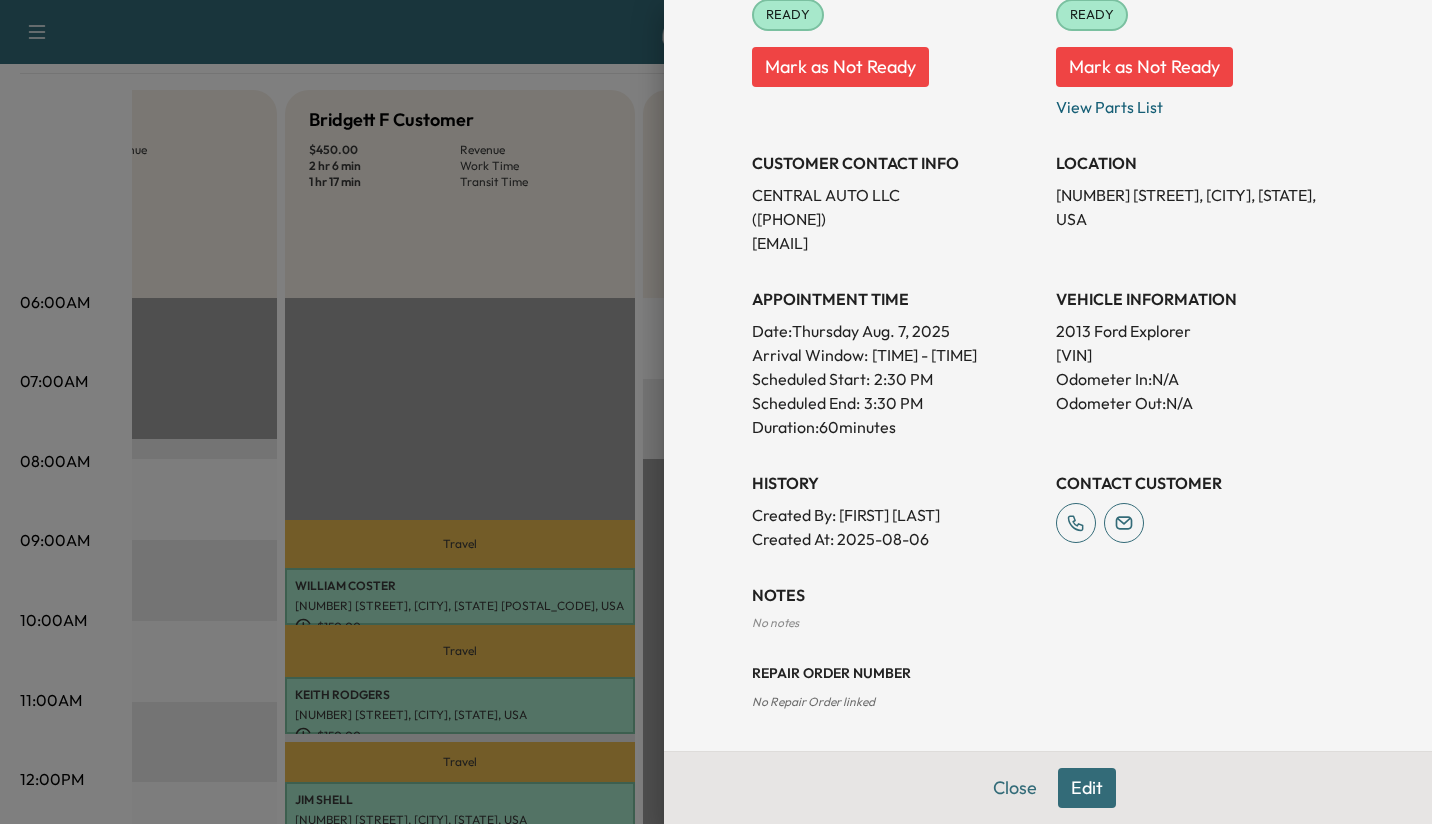 click on "Close Edit" at bounding box center [1048, 787] 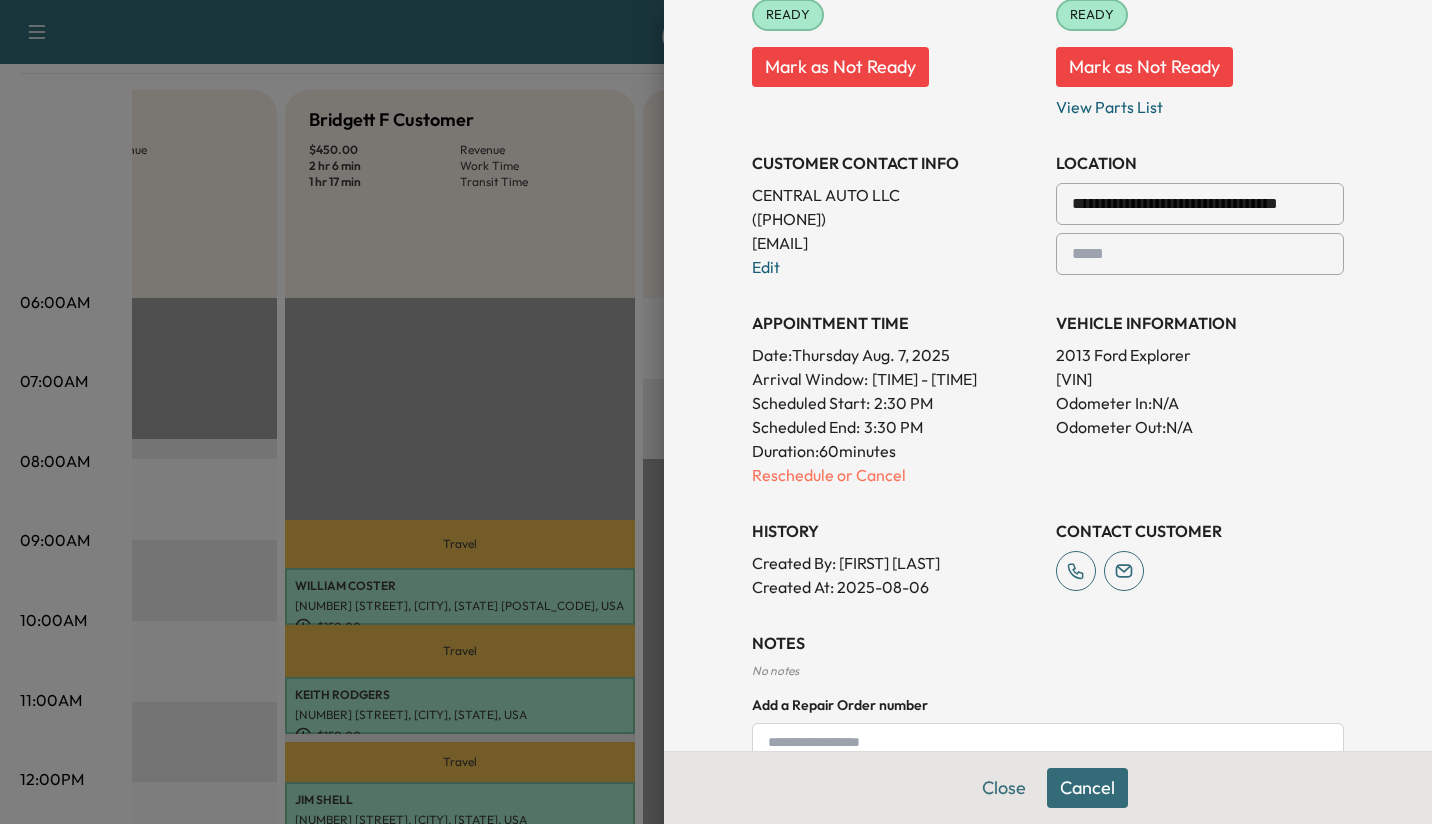 click on "Reschedule or Cancel" at bounding box center (896, 475) 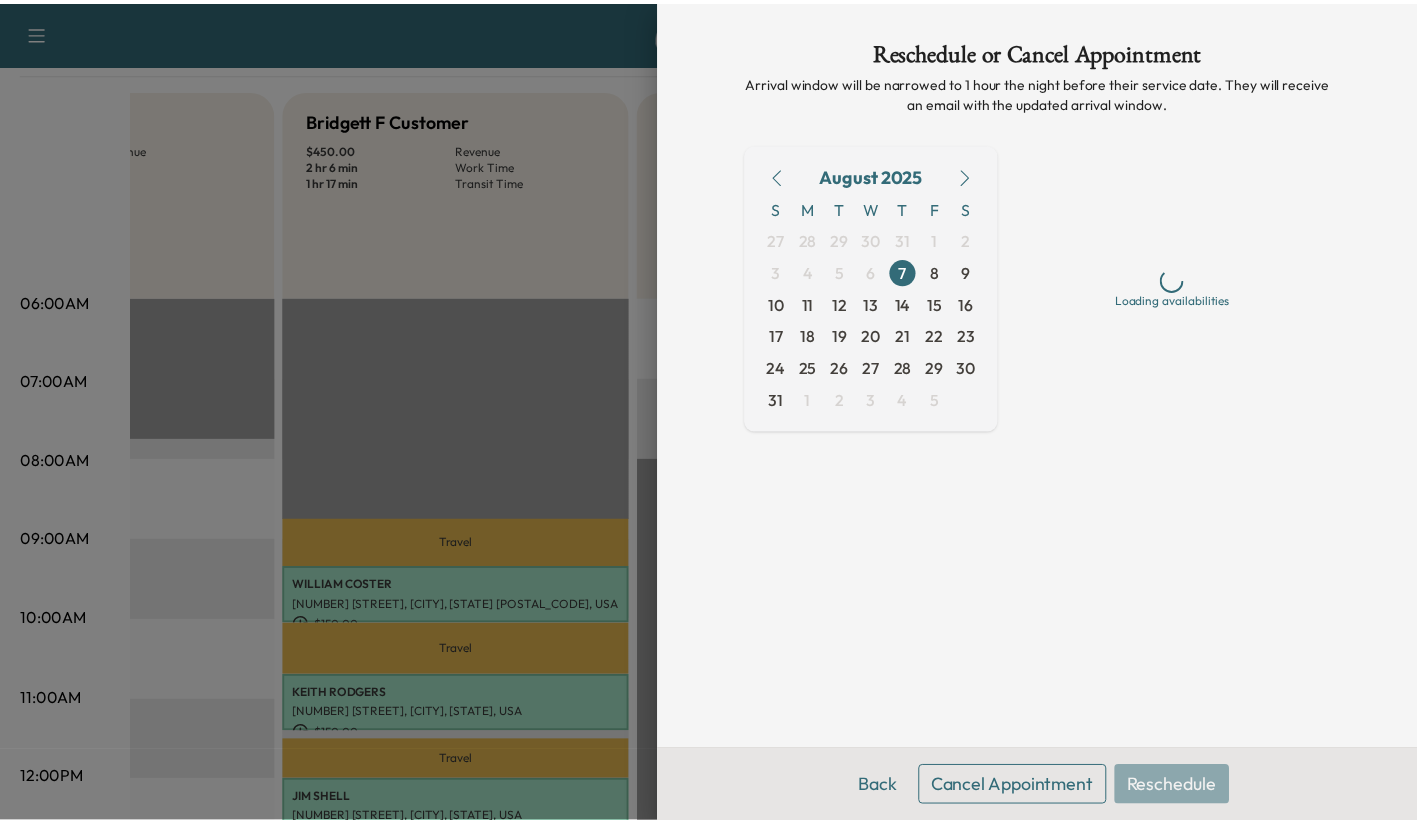 scroll, scrollTop: 0, scrollLeft: 0, axis: both 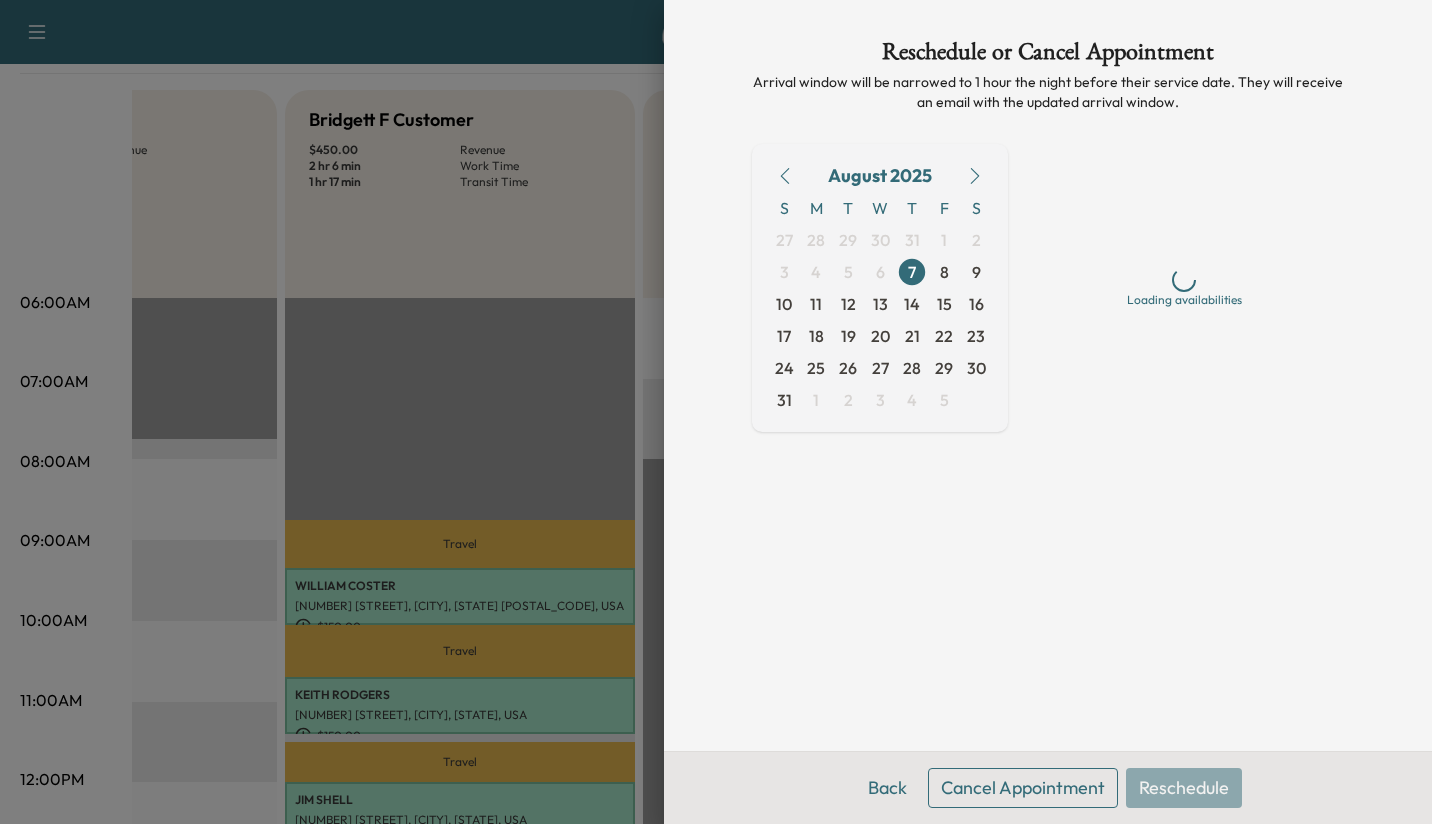 click on "Cancel Appointment" at bounding box center [1023, 788] 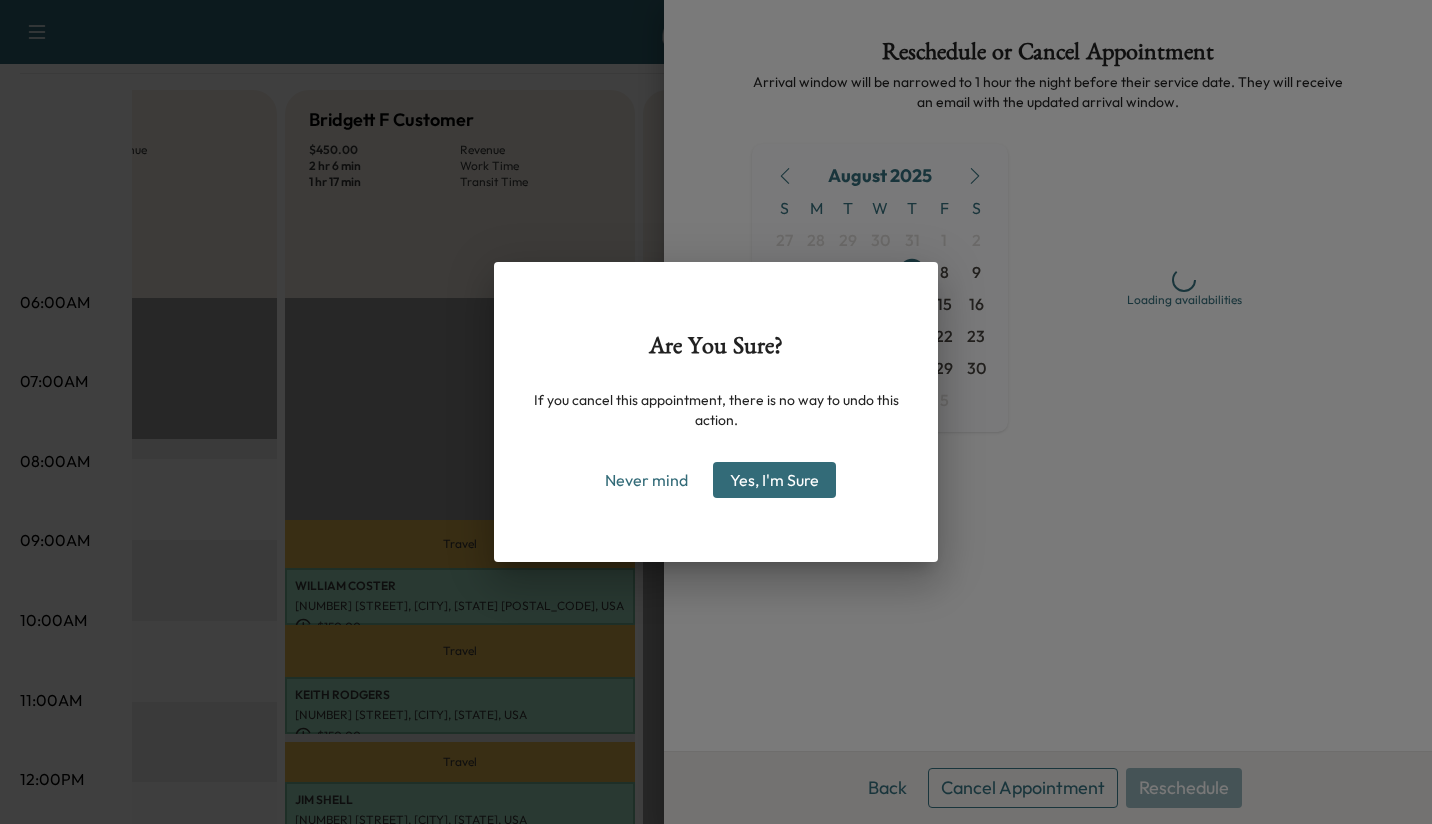 click on "Yes, I'm Sure" at bounding box center [774, 480] 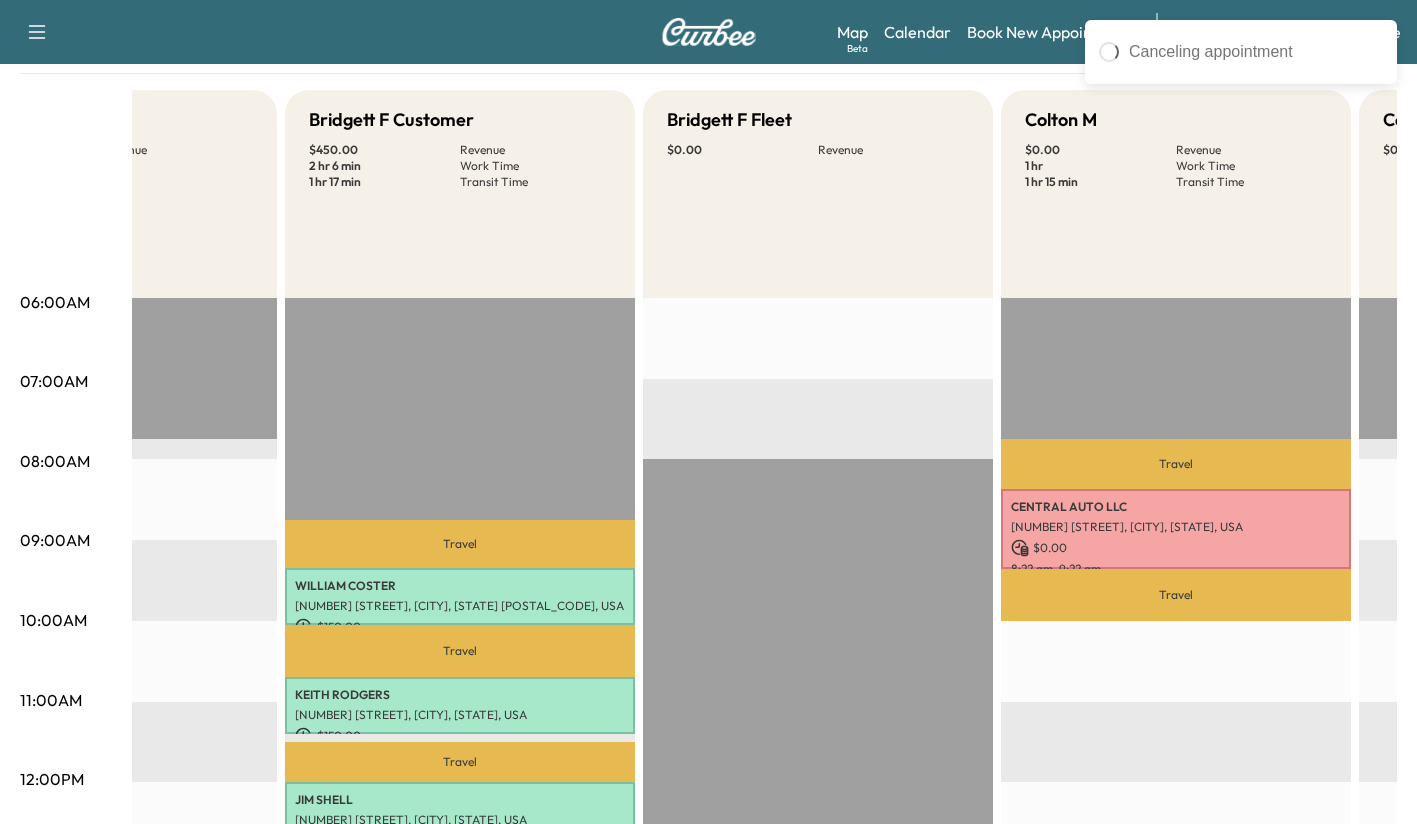 scroll, scrollTop: 0, scrollLeft: 0, axis: both 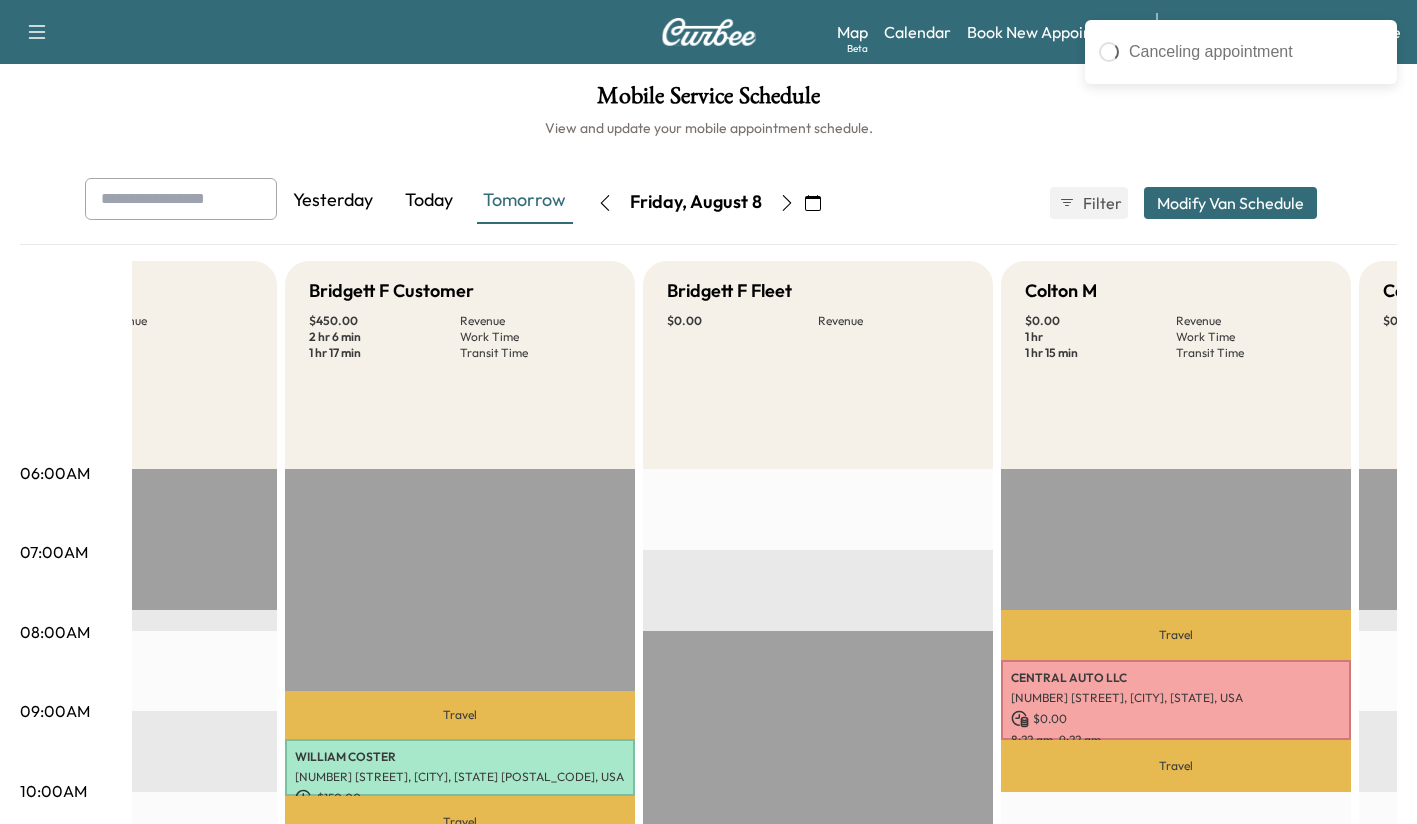 click at bounding box center [605, 203] 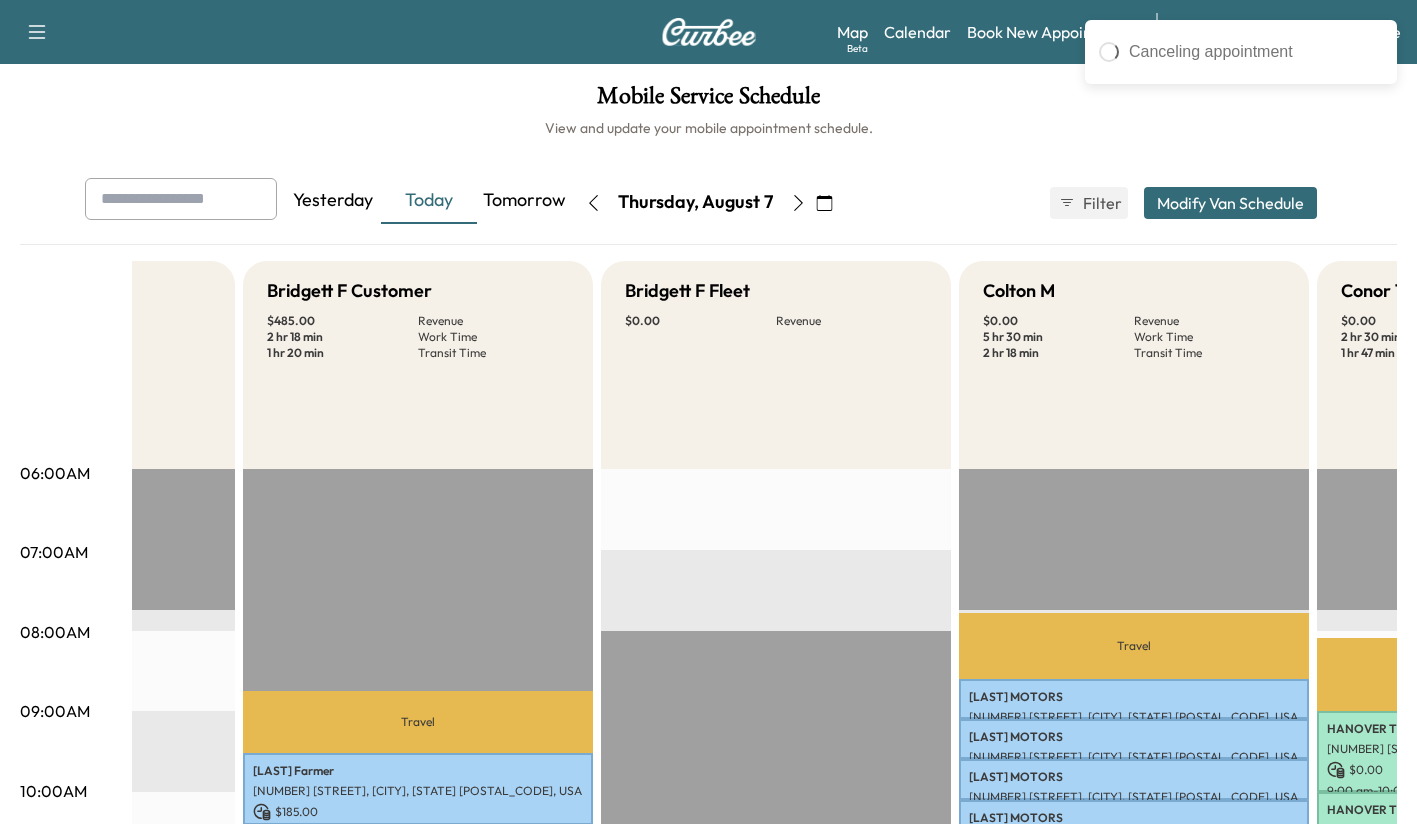 scroll, scrollTop: 0, scrollLeft: 251, axis: horizontal 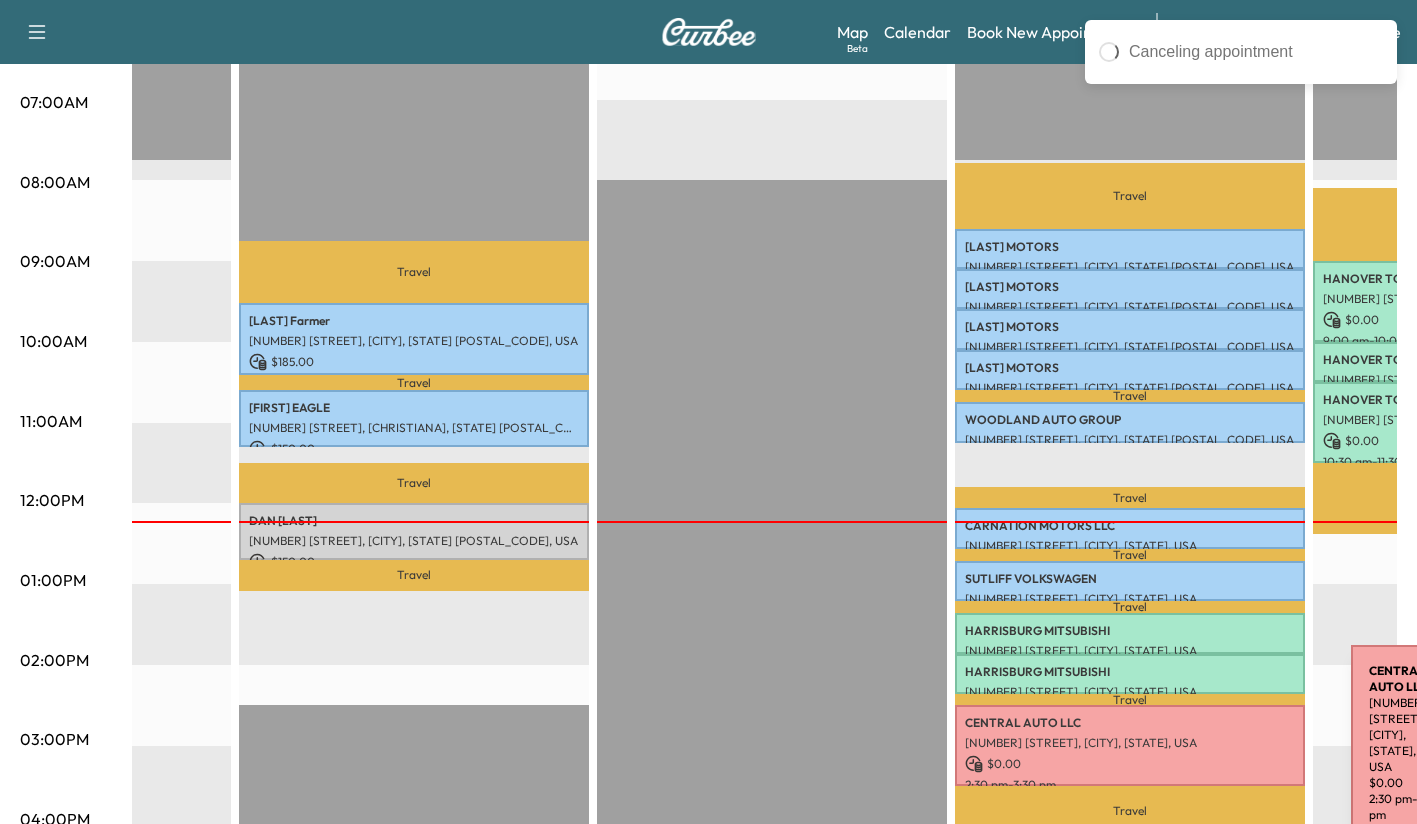 click on "[ORGANIZATION]" at bounding box center (1130, 723) 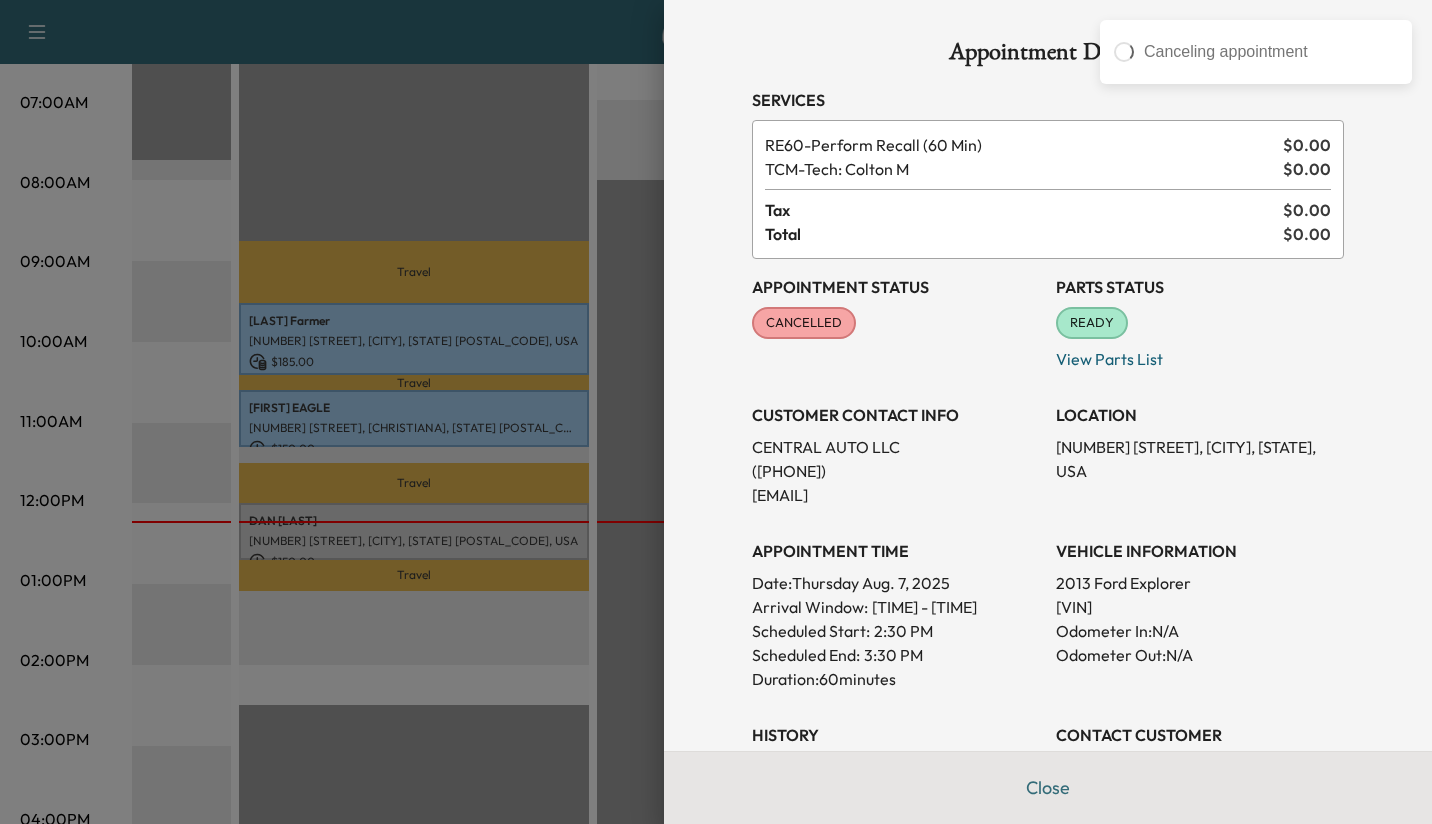 click on "CANCELLED" at bounding box center [804, 323] 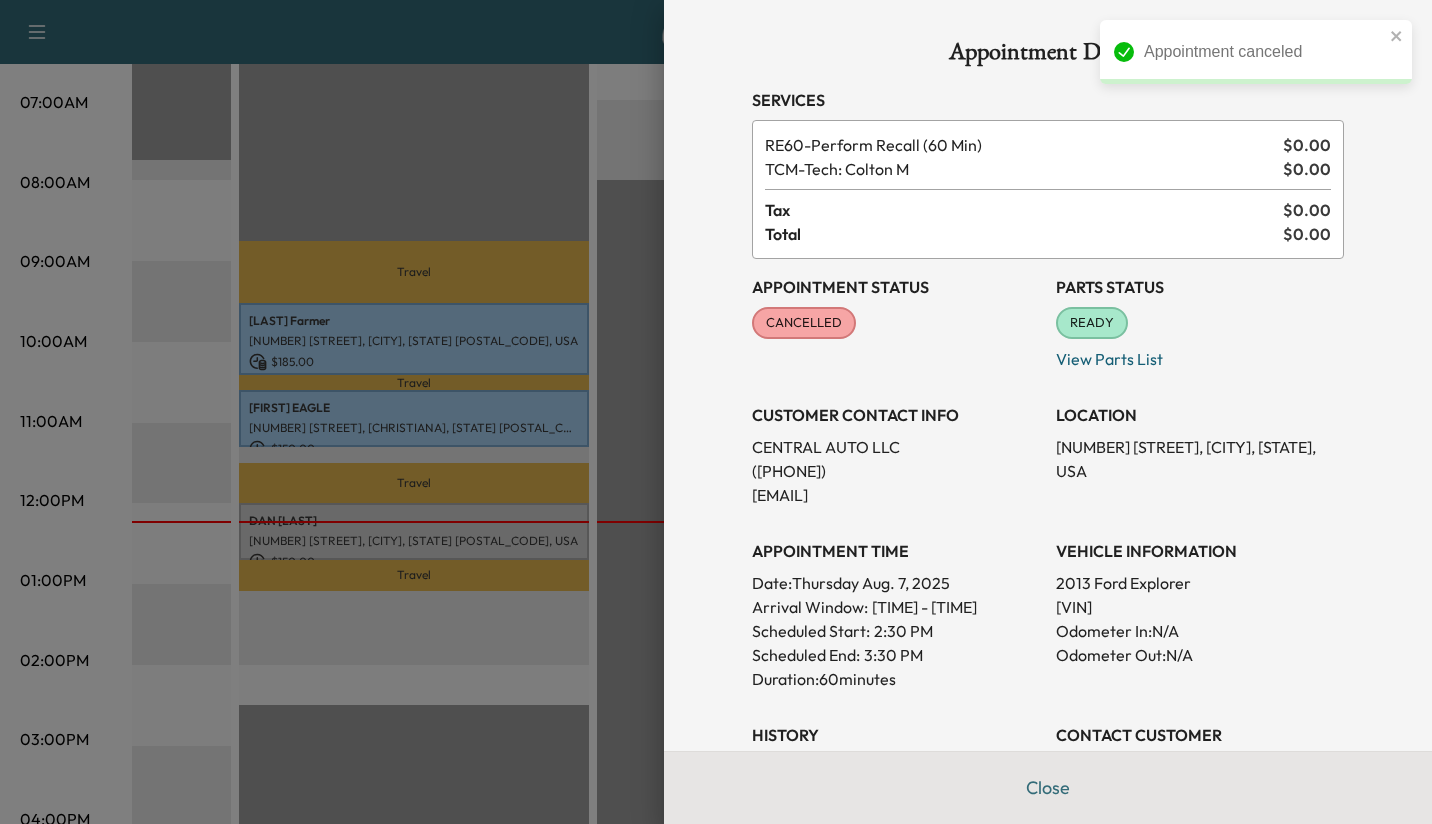 click on "Close" at bounding box center [1048, 788] 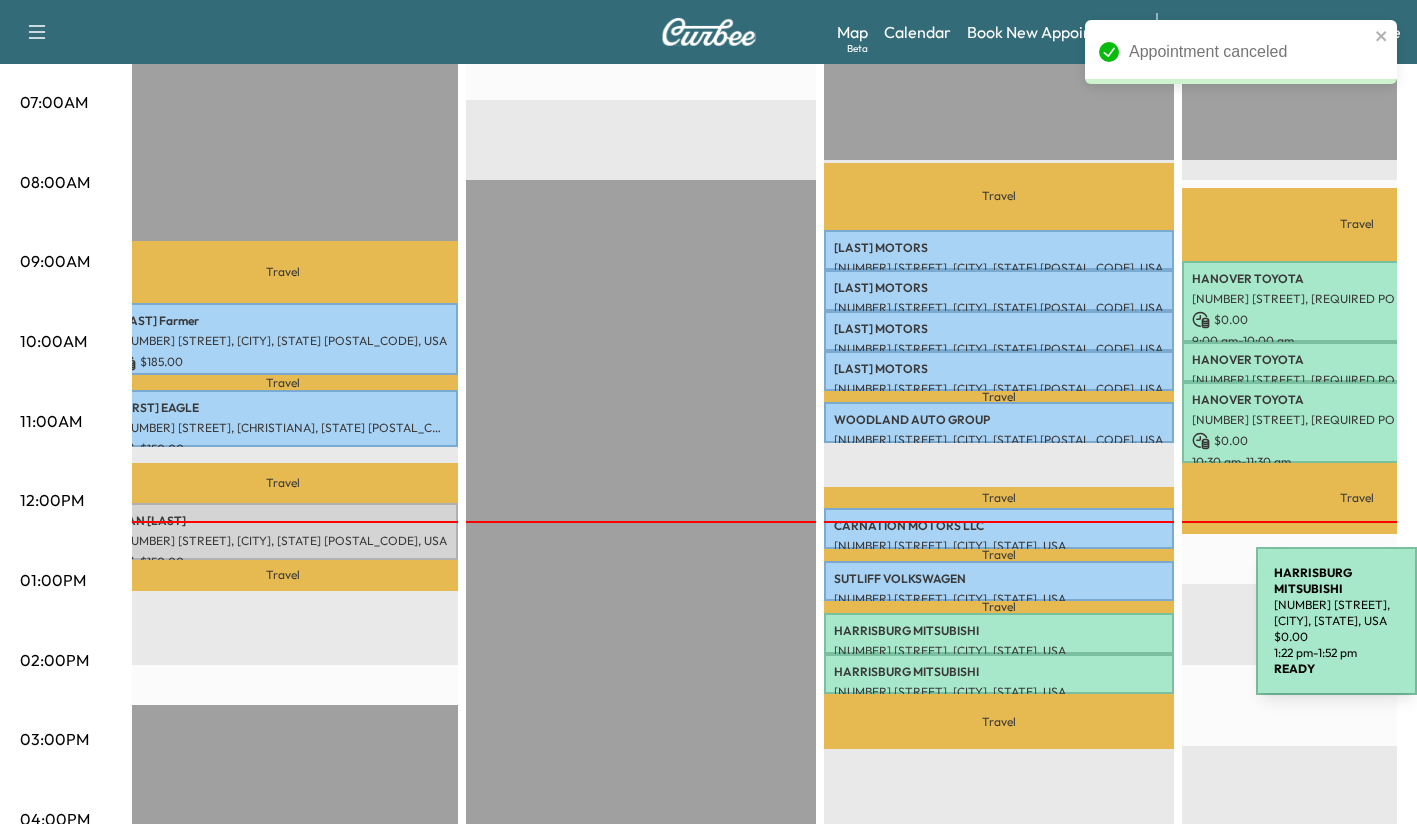 scroll, scrollTop: 0, scrollLeft: 383, axis: horizontal 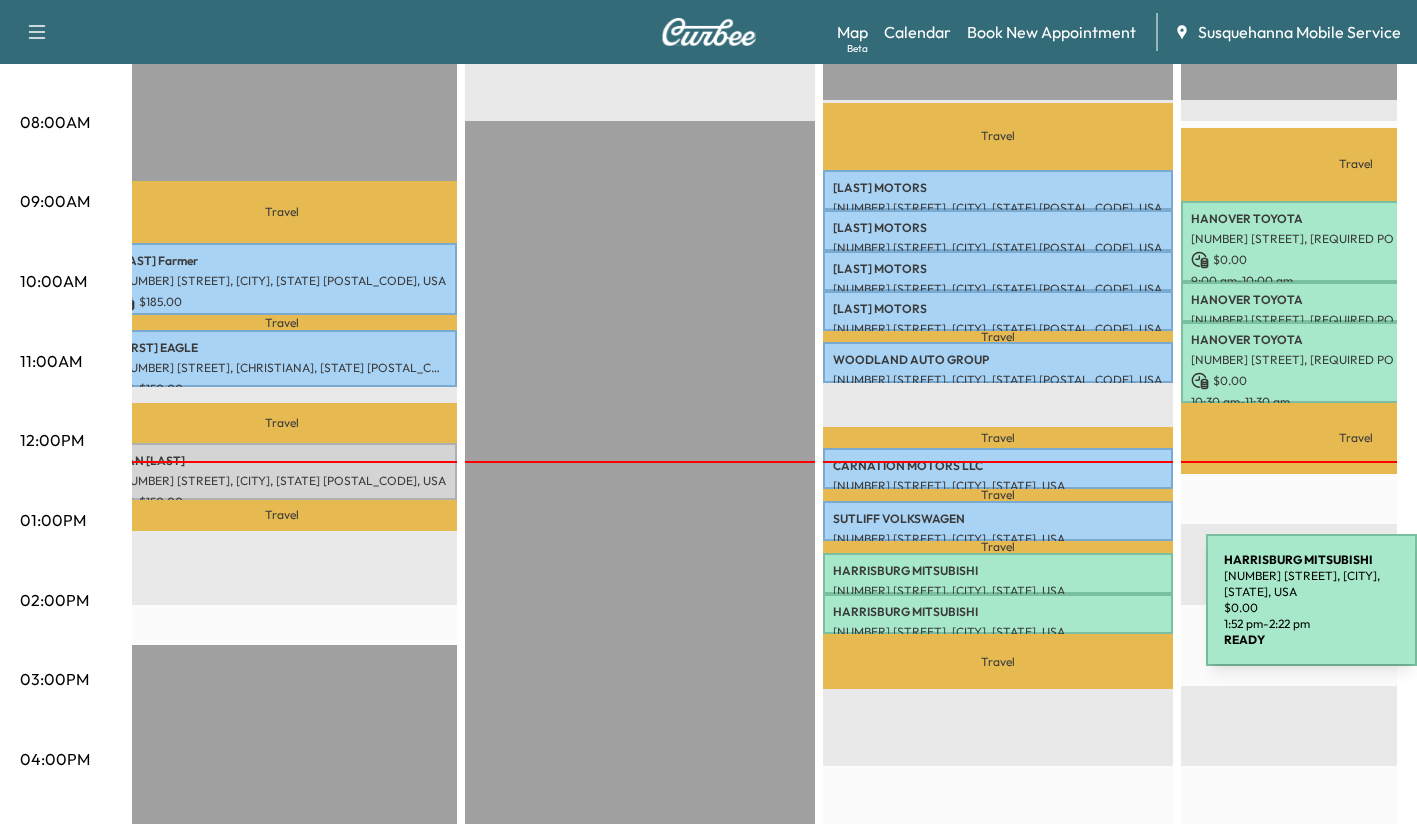 click on "HARRISBURG   MITSUBISHI" at bounding box center [998, 612] 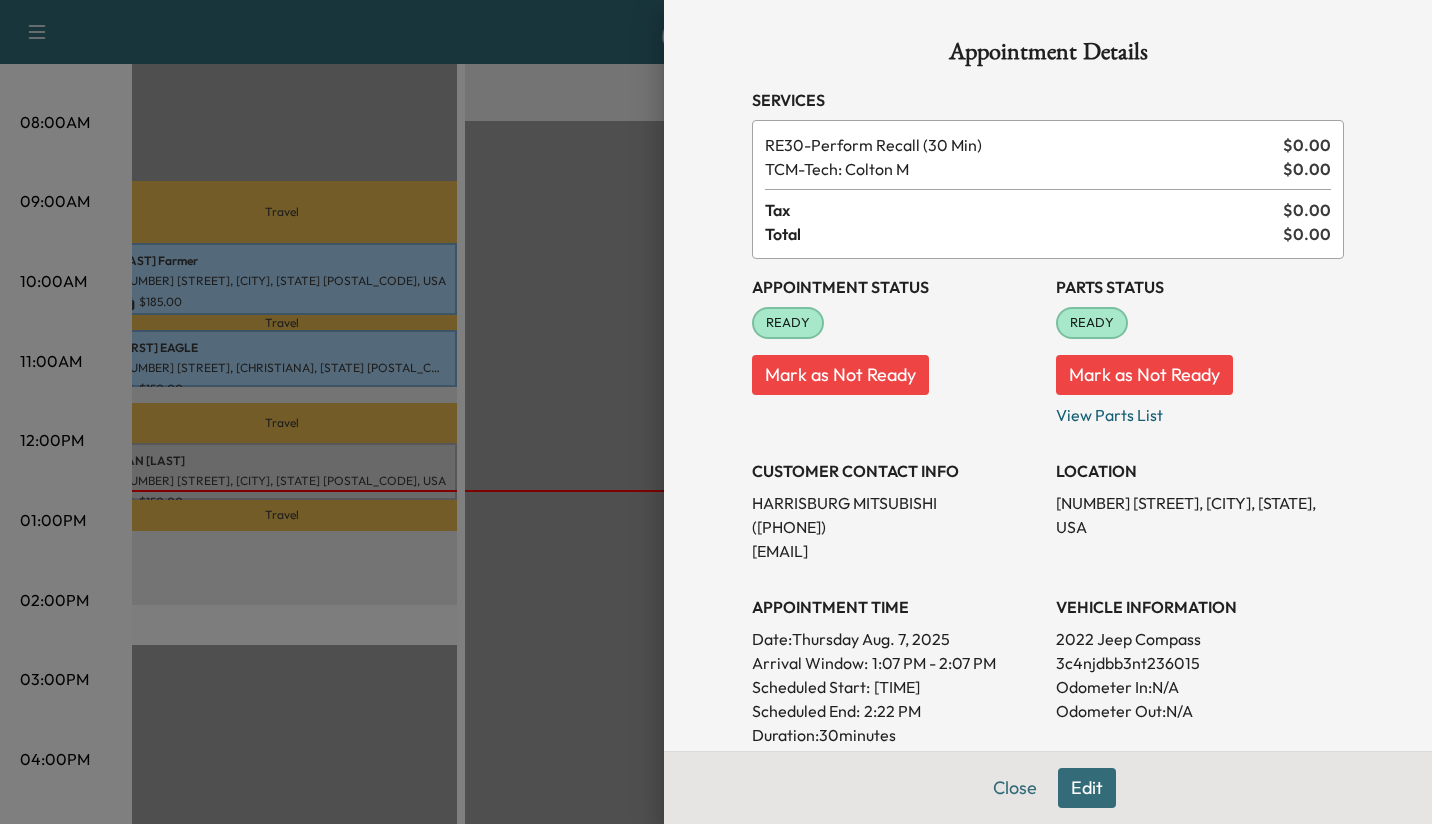 click on "Close" at bounding box center [1015, 788] 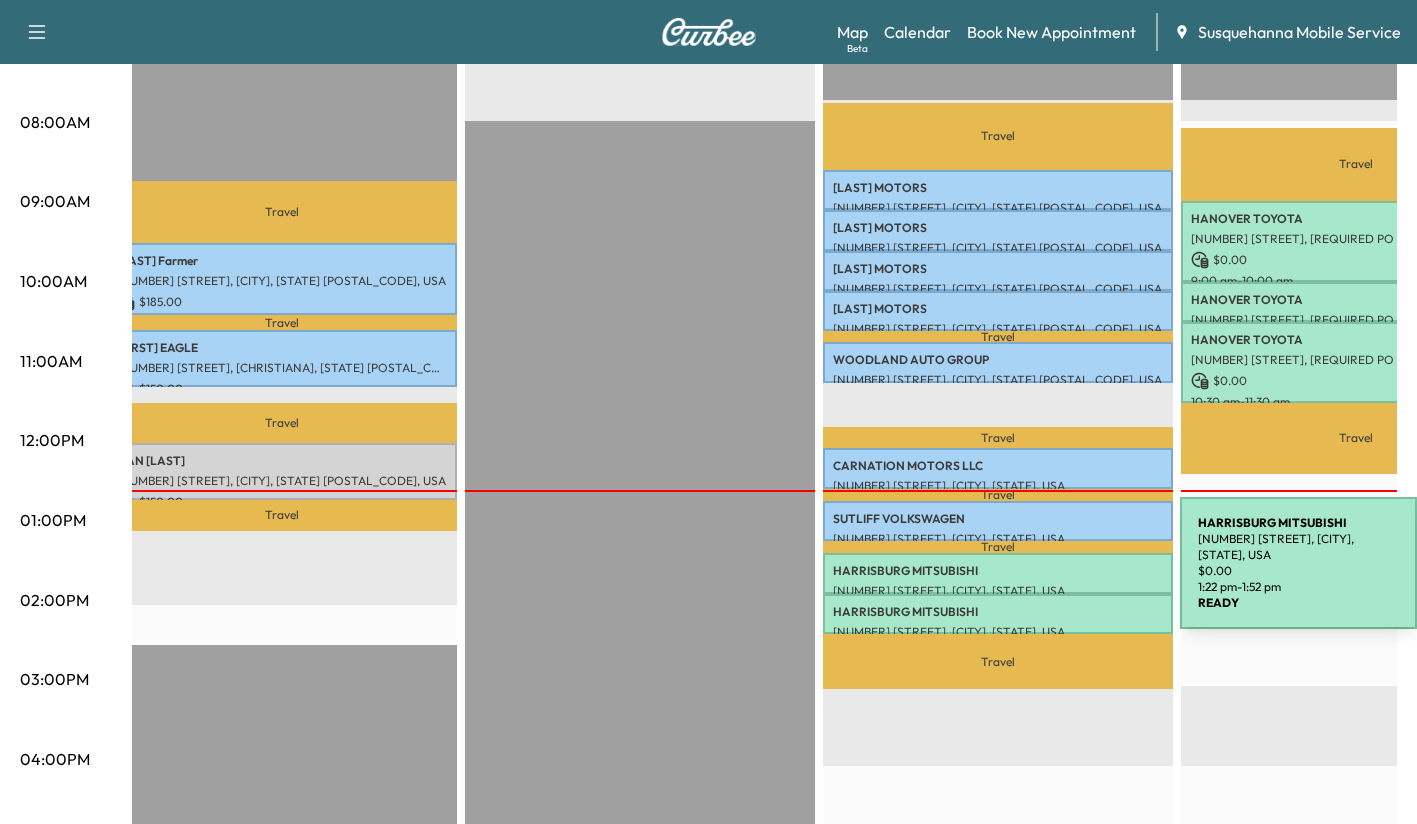 drag, startPoint x: 1050, startPoint y: 568, endPoint x: 1030, endPoint y: 567, distance: 20.024984 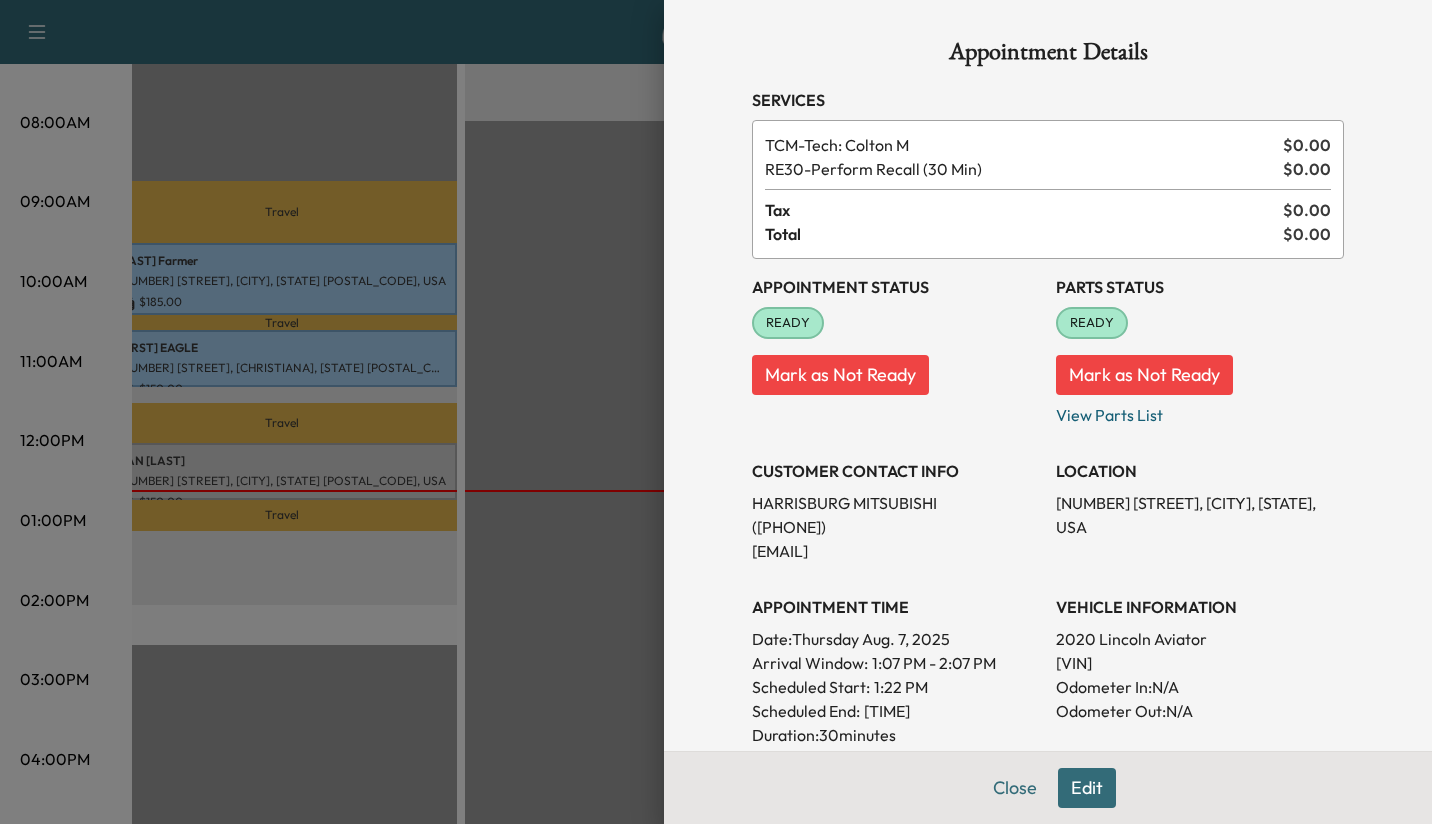 scroll, scrollTop: 308, scrollLeft: 0, axis: vertical 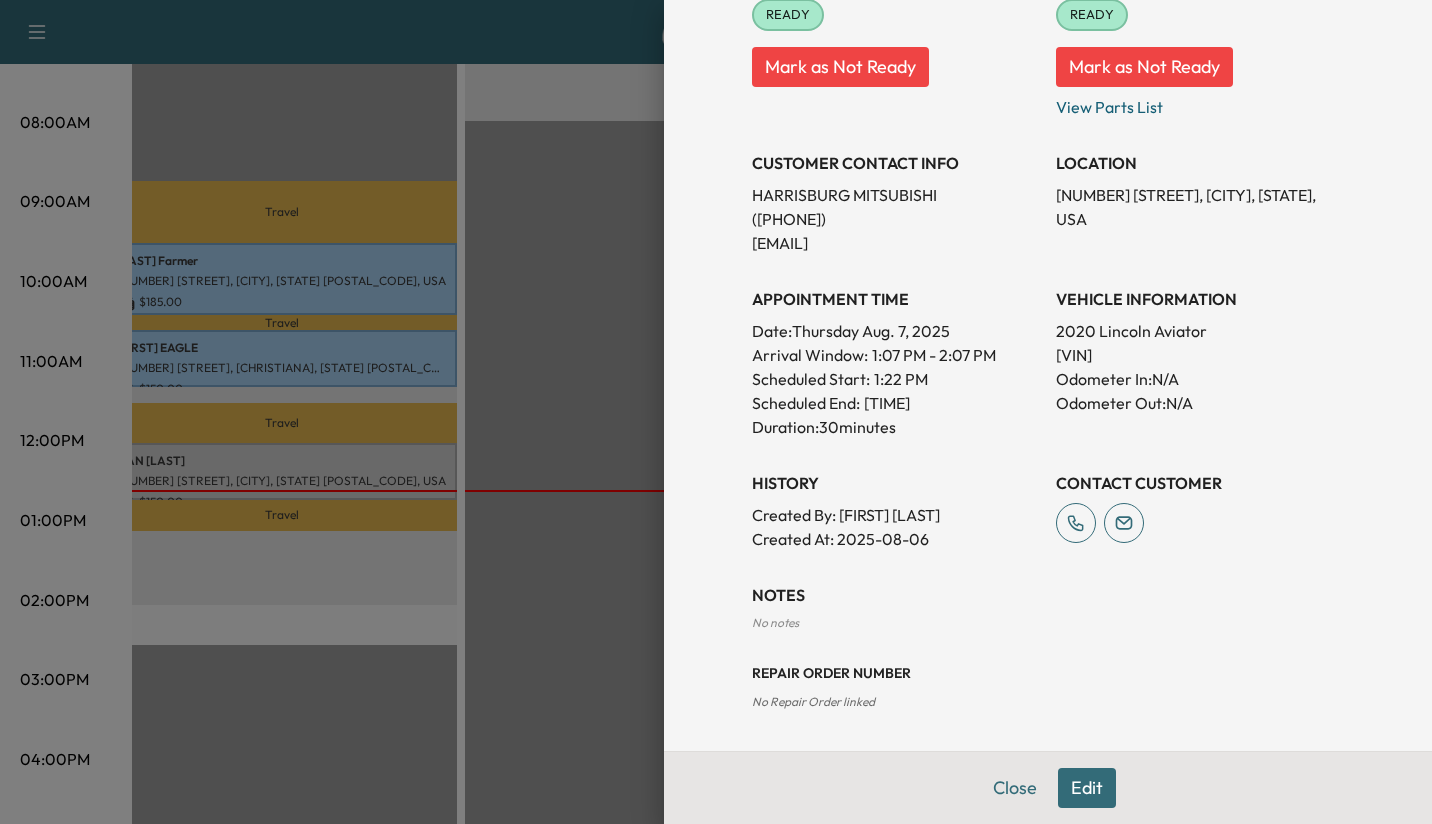 click on "Edit" at bounding box center [1087, 788] 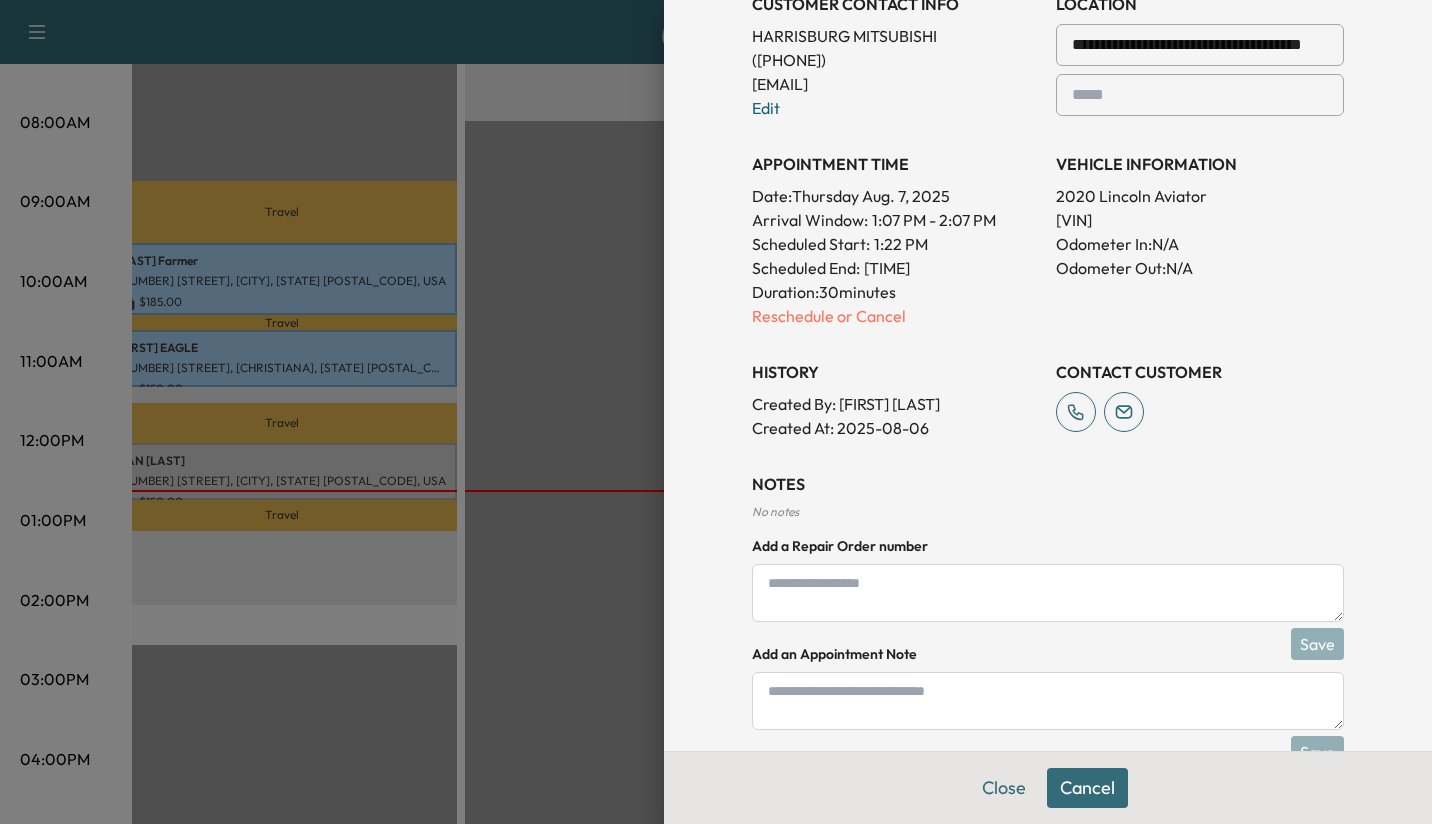 scroll, scrollTop: 510, scrollLeft: 0, axis: vertical 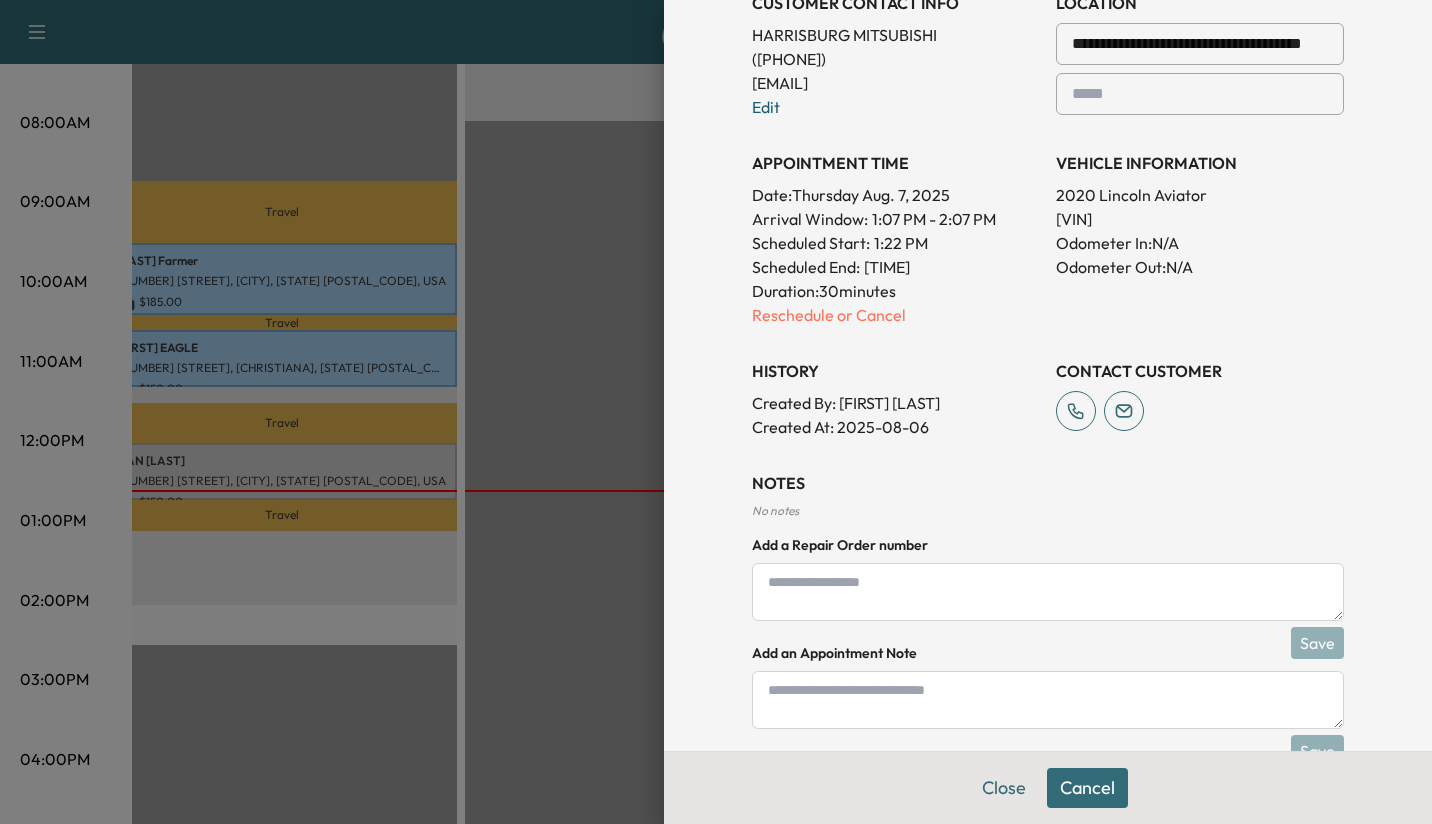 click on "Reschedule or Cancel" at bounding box center [896, 315] 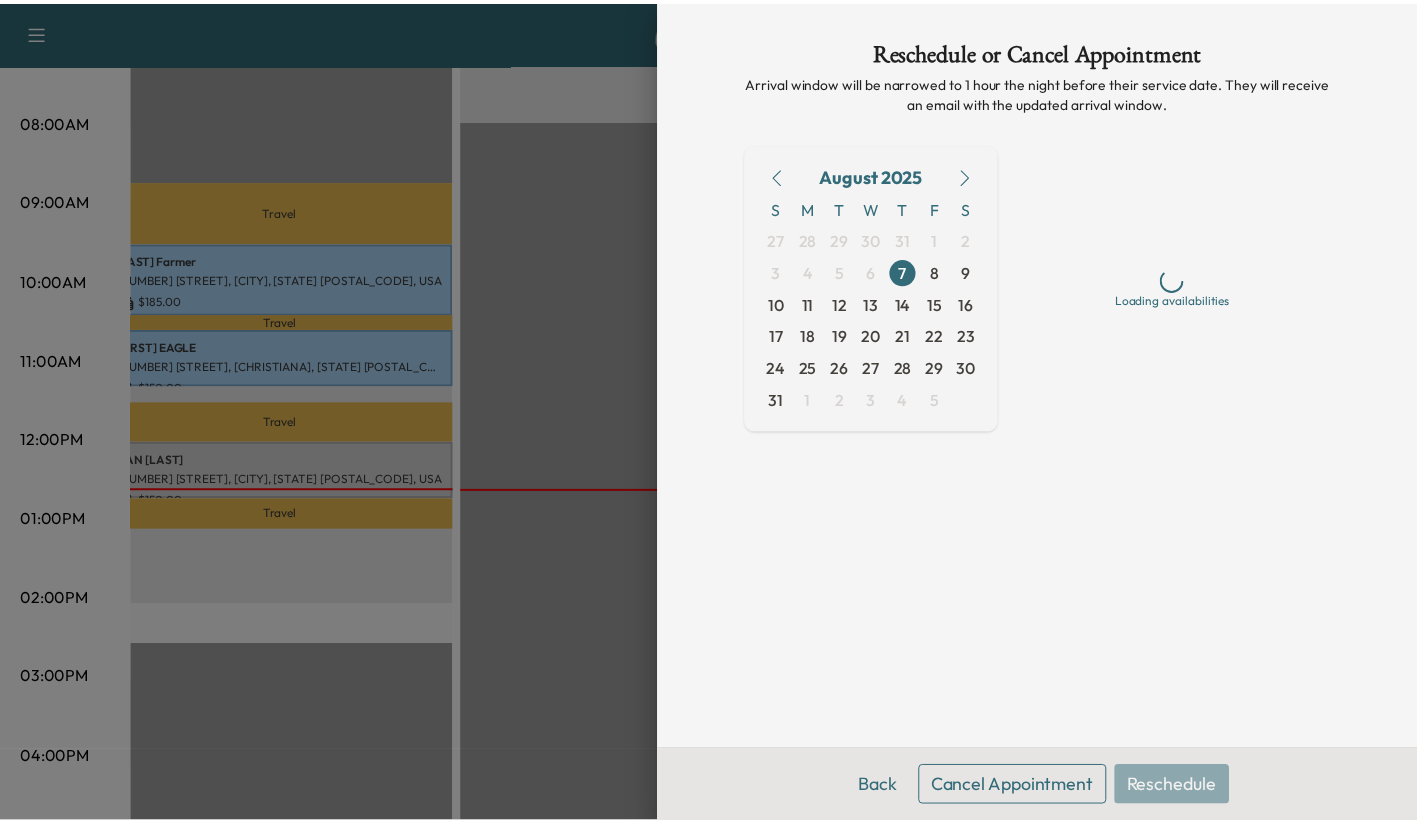 scroll, scrollTop: 0, scrollLeft: 0, axis: both 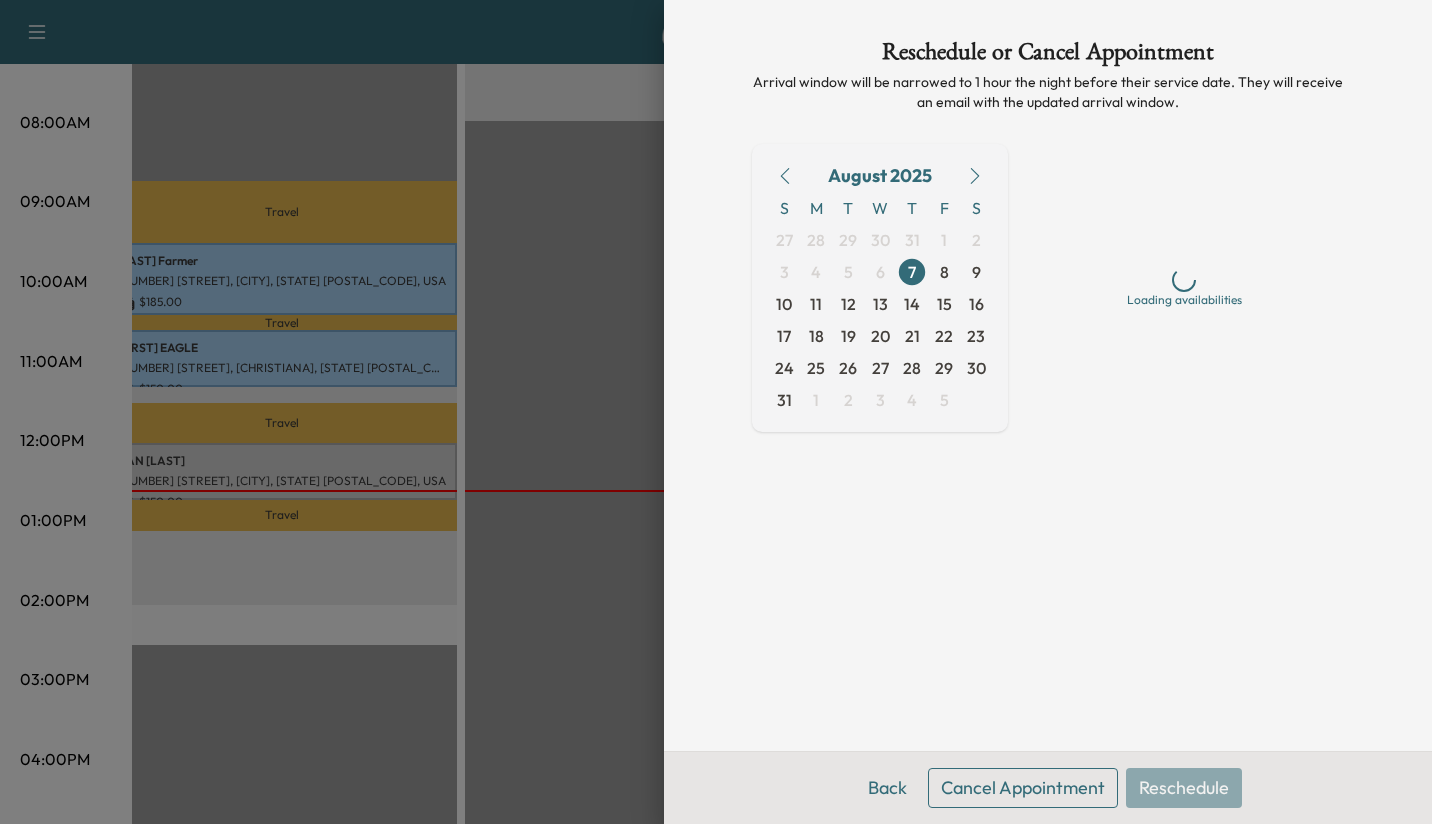 click on "Cancel Appointment" at bounding box center (1023, 788) 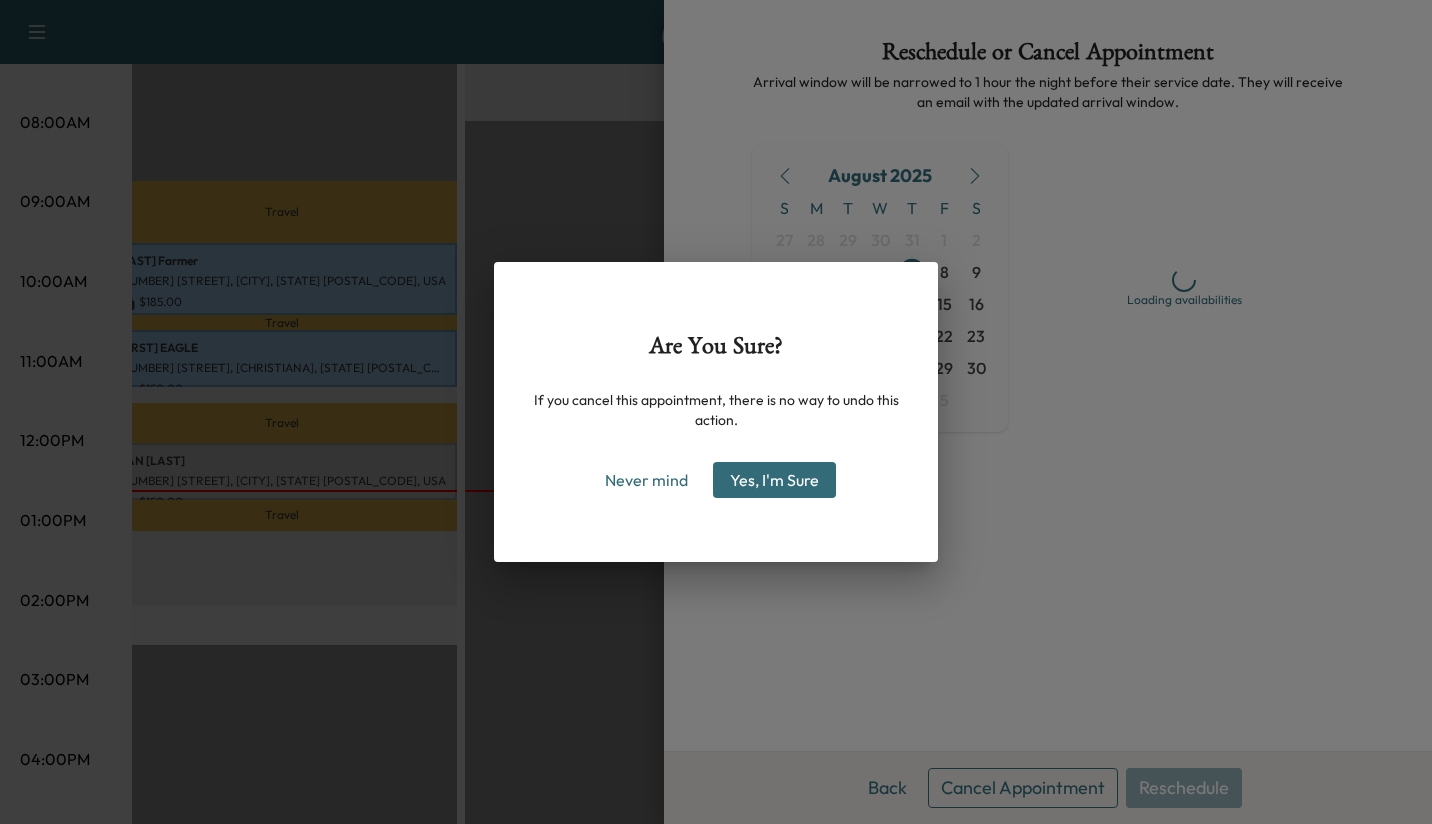click on "Yes, I'm Sure" at bounding box center (774, 480) 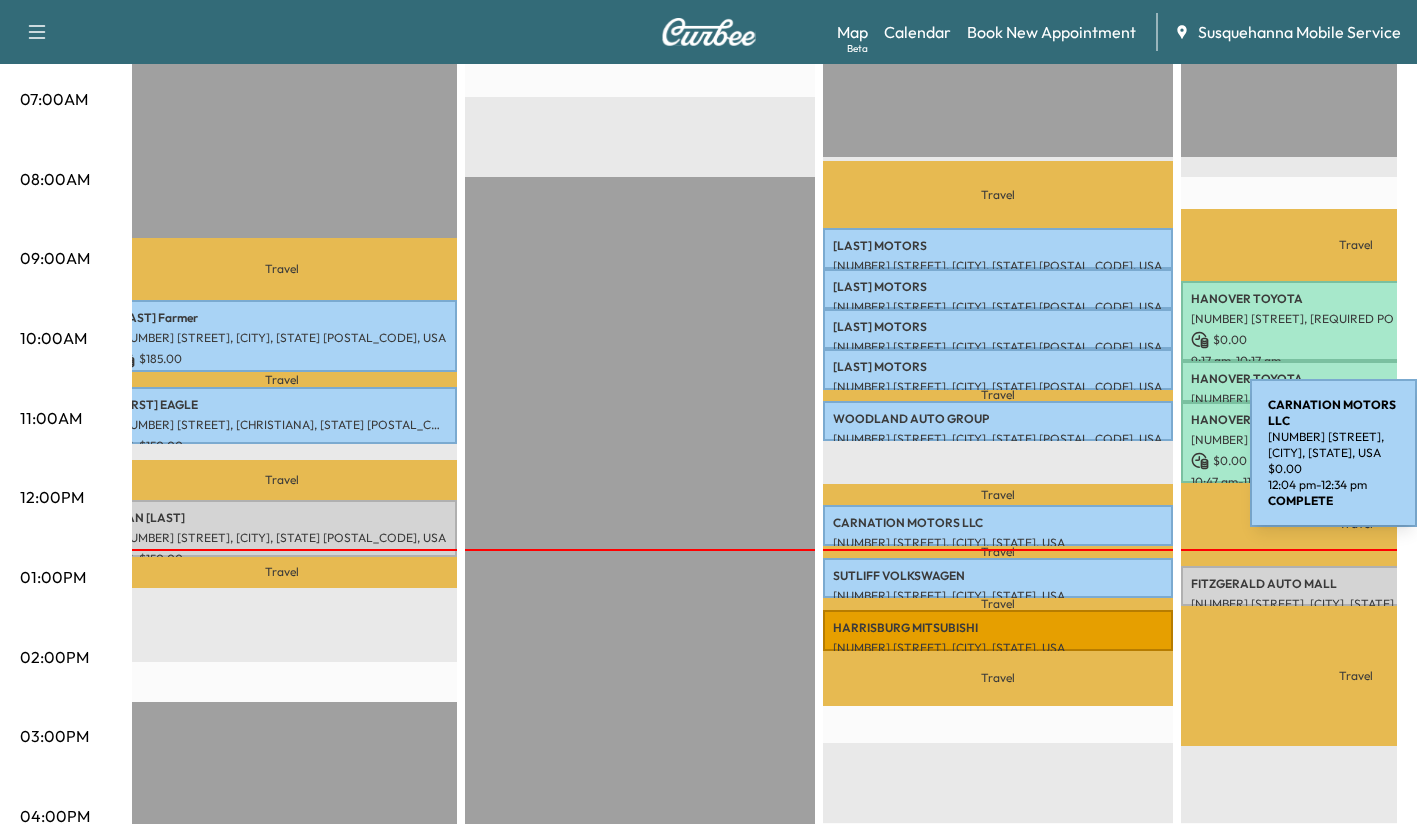 scroll, scrollTop: 448, scrollLeft: 0, axis: vertical 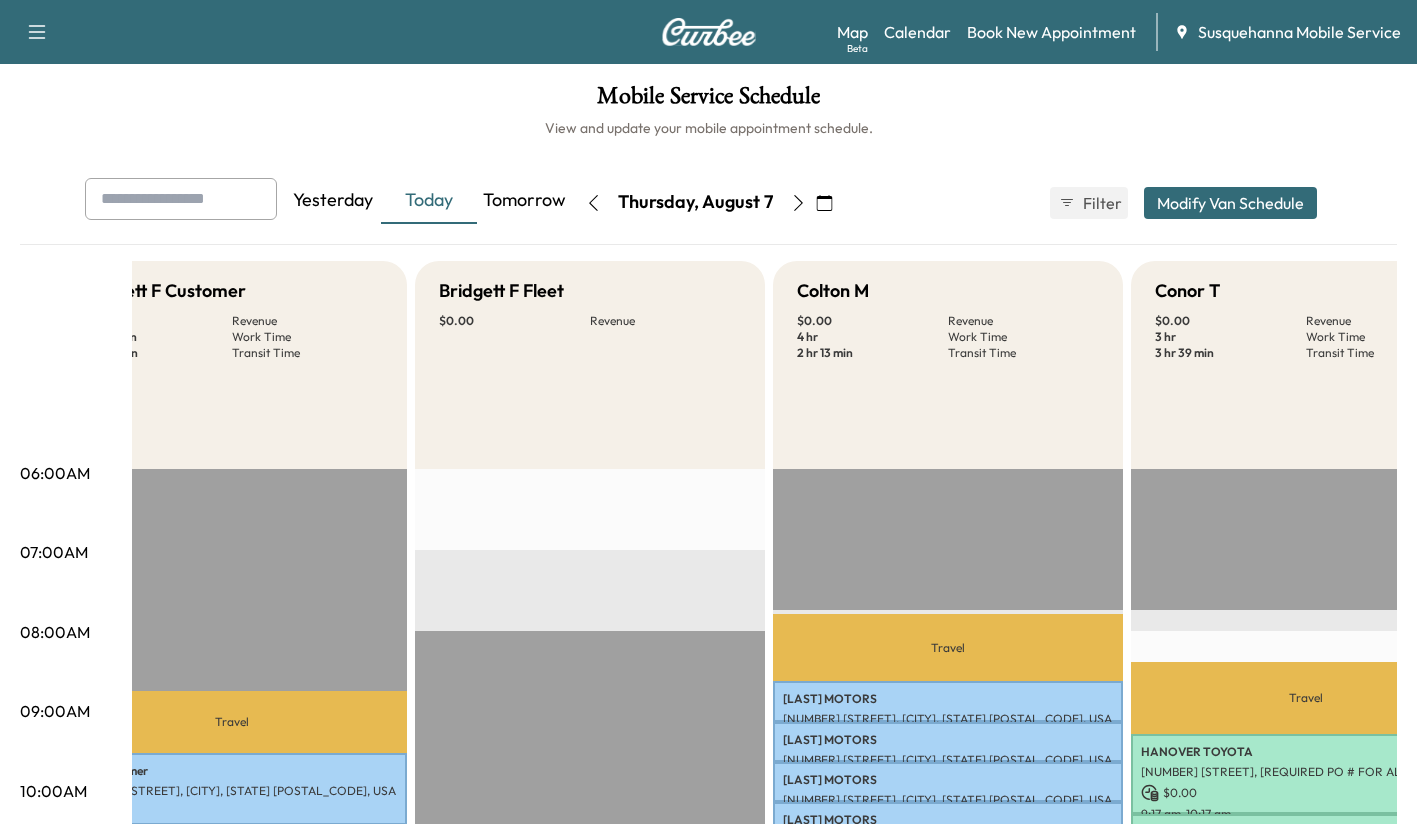 click on "Book New Appointment" at bounding box center (1051, 32) 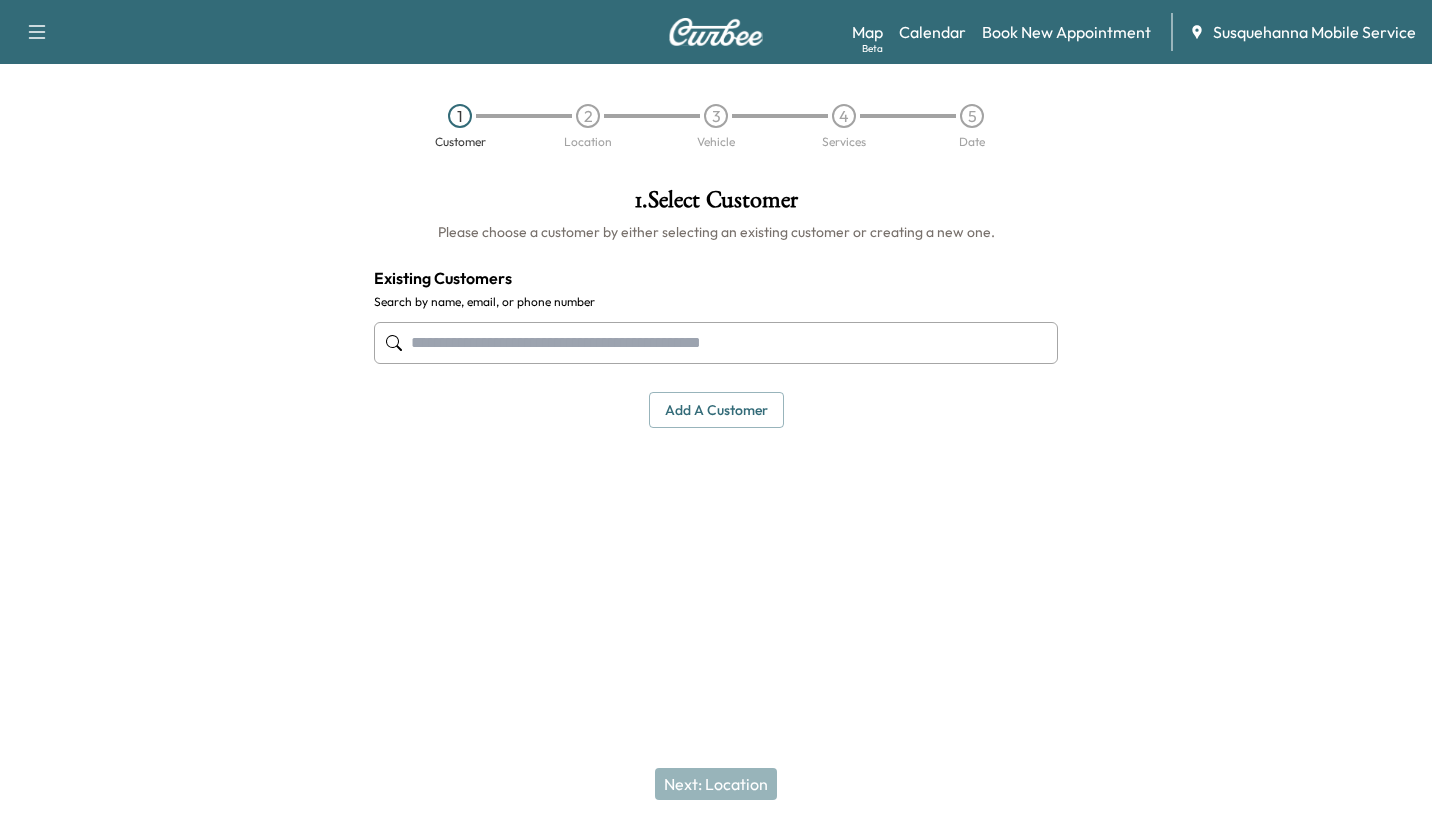 click at bounding box center [716, 343] 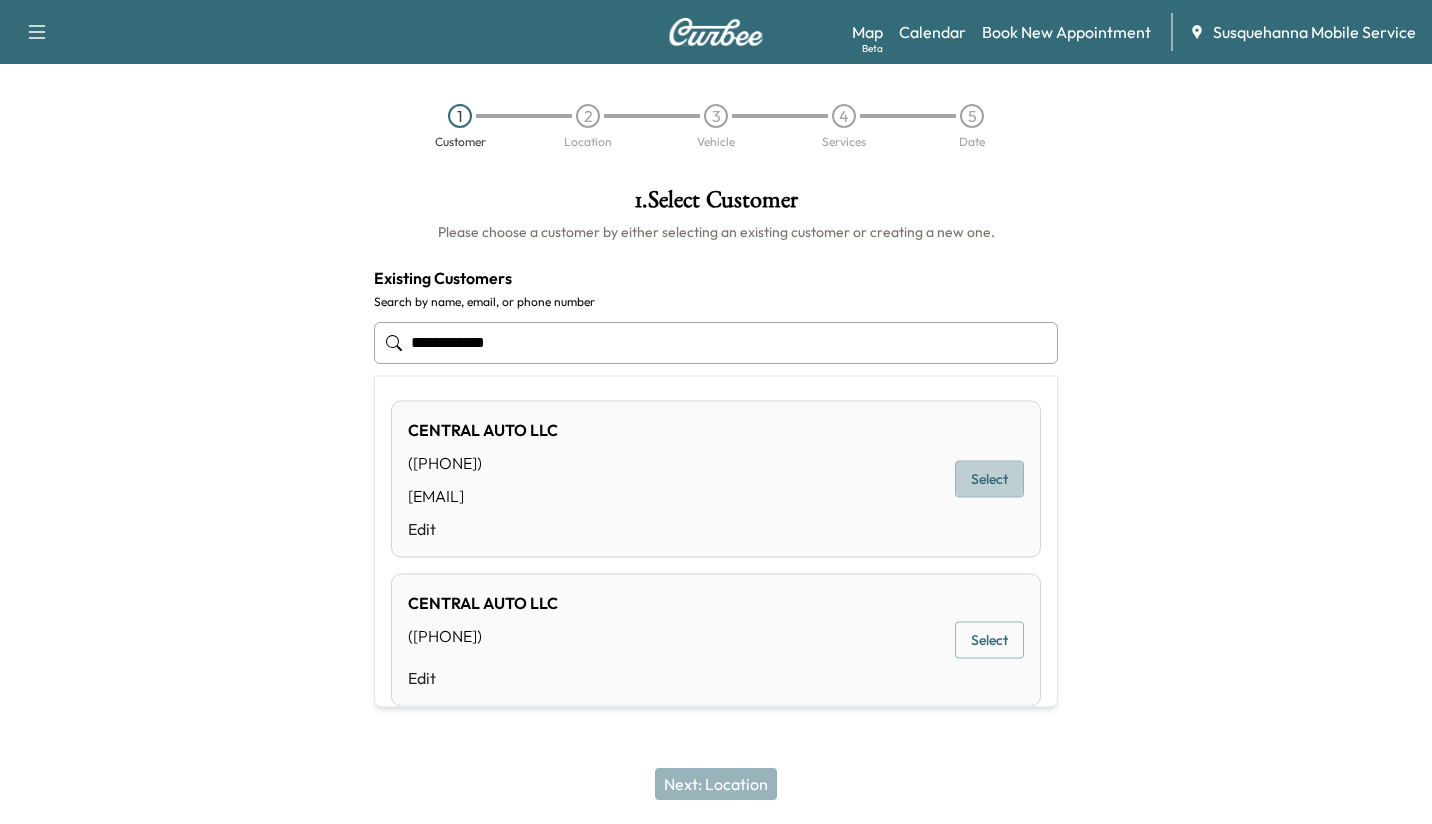 click on "Select" at bounding box center [989, 479] 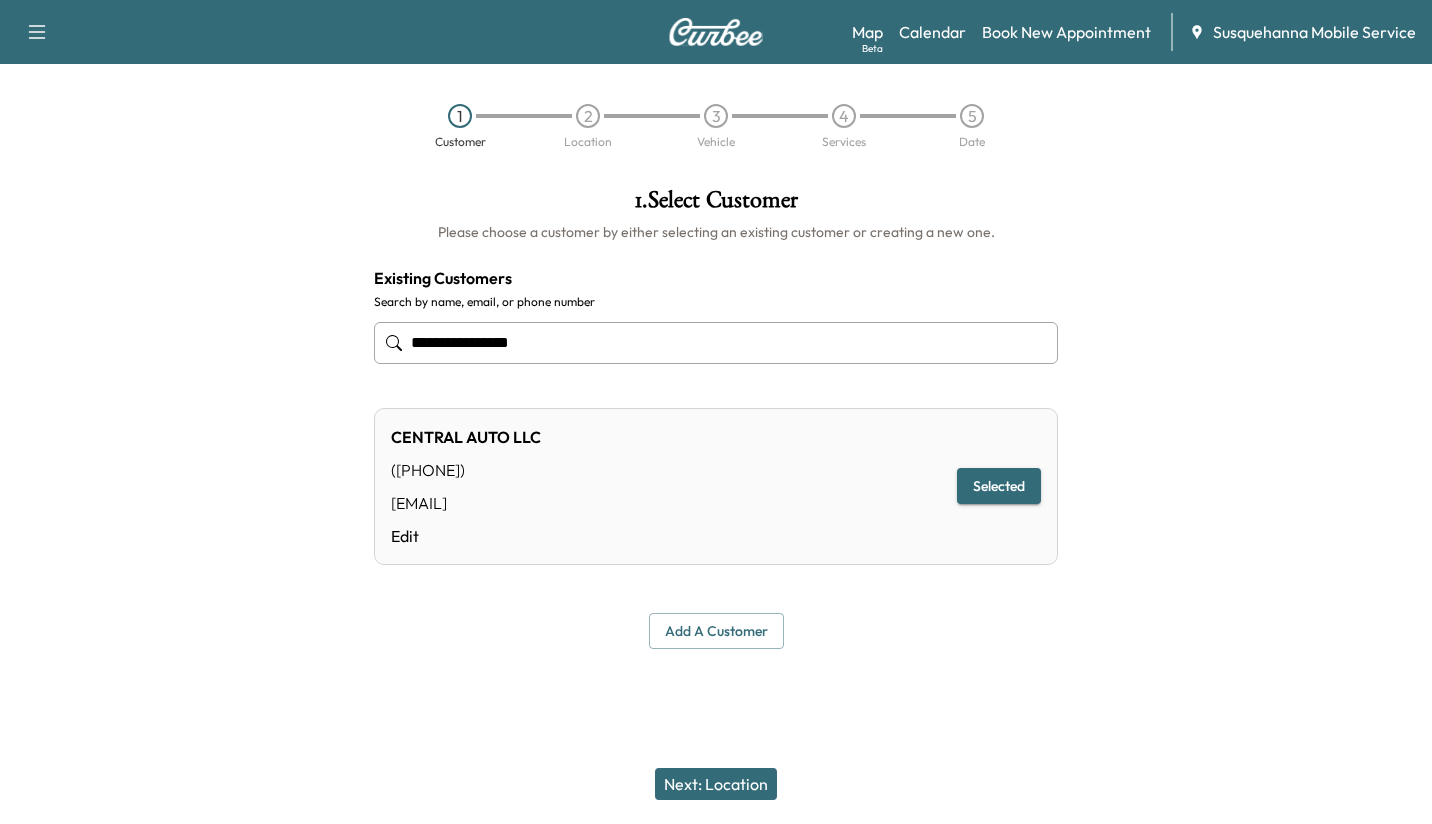 type on "**********" 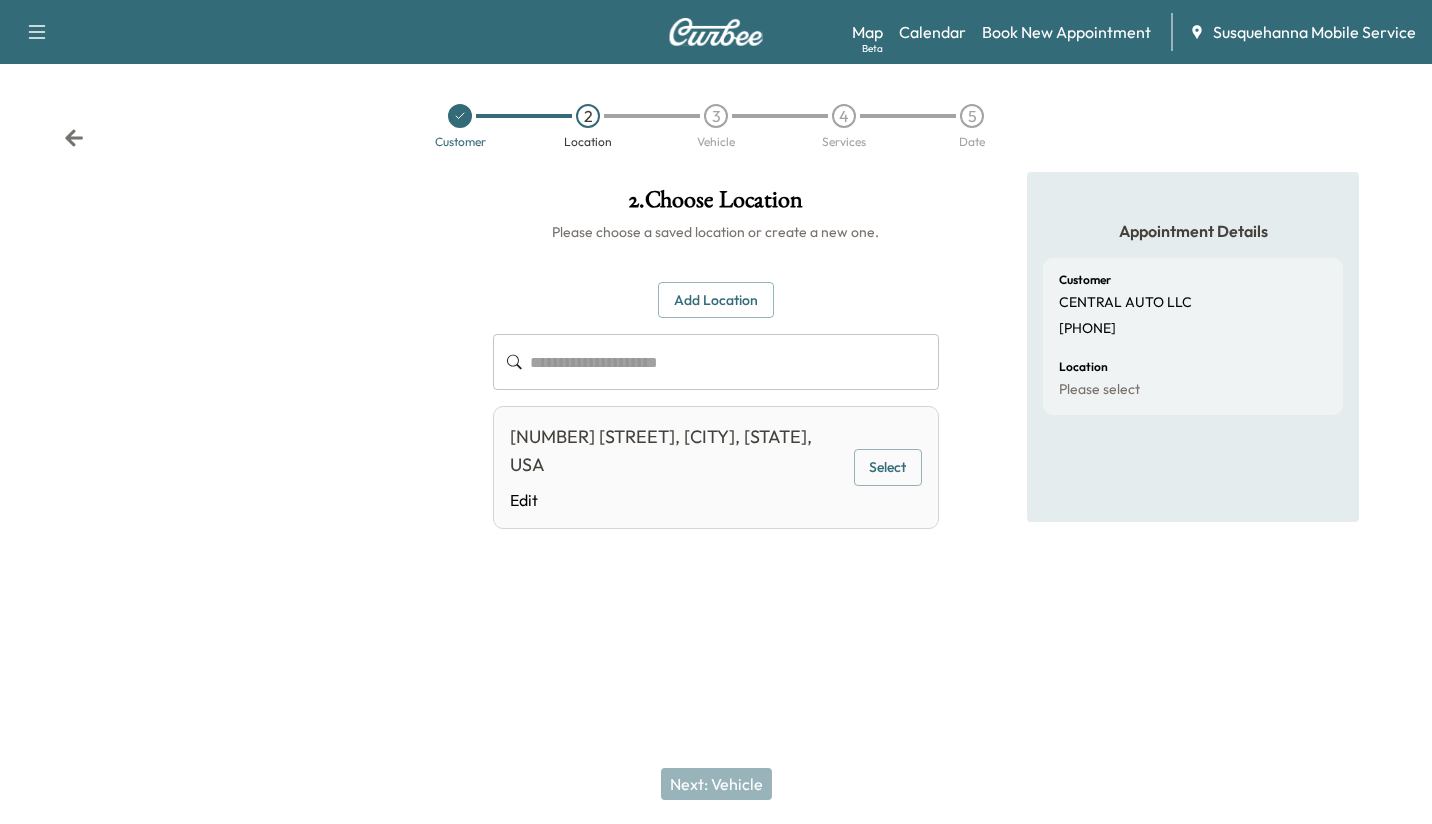 click on "Select" at bounding box center (888, 467) 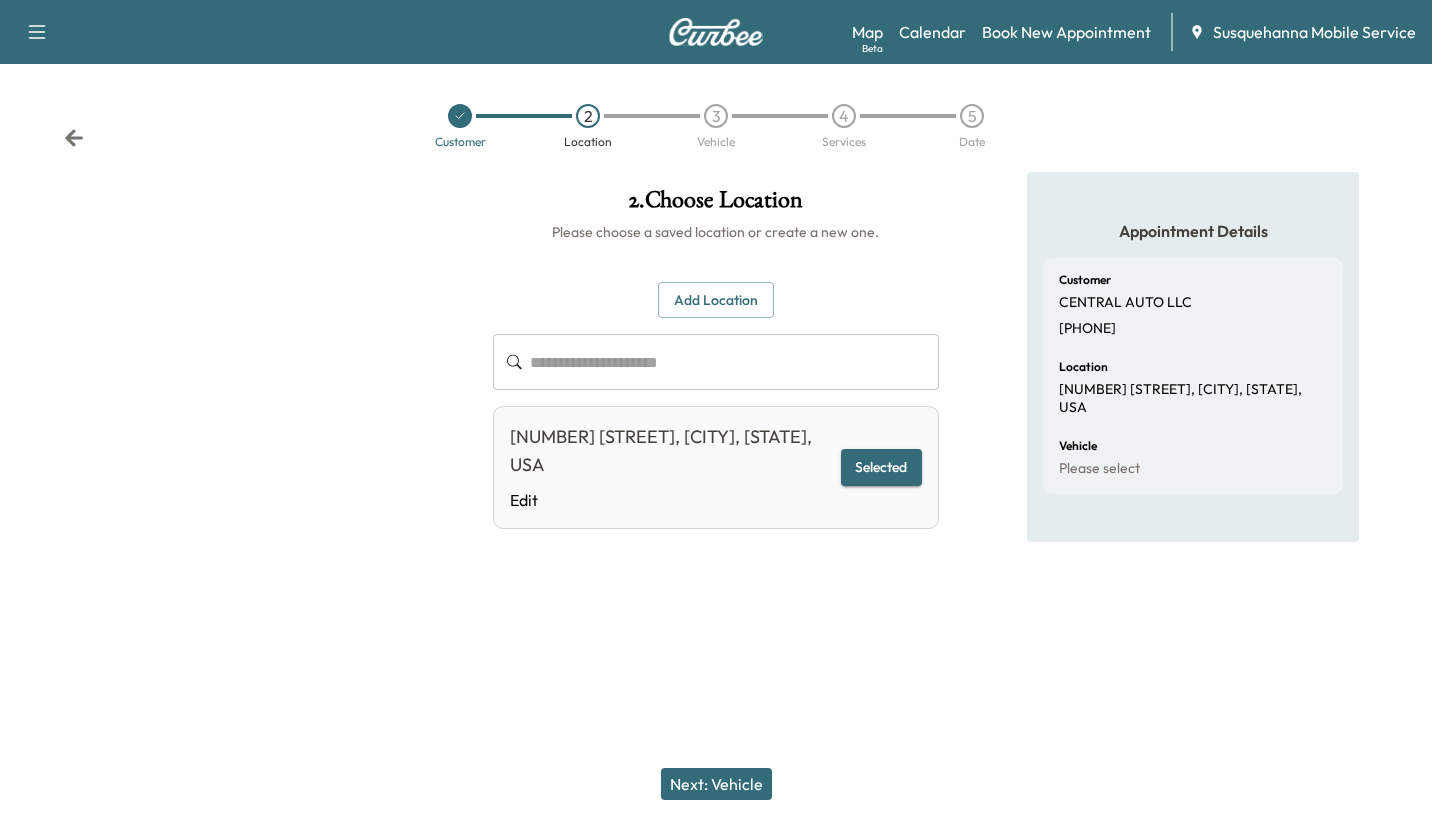 click on "Next: Vehicle" at bounding box center [716, 784] 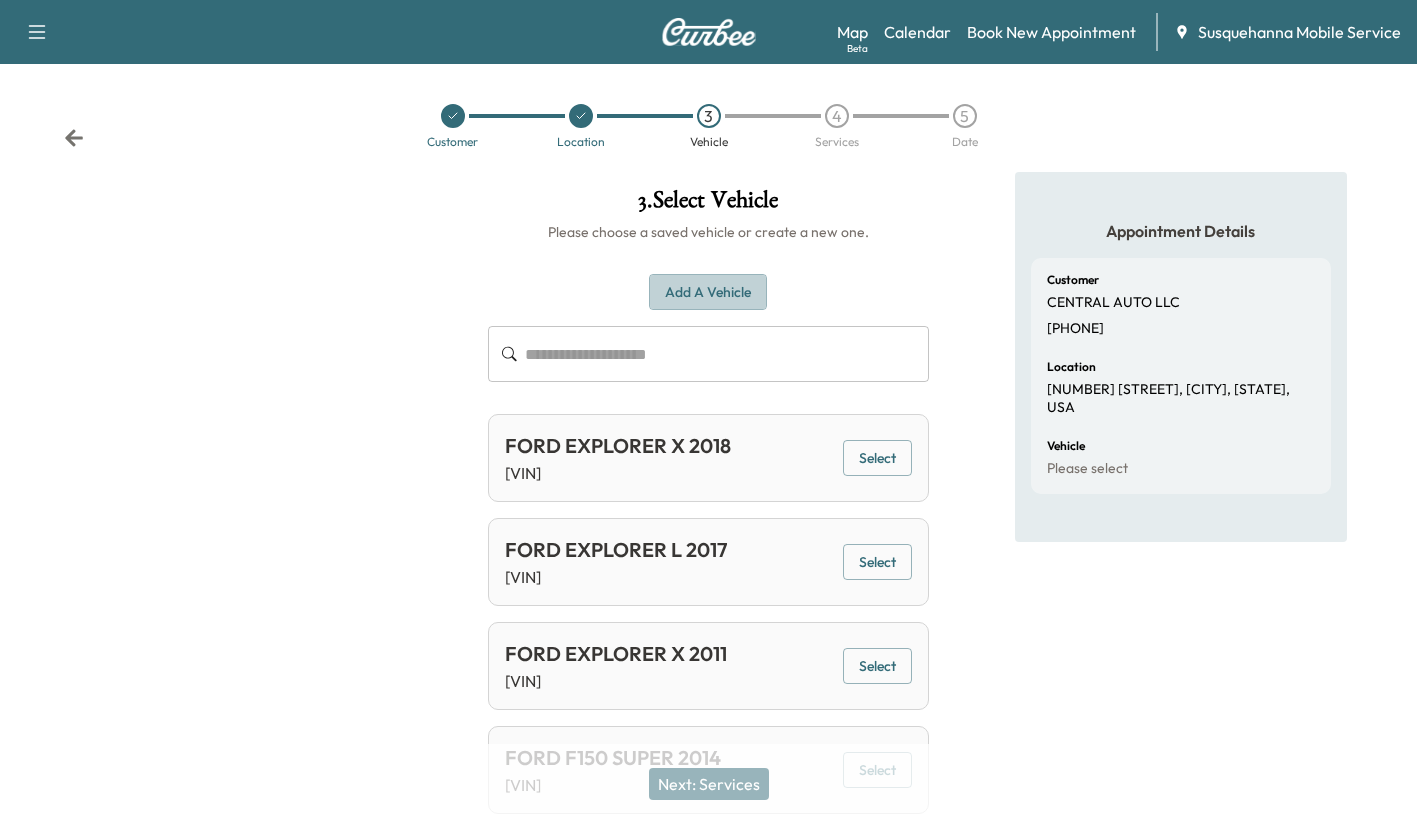 click on "Add a Vehicle" at bounding box center (708, 292) 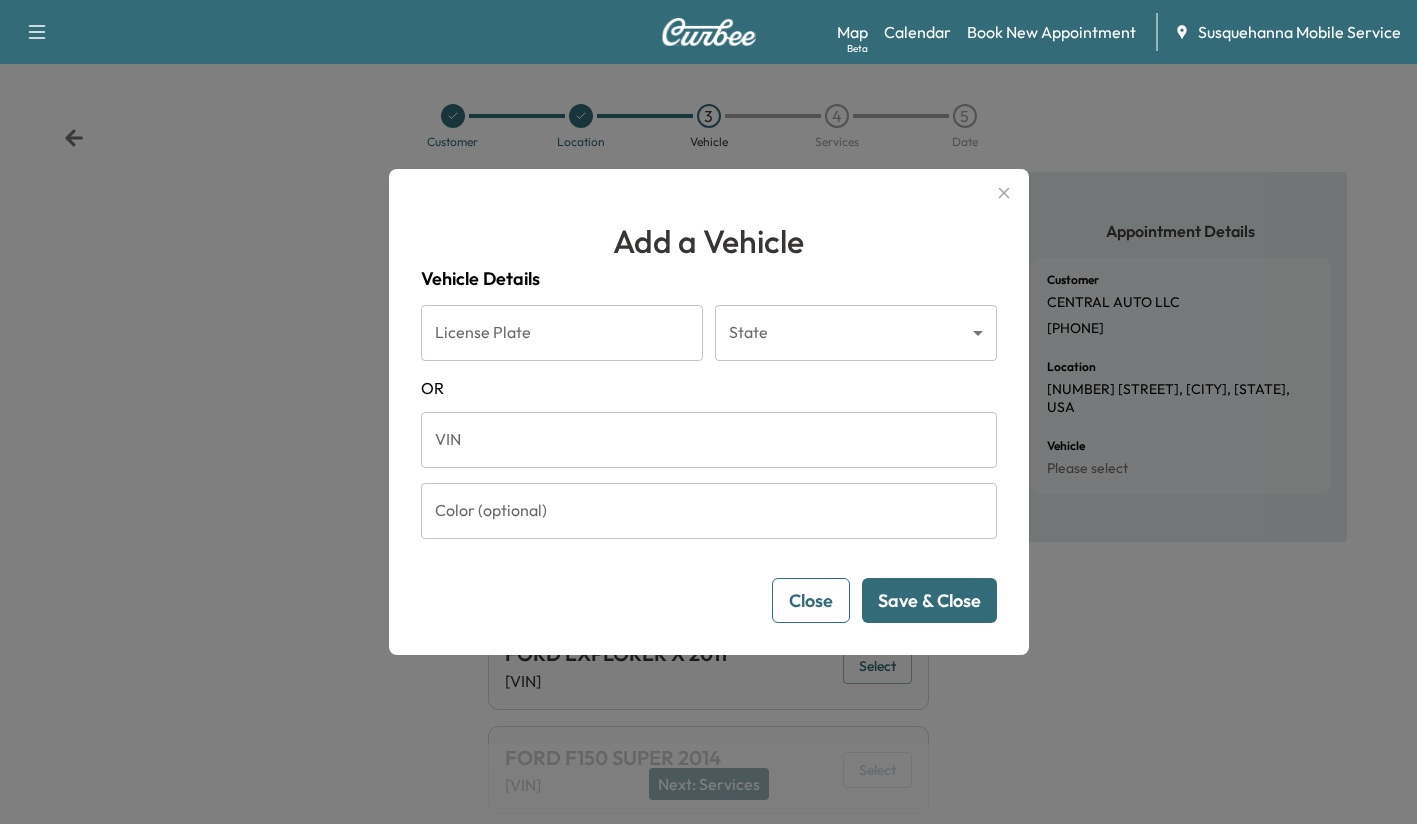 click on "VIN" at bounding box center [709, 440] 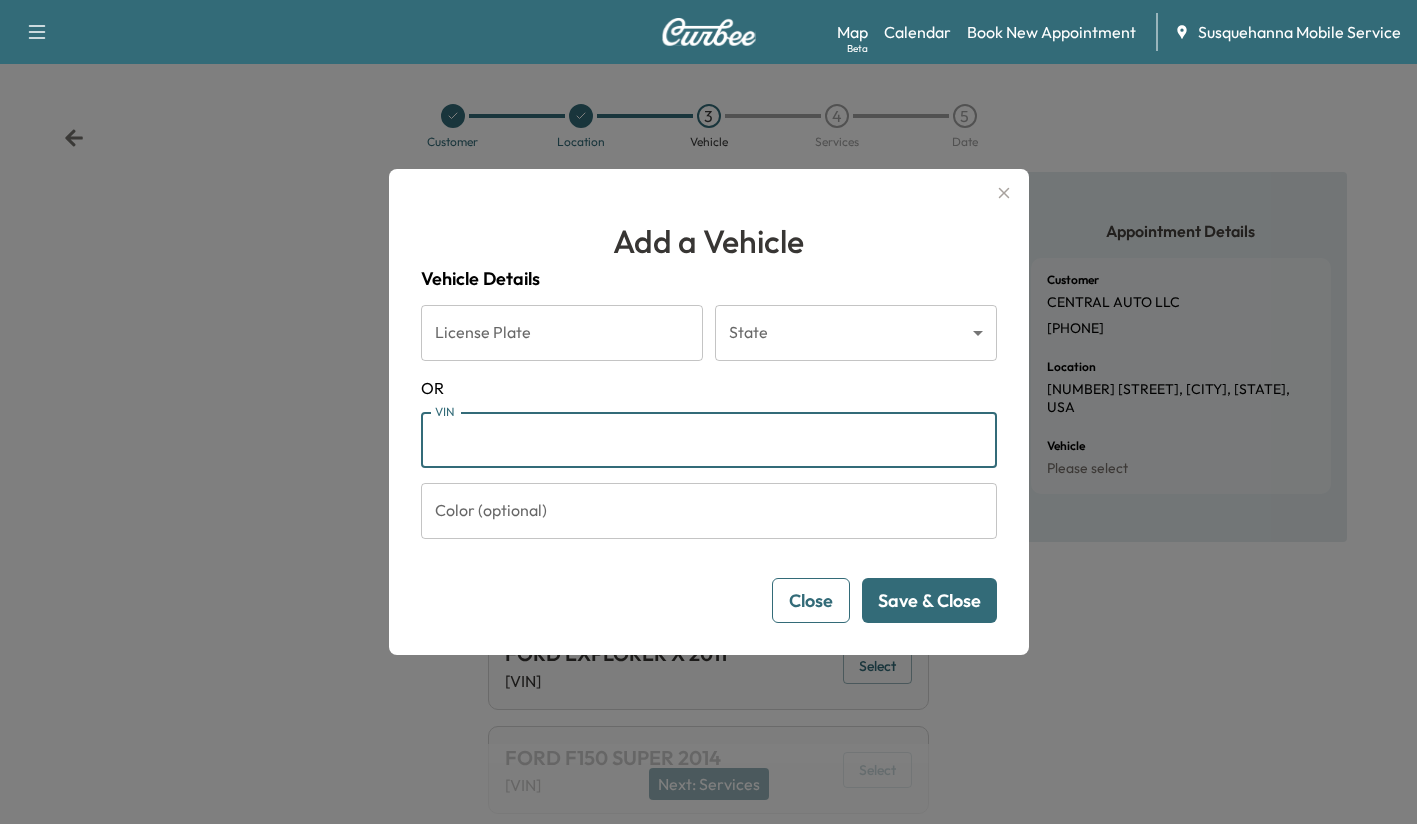 paste on "**********" 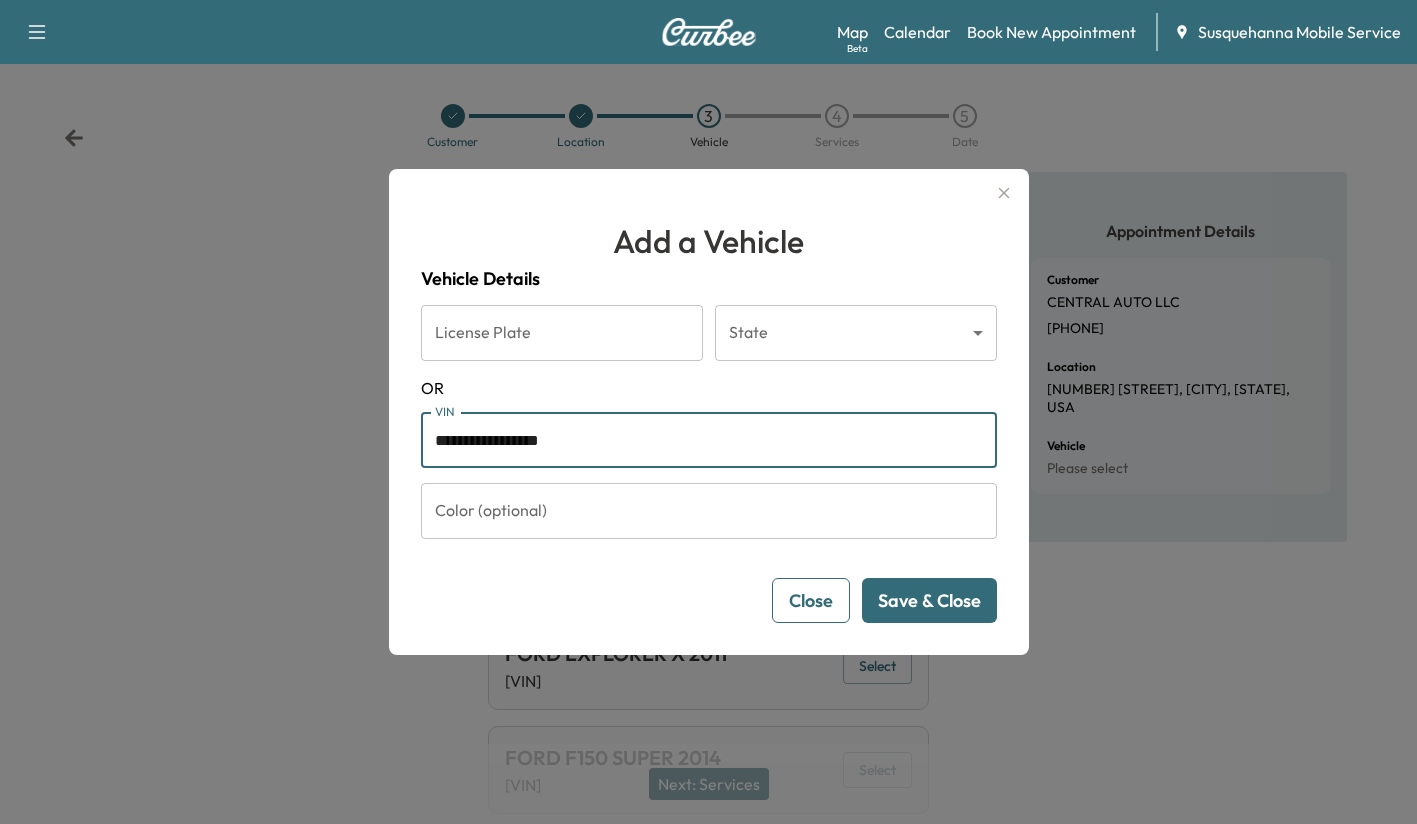 type on "**********" 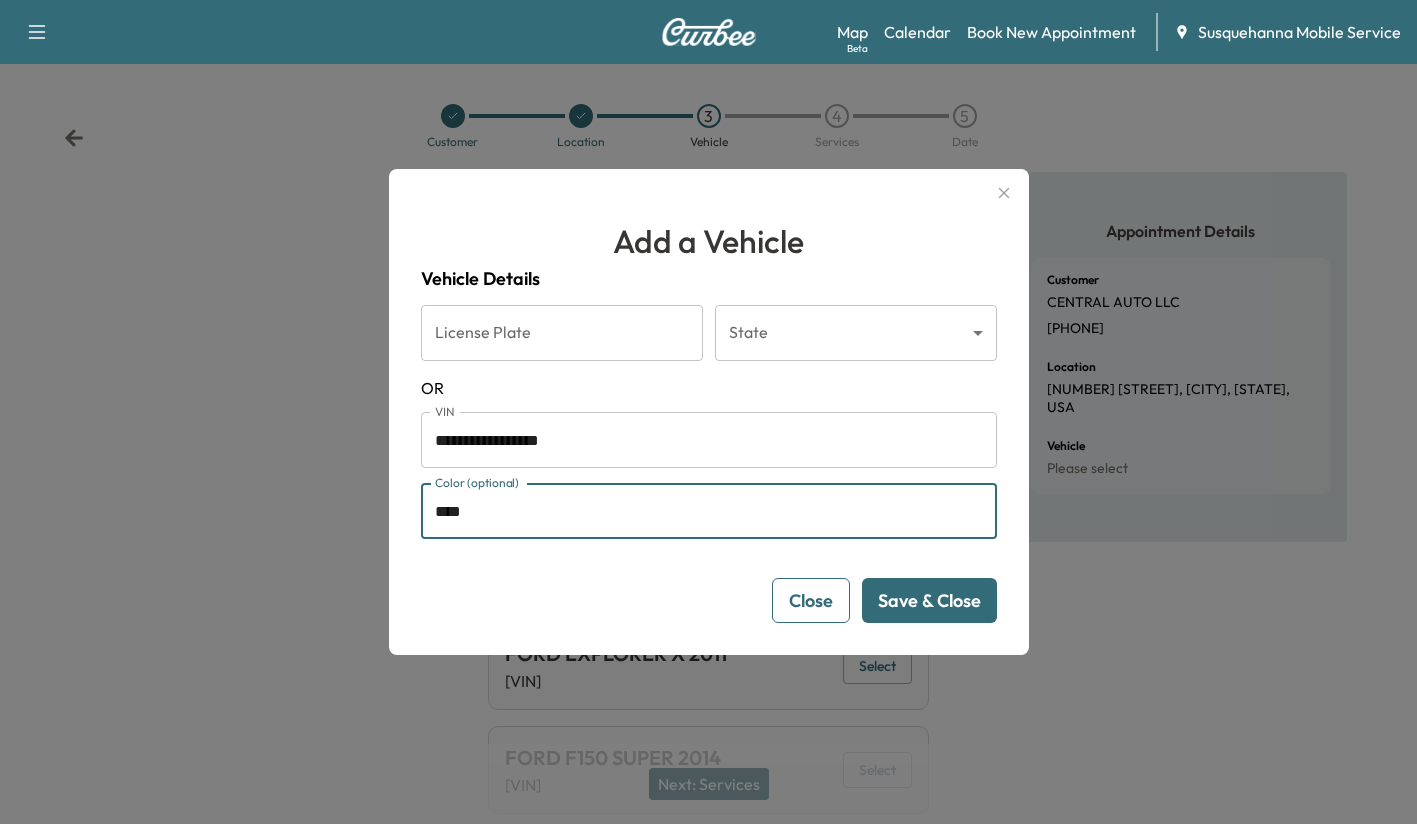 type on "****" 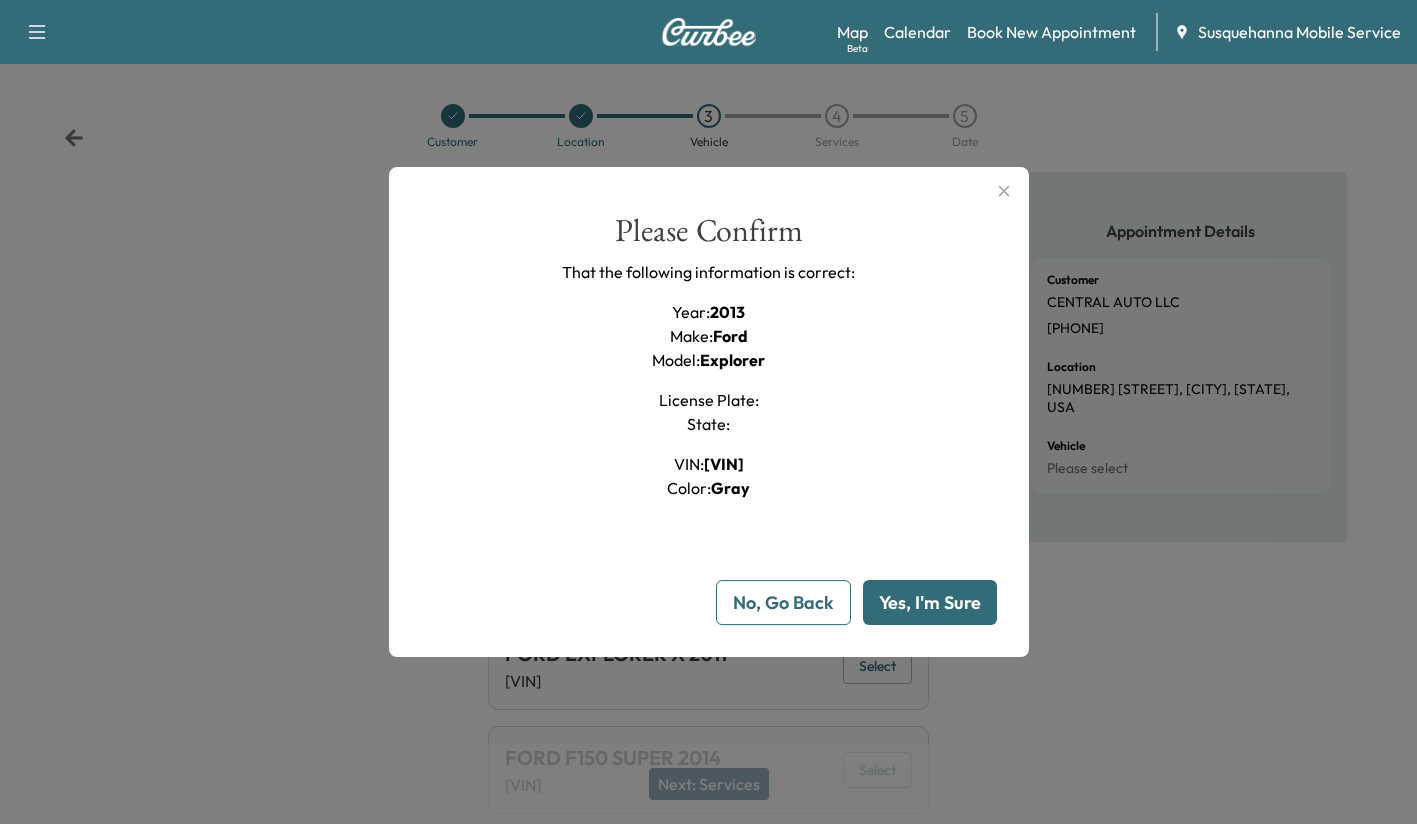 click on "Yes, I'm Sure" at bounding box center [930, 602] 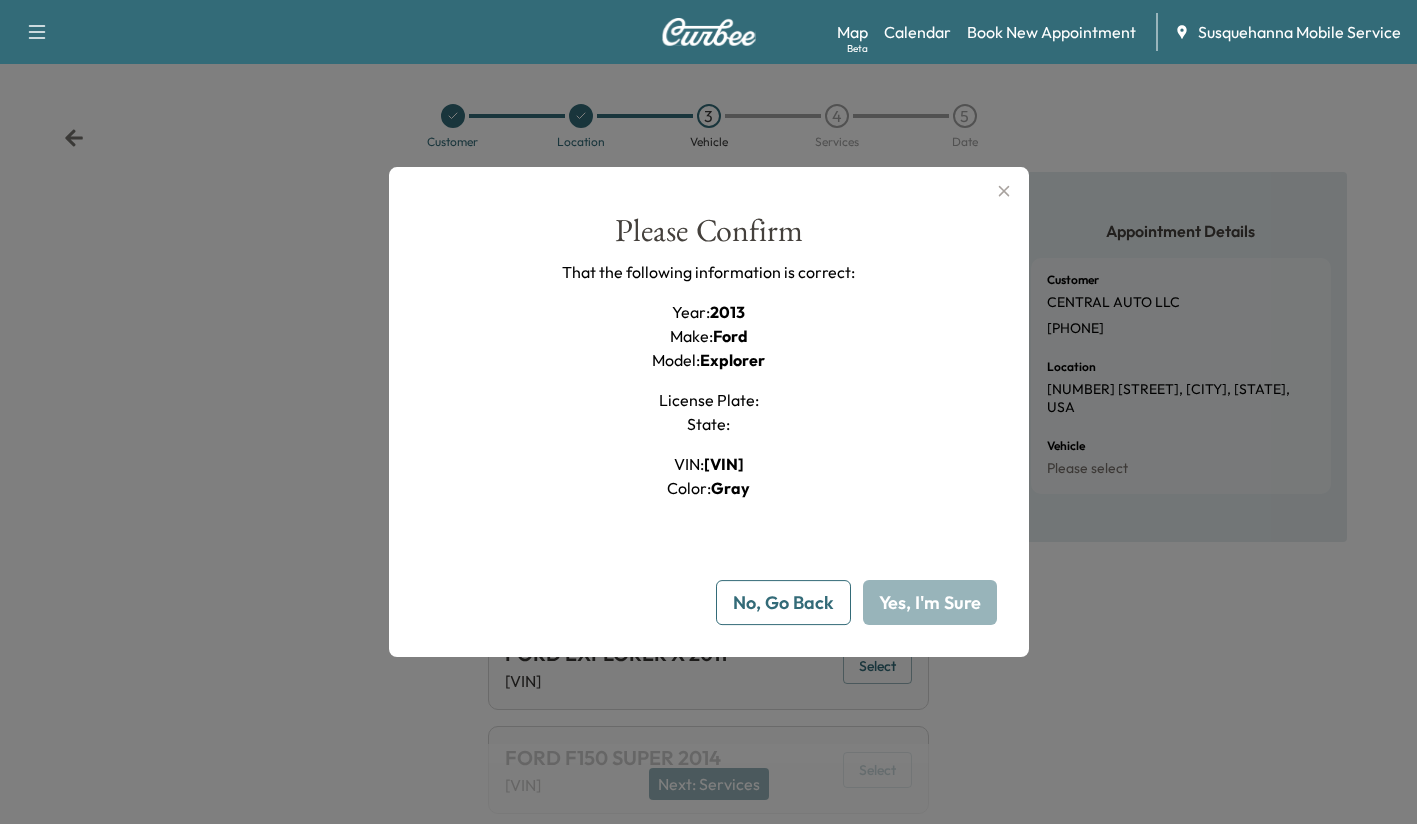 type 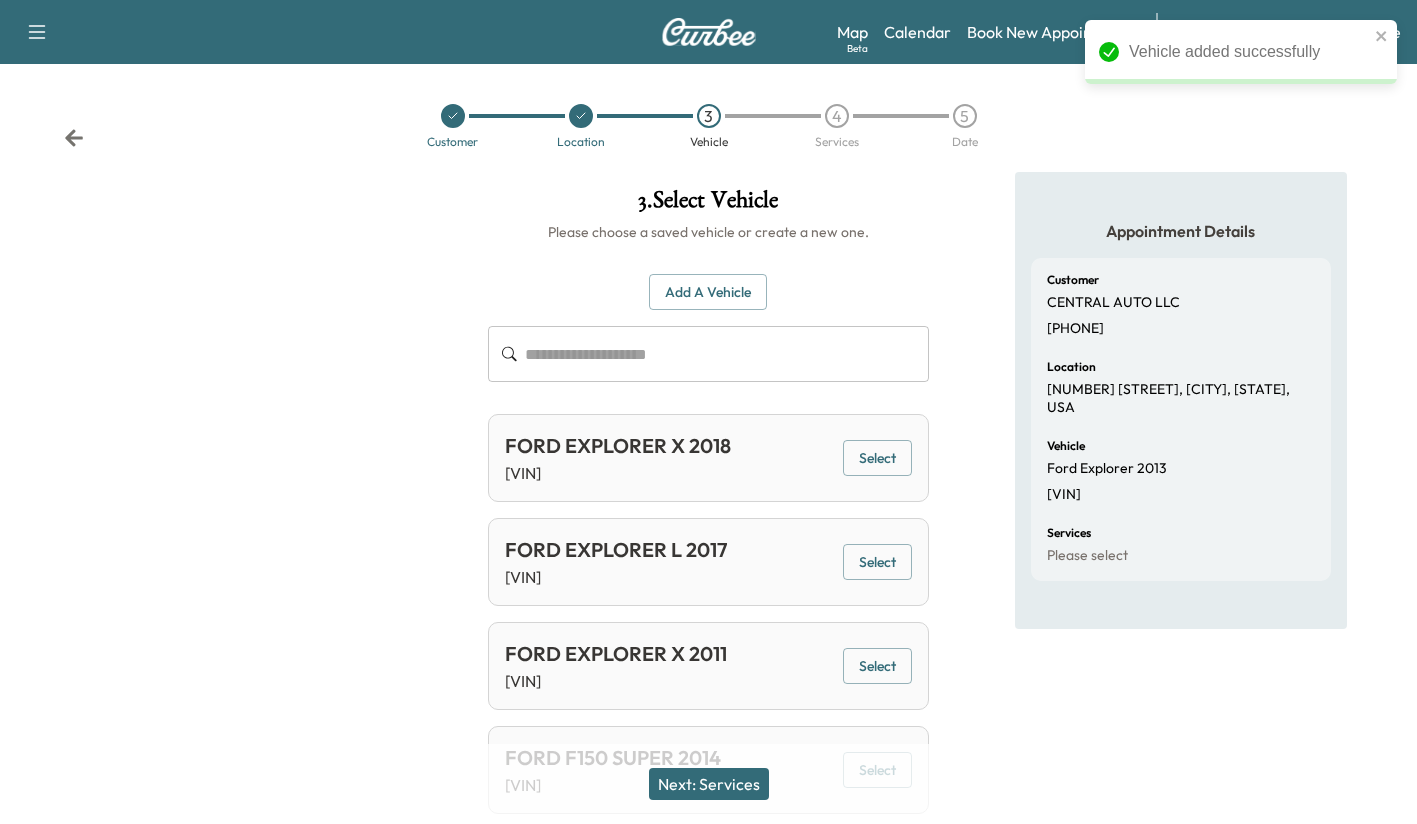 click on "Next: Services" at bounding box center [709, 784] 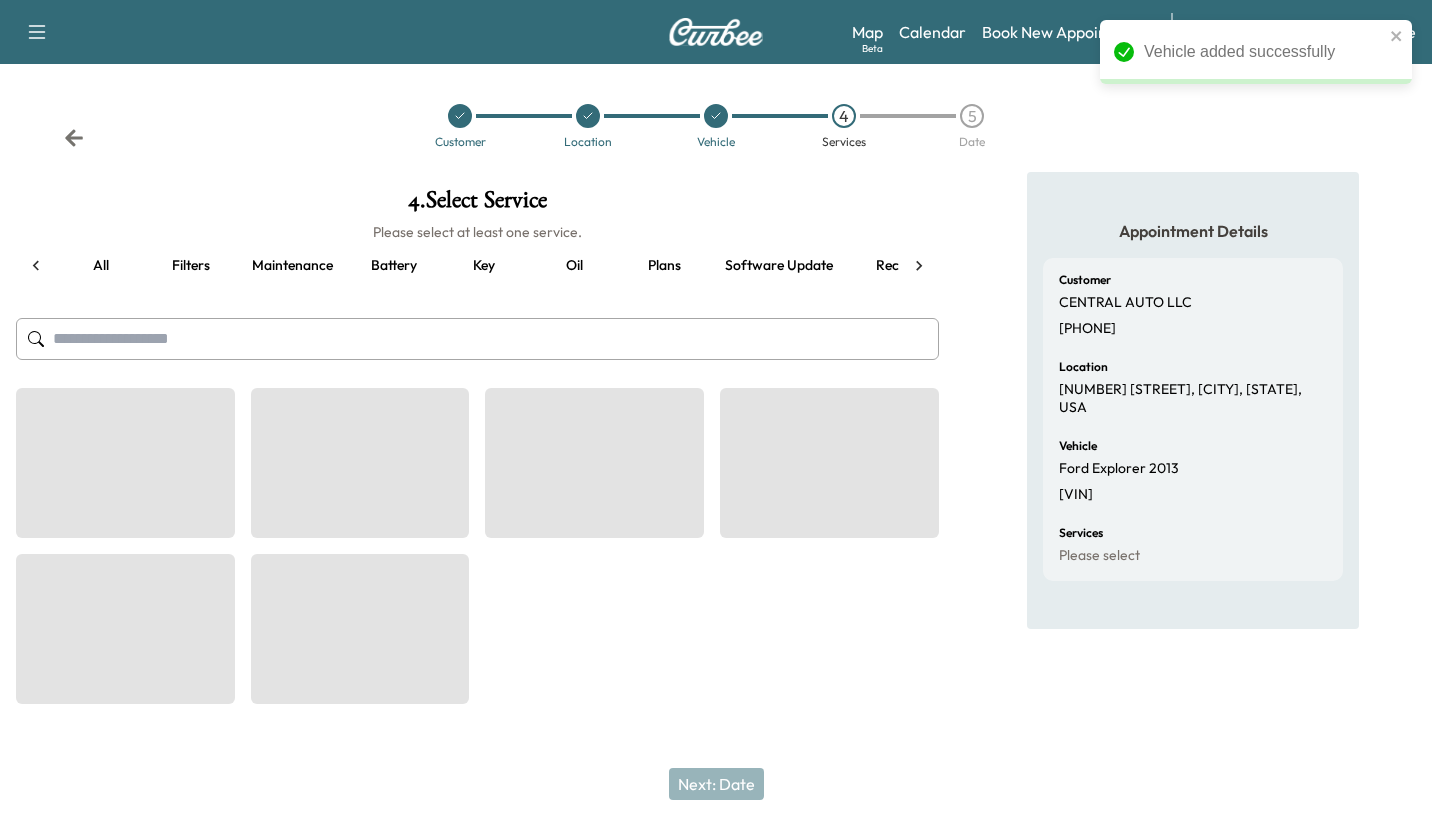scroll, scrollTop: 0, scrollLeft: 147, axis: horizontal 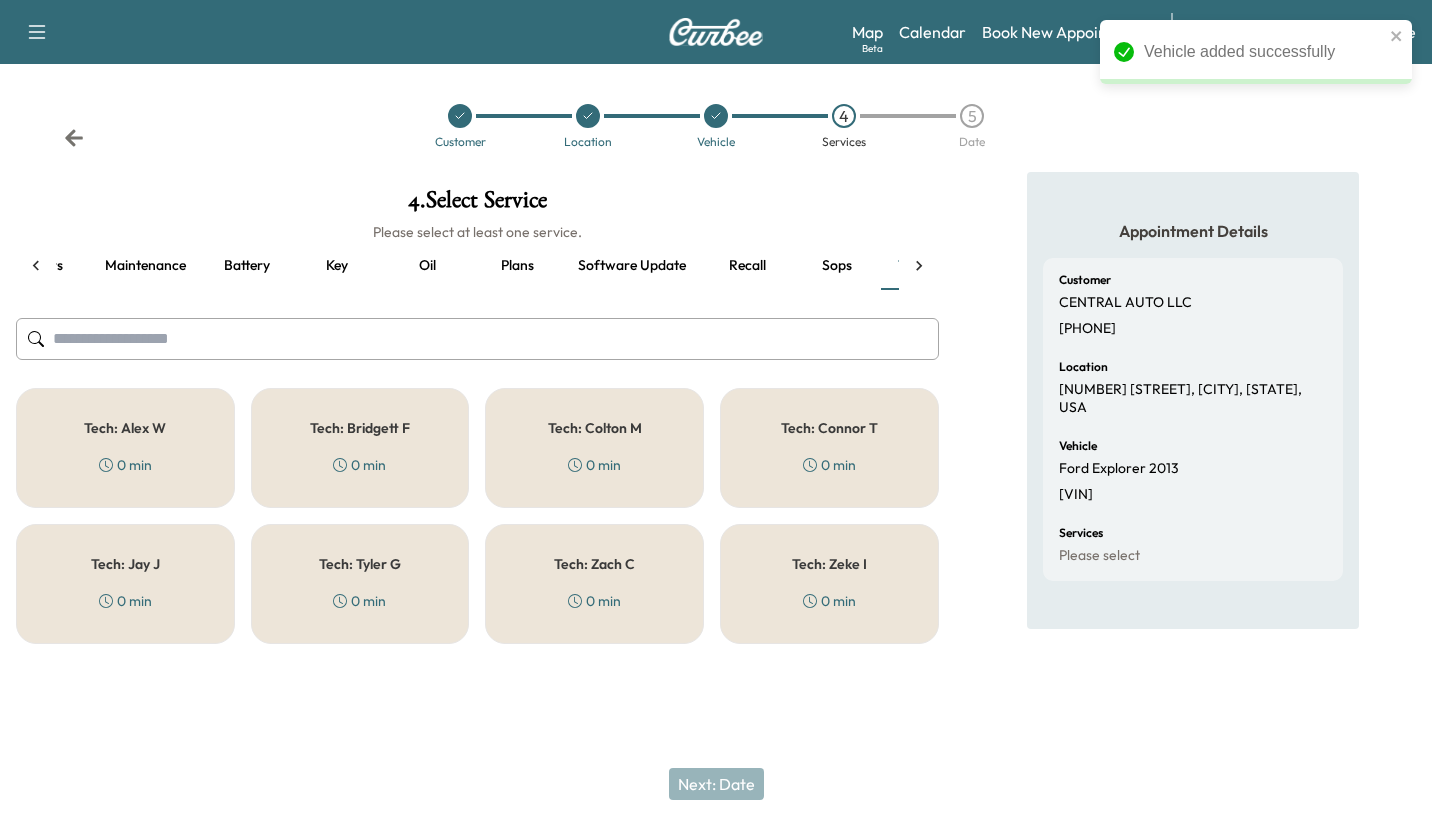 click on "Recall" at bounding box center (747, 266) 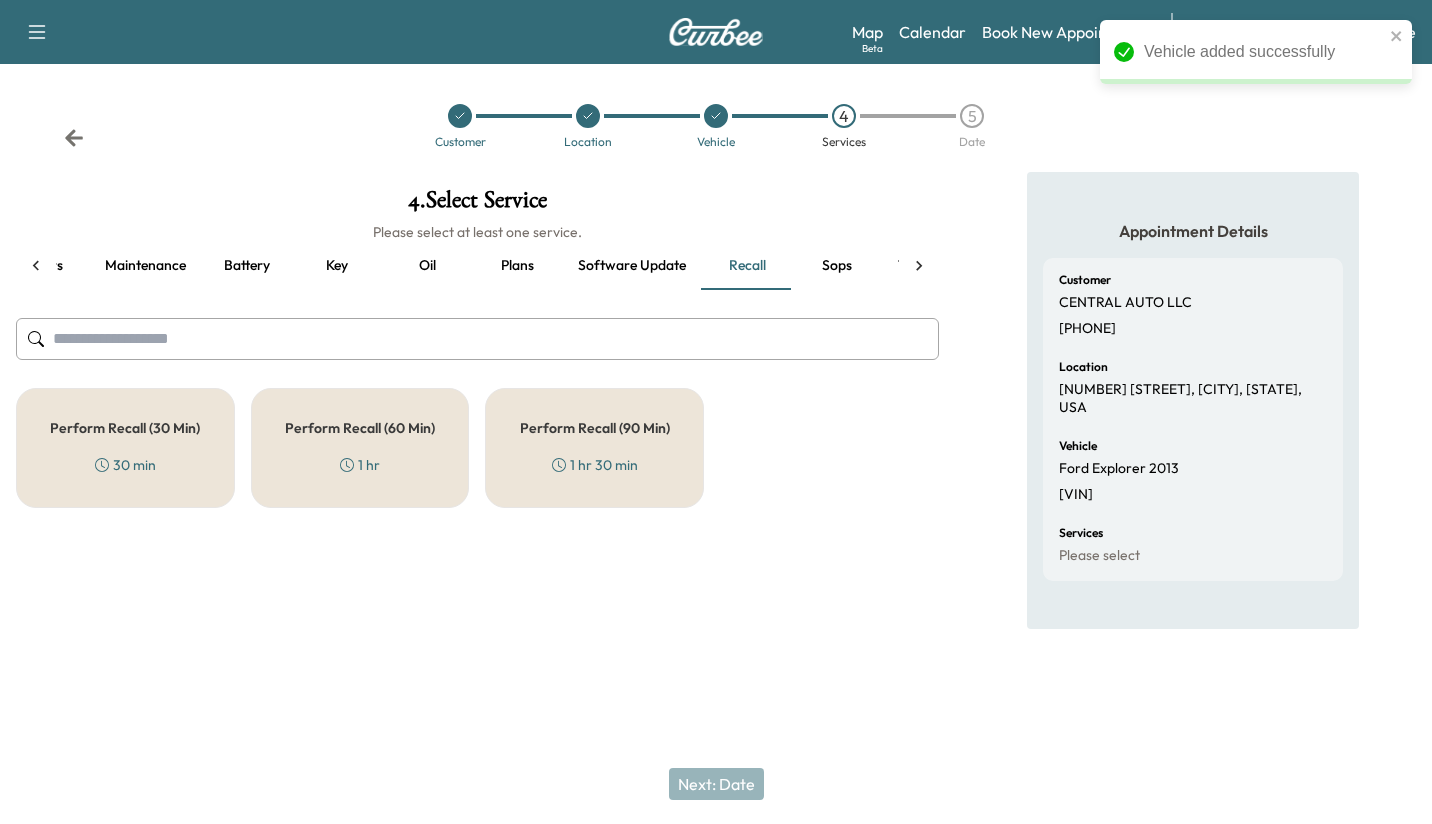 click on "Perform Recall (30 Min) 30 min" at bounding box center [125, 448] 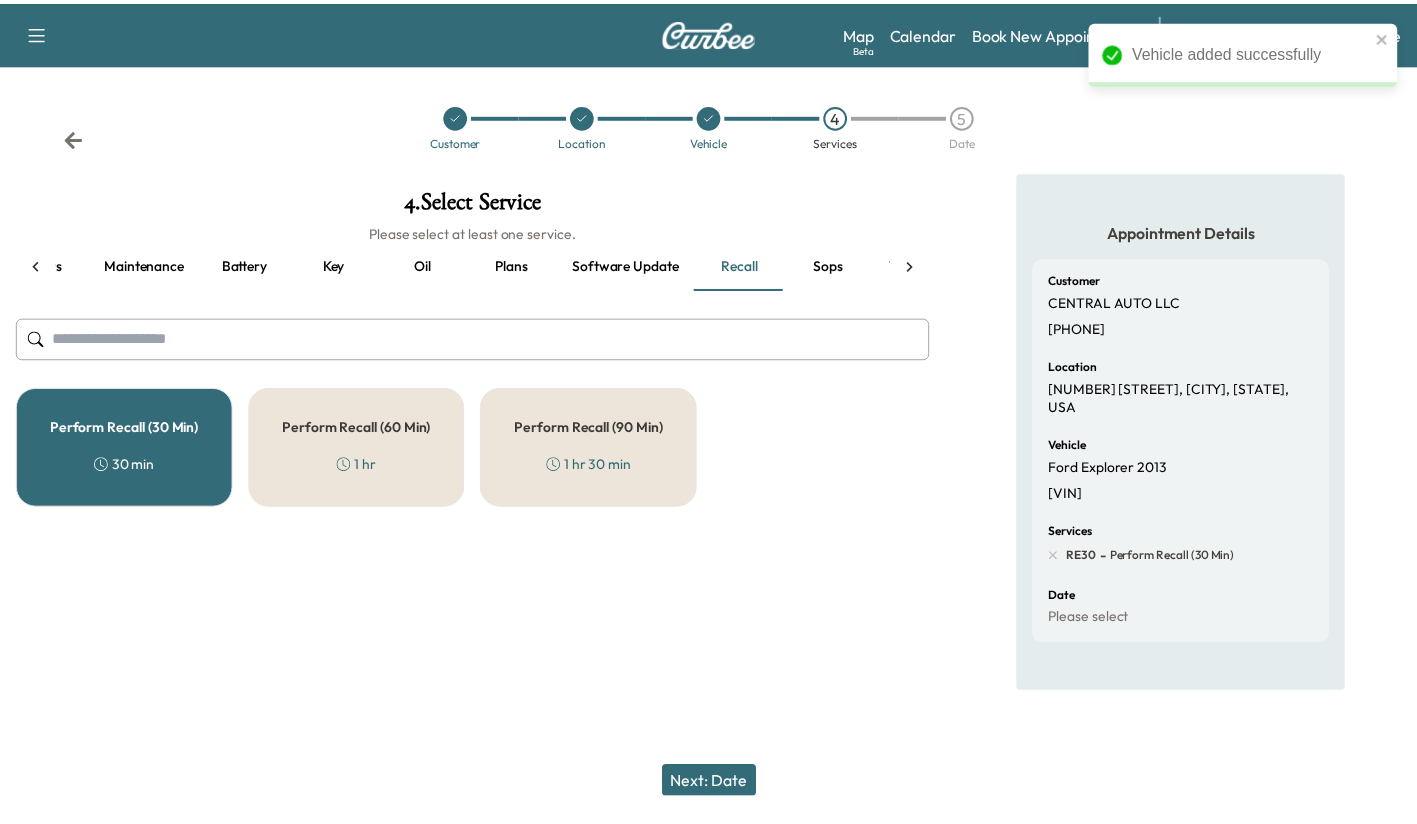 scroll, scrollTop: 0, scrollLeft: 227, axis: horizontal 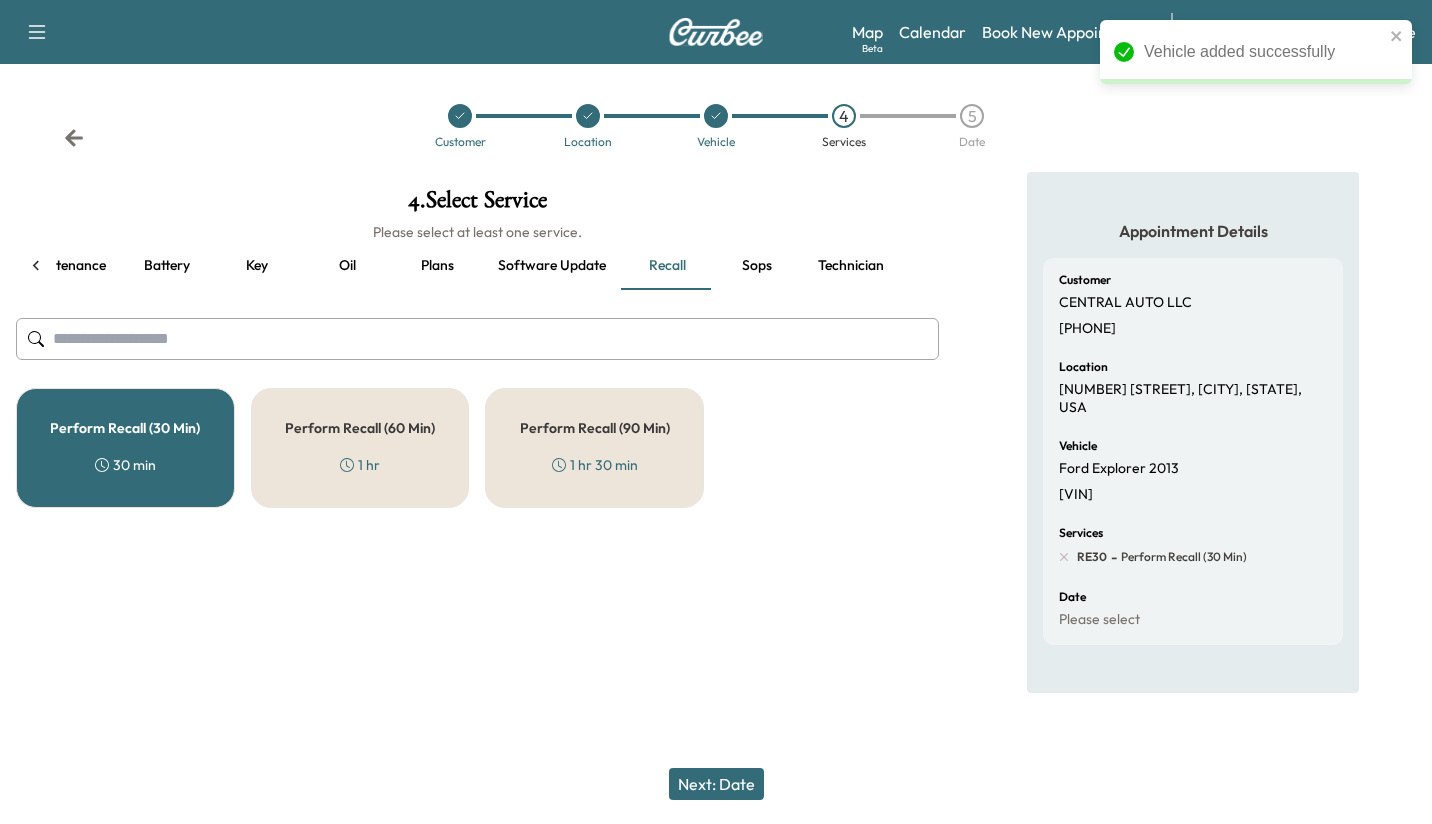 click on "Technician" at bounding box center [851, 266] 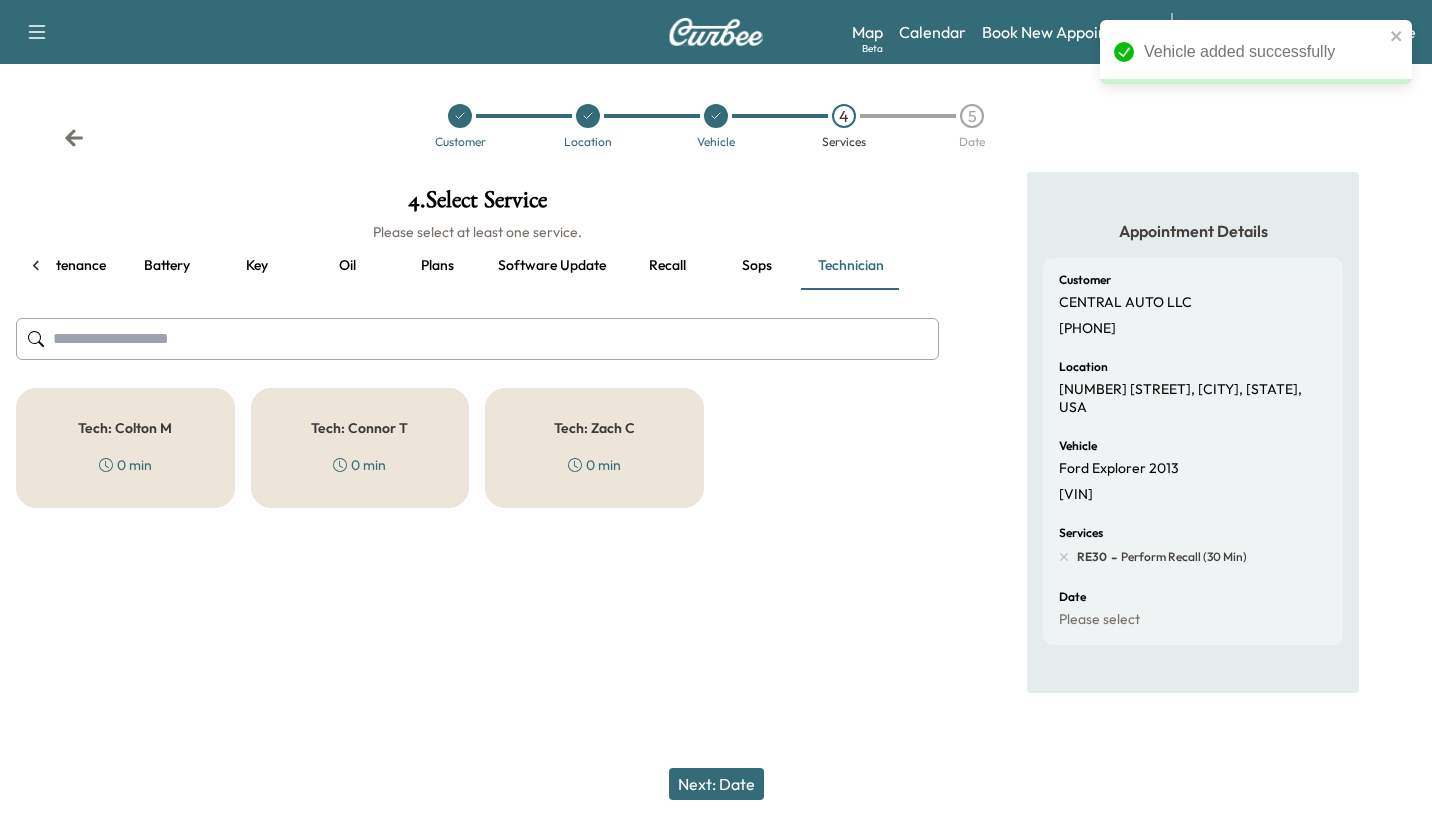 click on "Tech: [PERSON] 0 min" at bounding box center [125, 448] 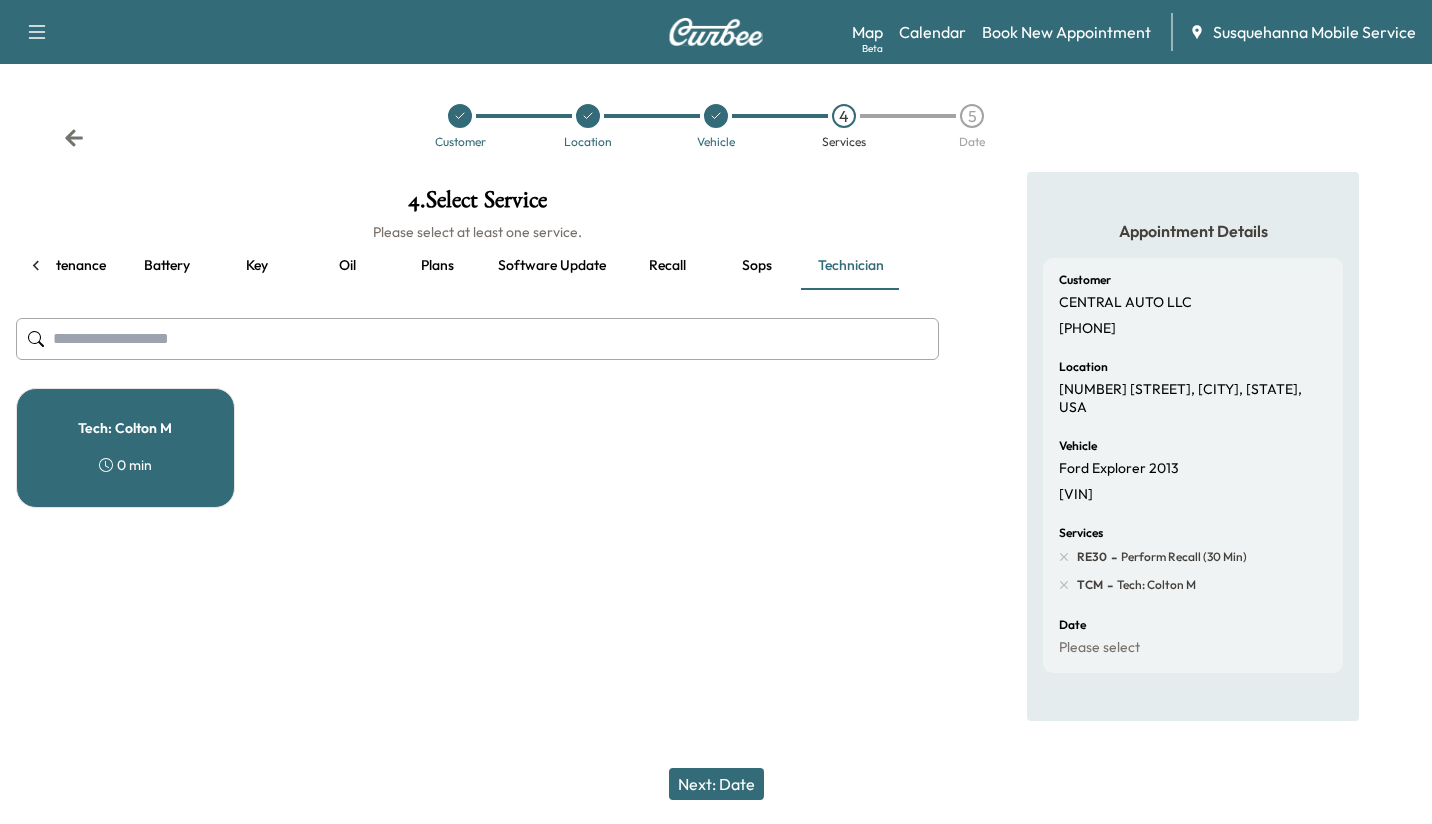 click on "Next: Date" at bounding box center [716, 784] 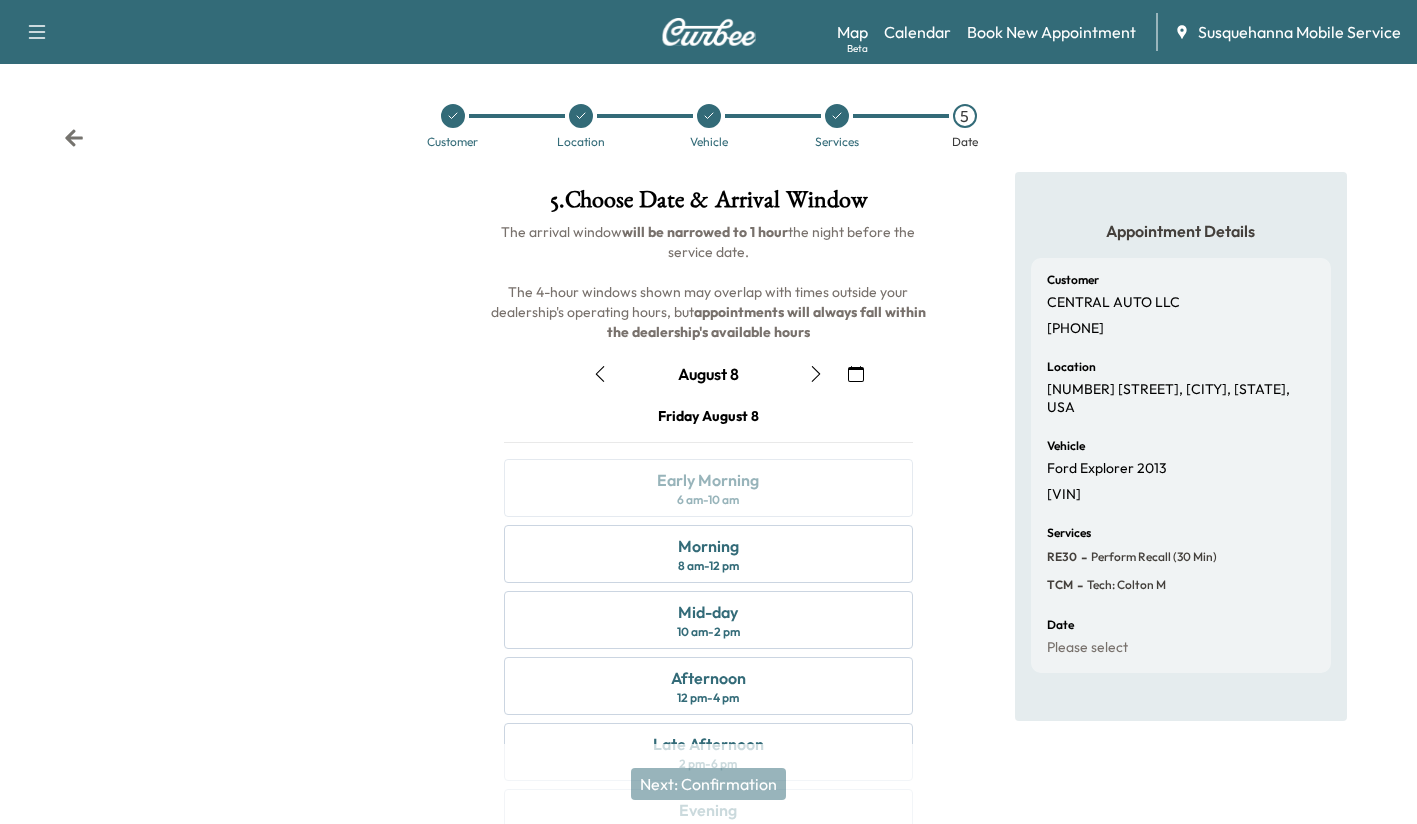 click 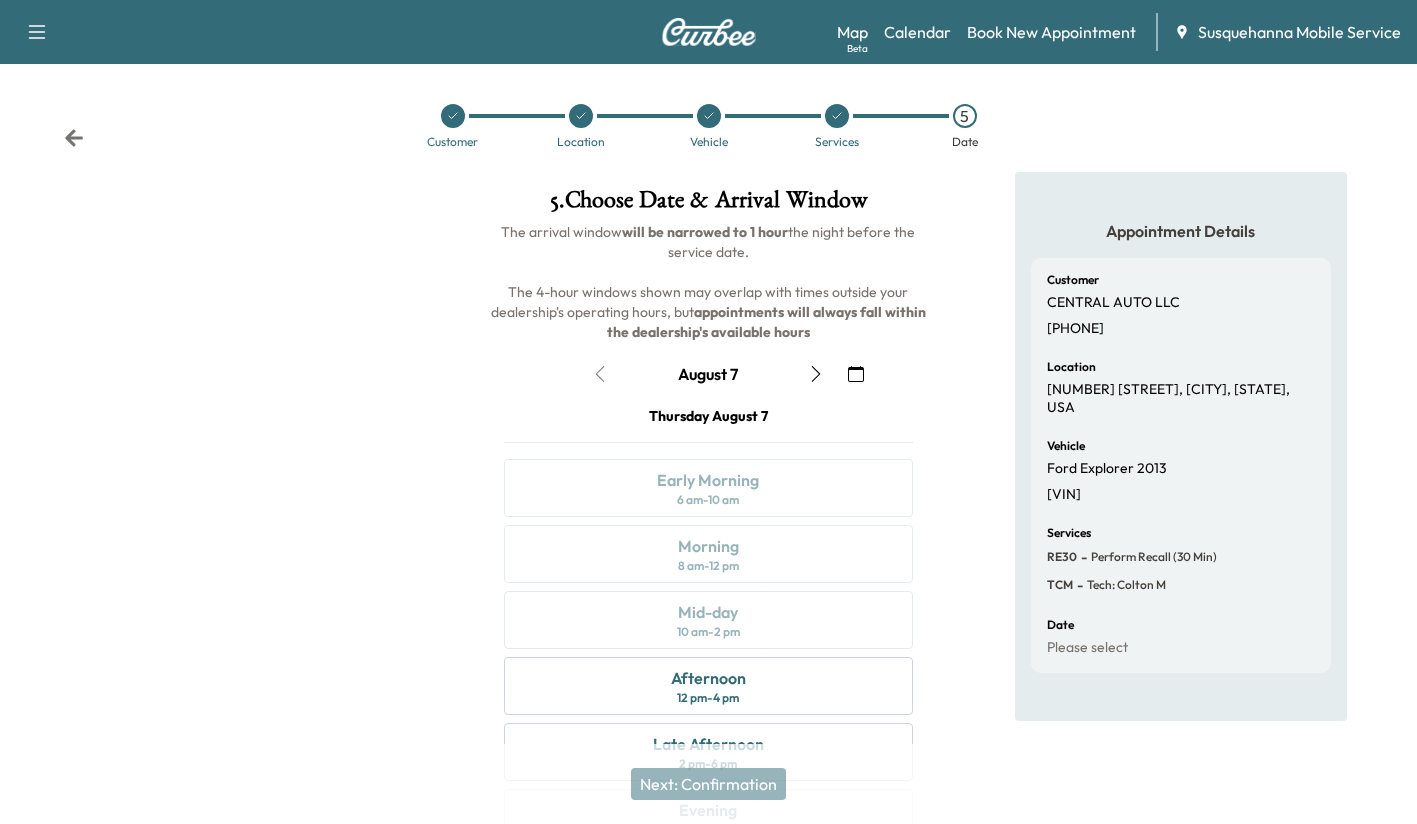 click on "Afternoon 12 pm  -  4 pm" at bounding box center [708, 686] 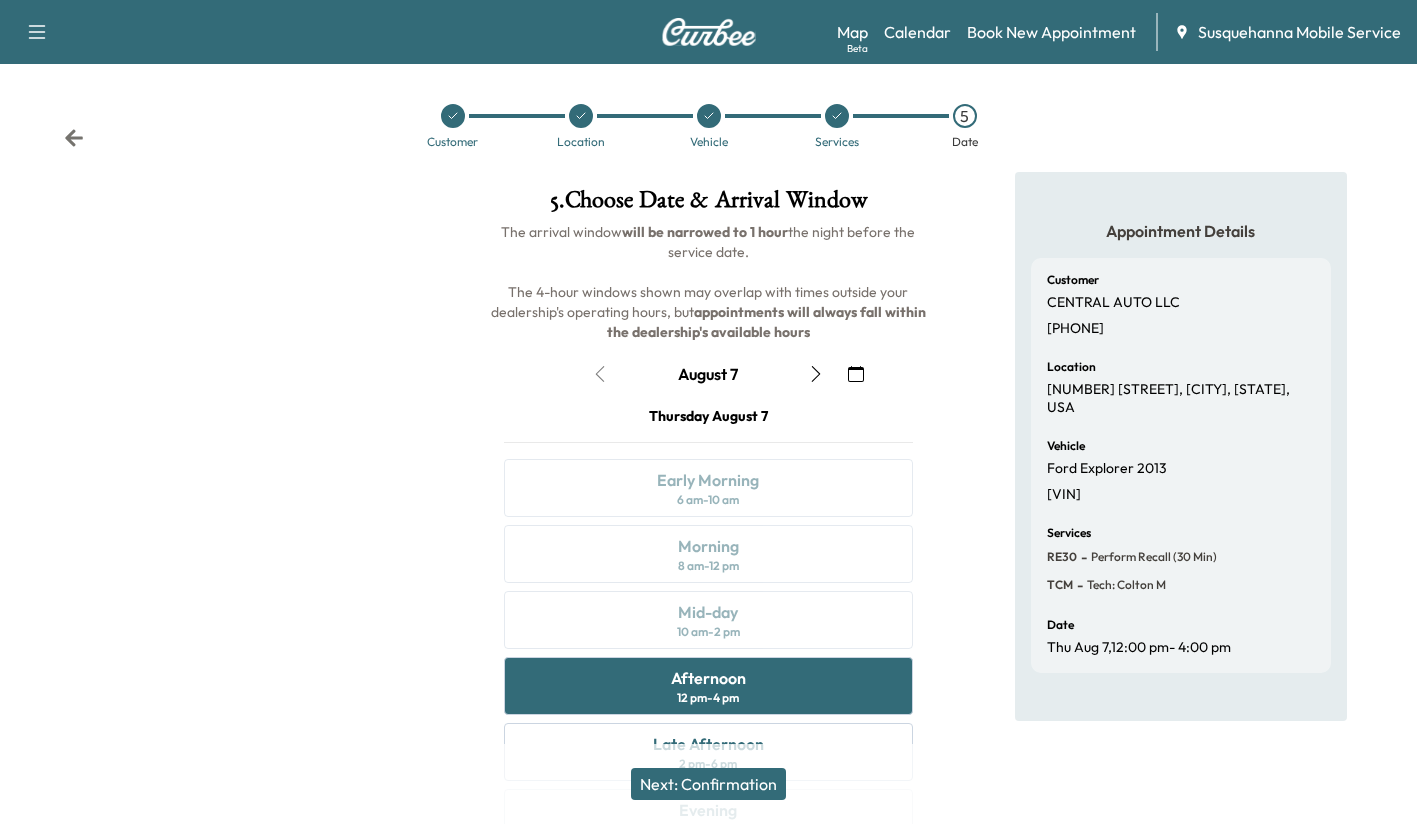 click on "Next: Confirmation" at bounding box center (708, 784) 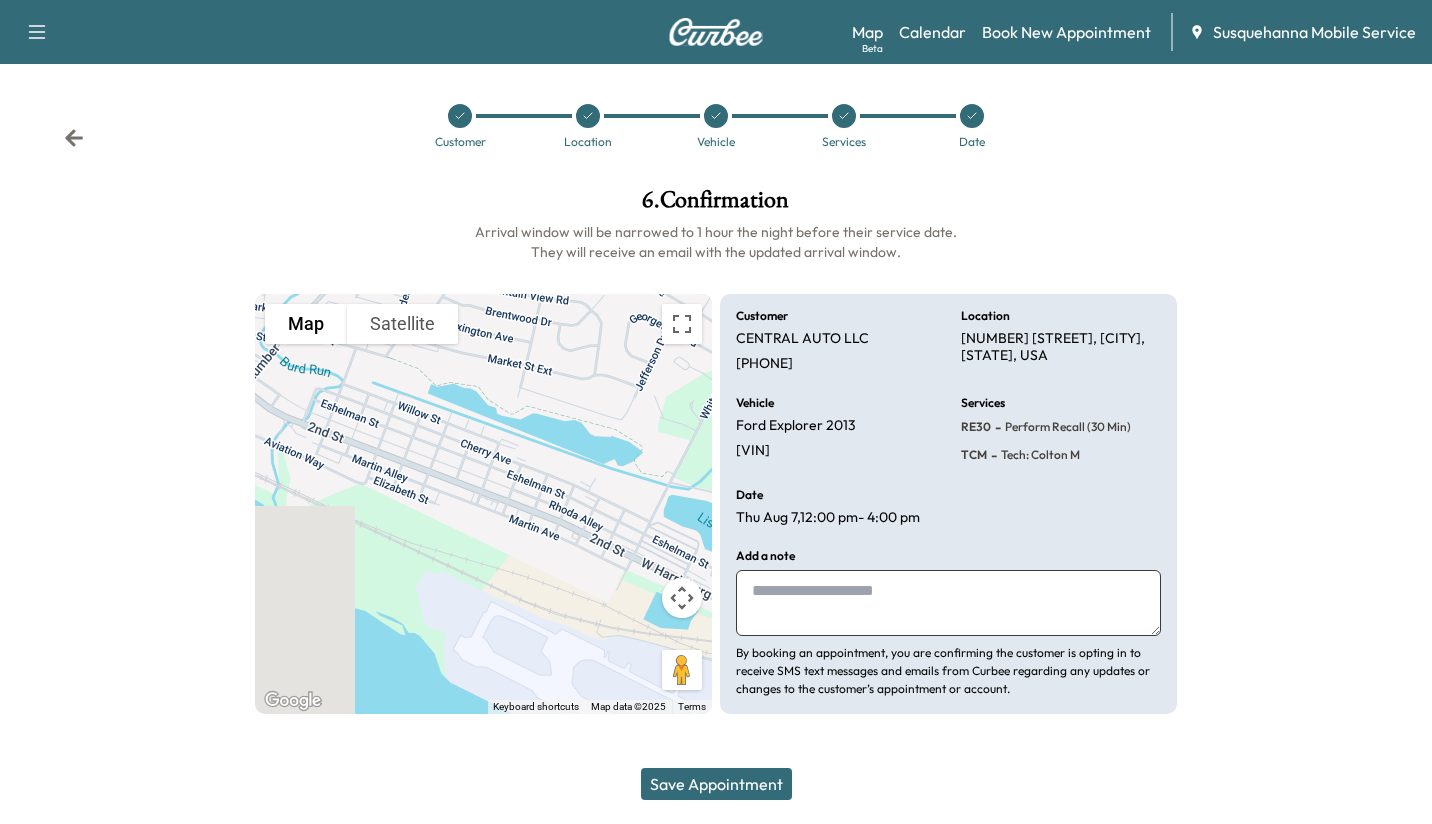 drag, startPoint x: 771, startPoint y: 785, endPoint x: 754, endPoint y: 779, distance: 18.027756 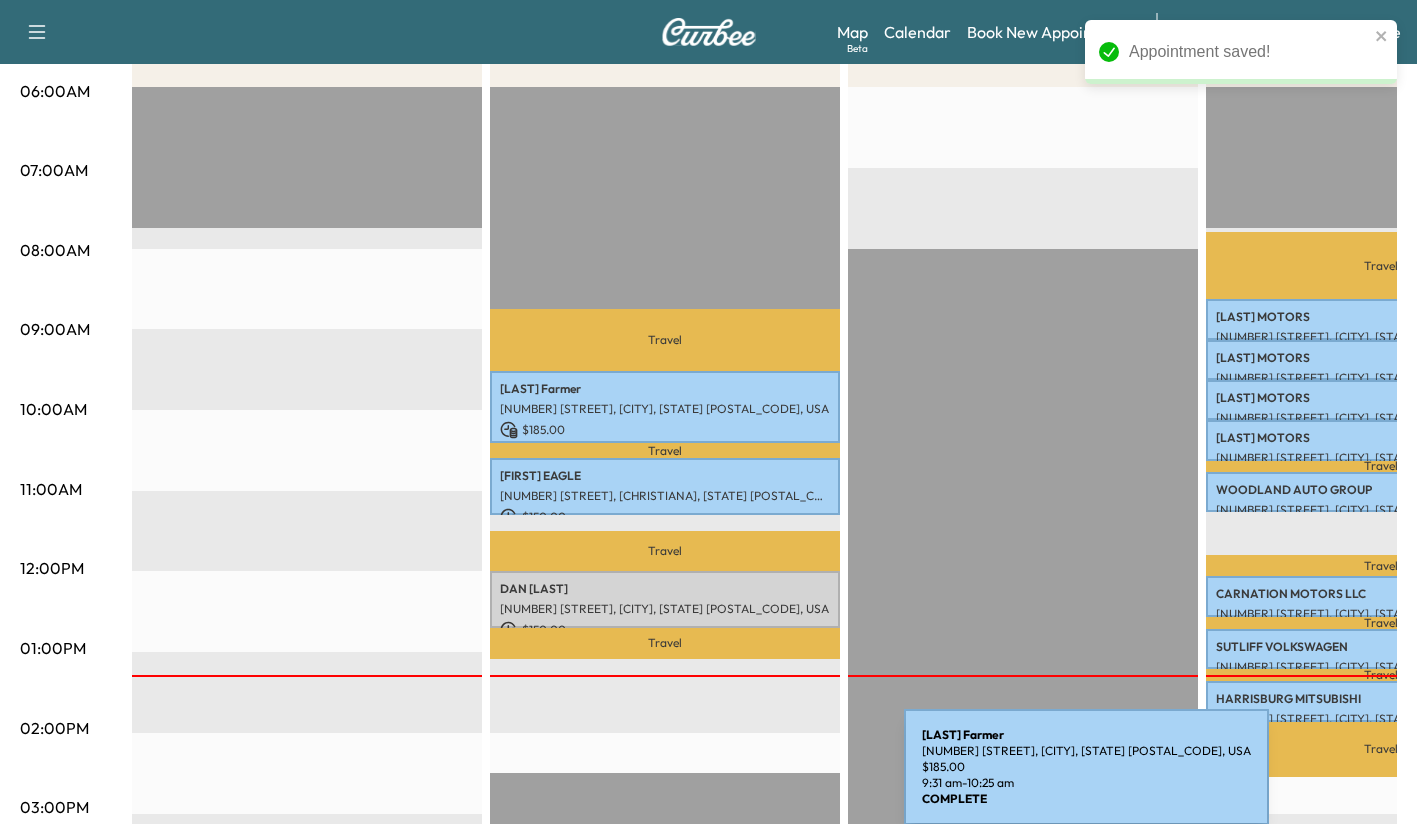 scroll, scrollTop: 383, scrollLeft: 0, axis: vertical 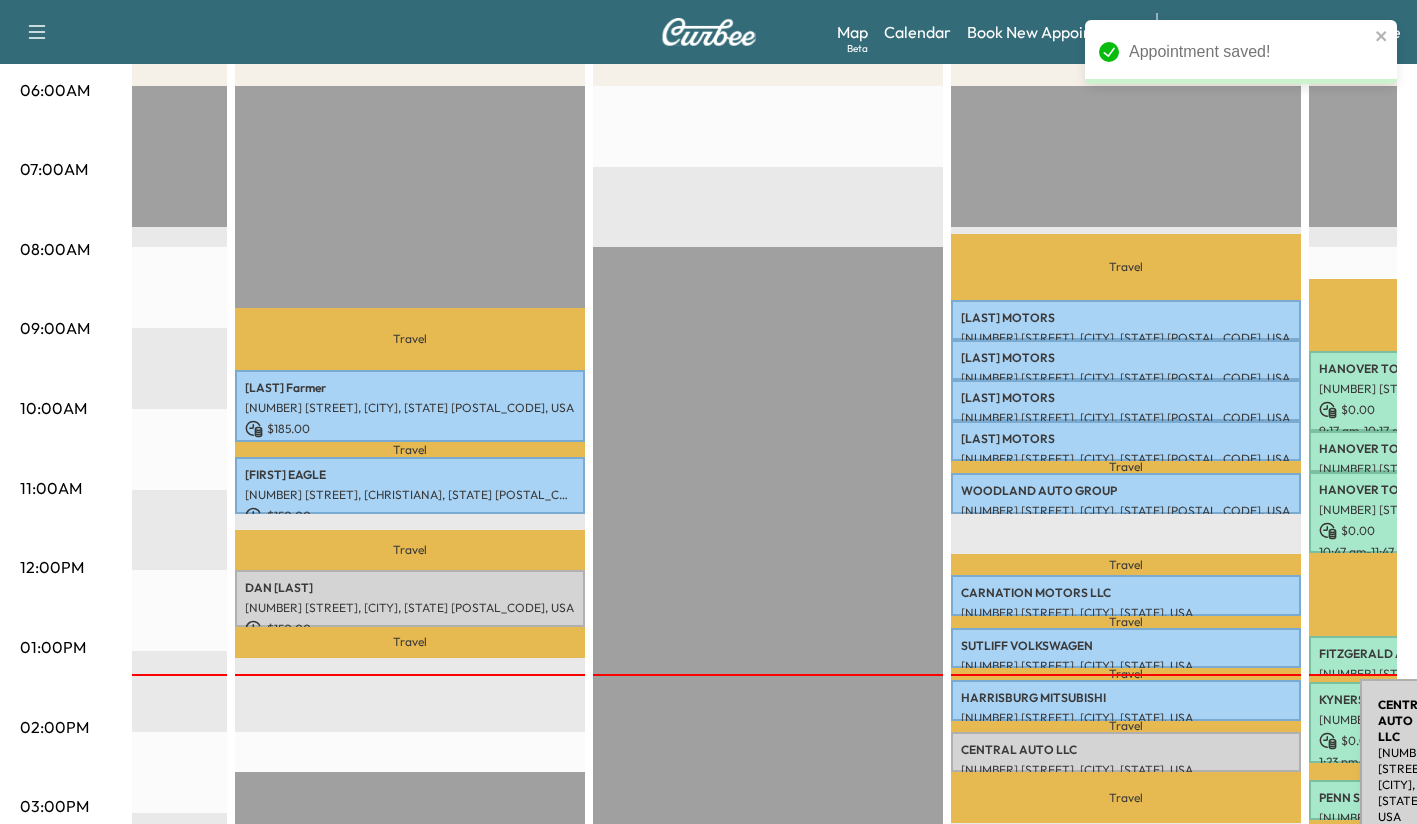 click on "CENTRAL   AUTO LLC [NUMBER], [CITY], [STATE], USA   $ 0.00 2:00 pm  -  2:30 pm" at bounding box center [1126, 752] 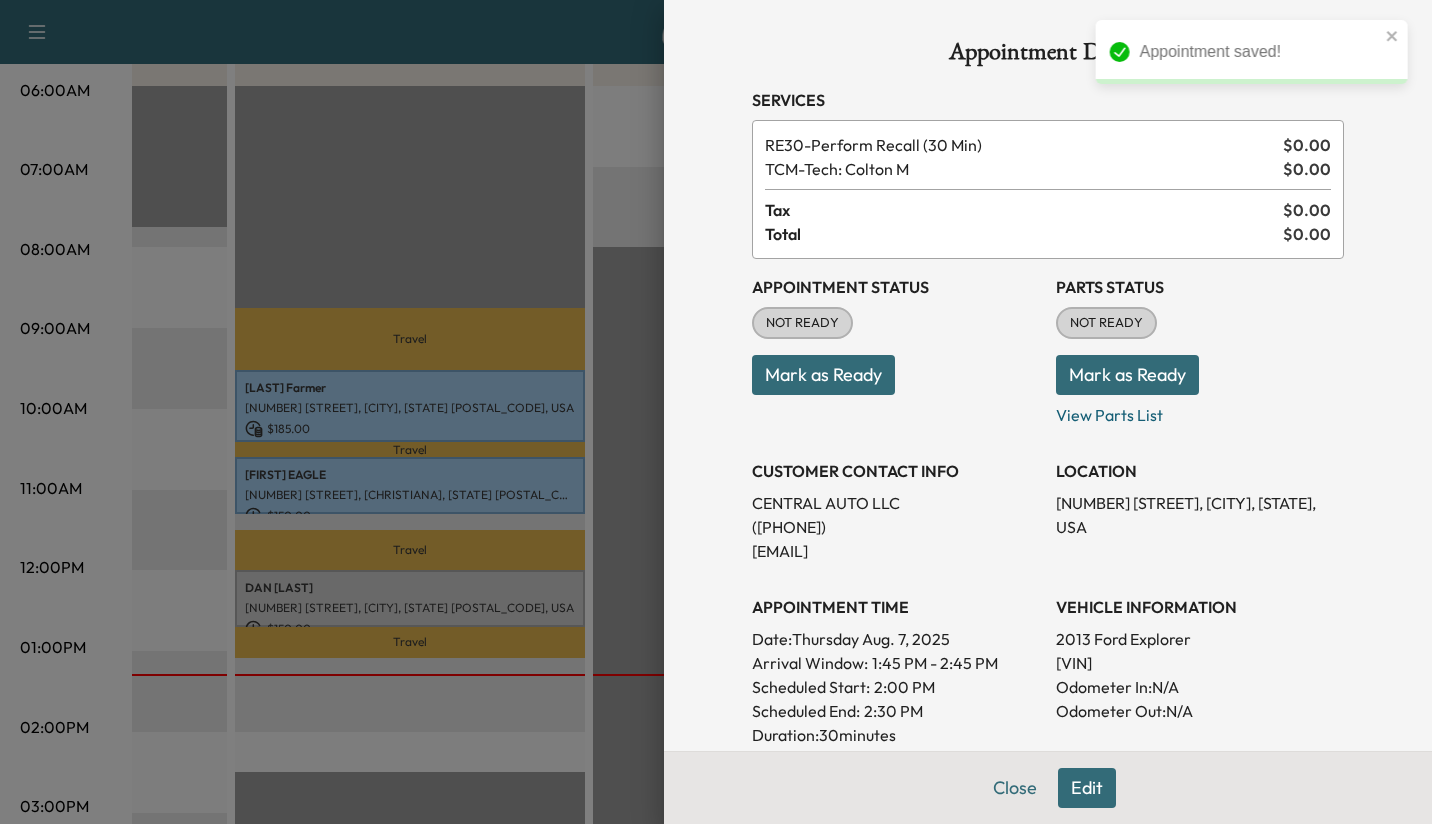 click on "Mark as Ready" at bounding box center [1127, 375] 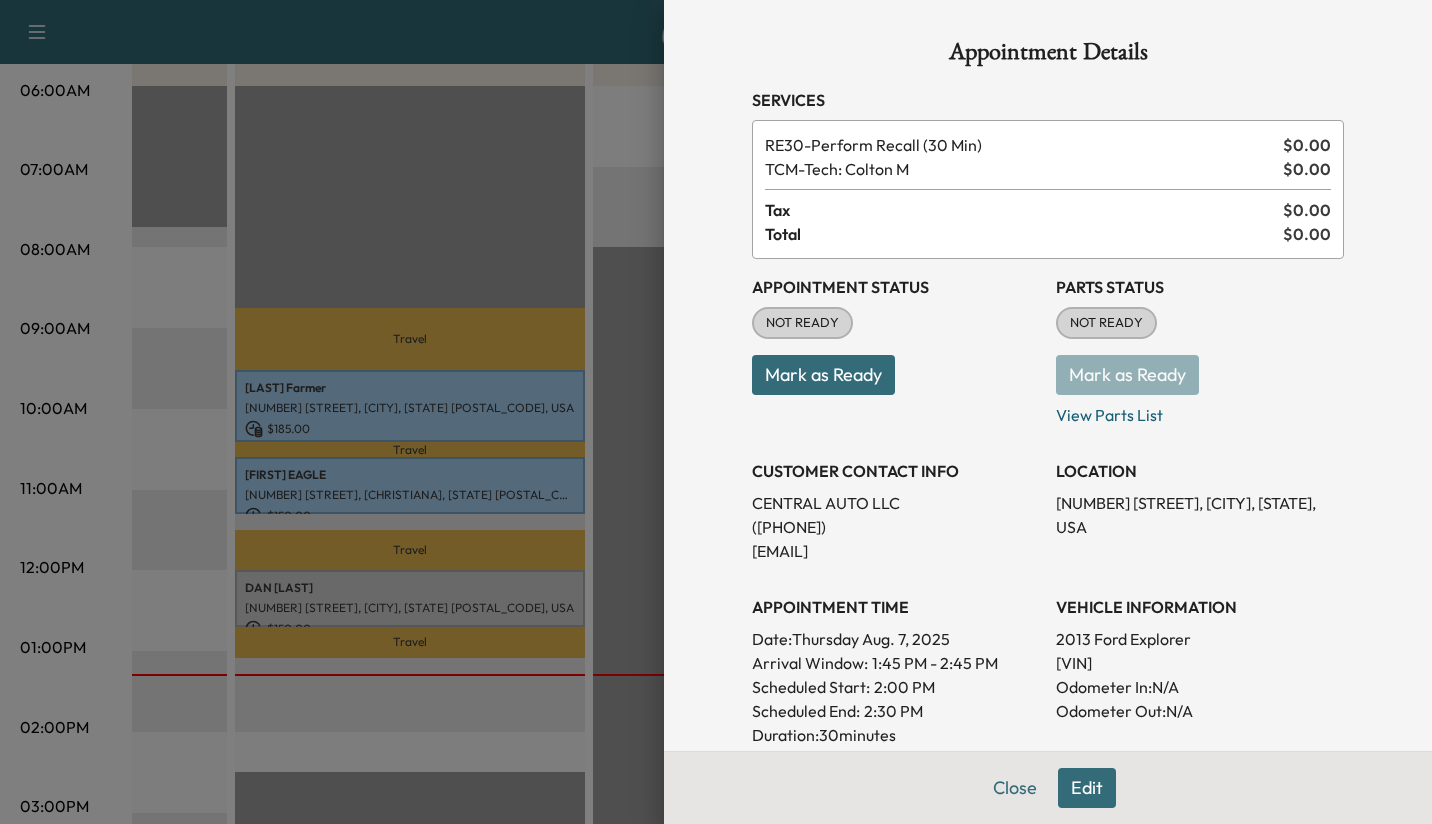 click on "Mark as Ready" at bounding box center (823, 375) 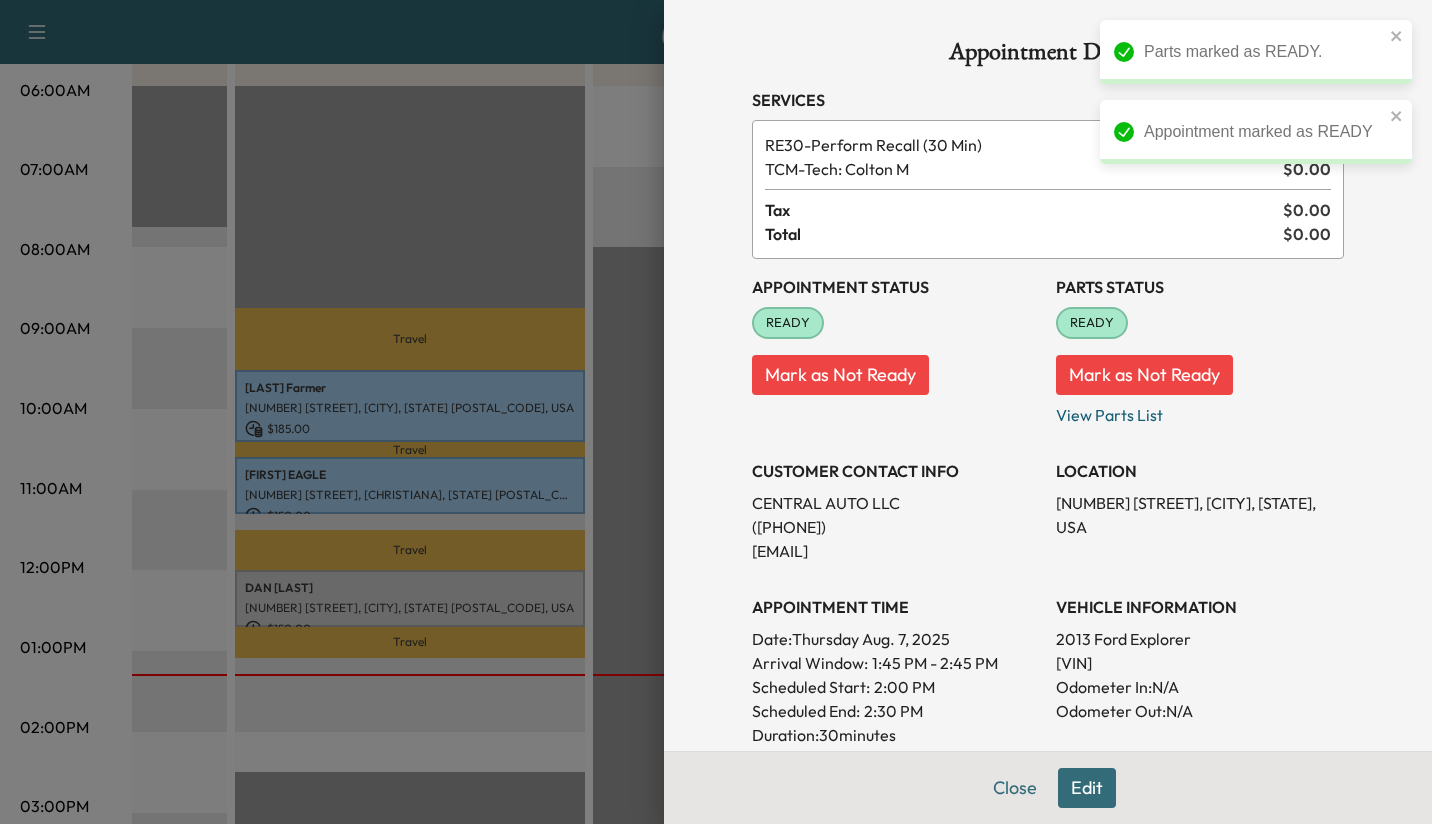 click on "Close" at bounding box center (1015, 788) 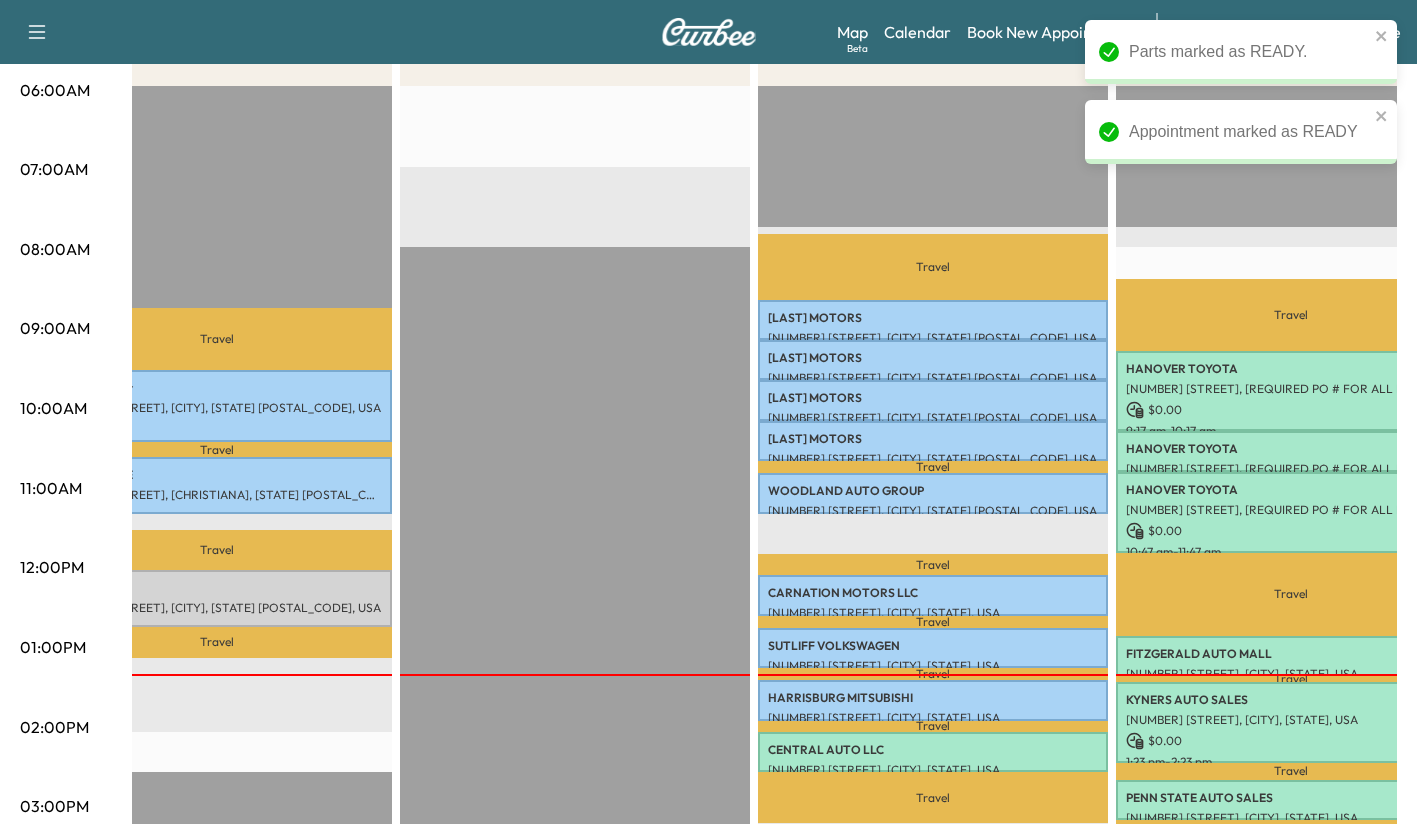scroll, scrollTop: 0, scrollLeft: 449, axis: horizontal 